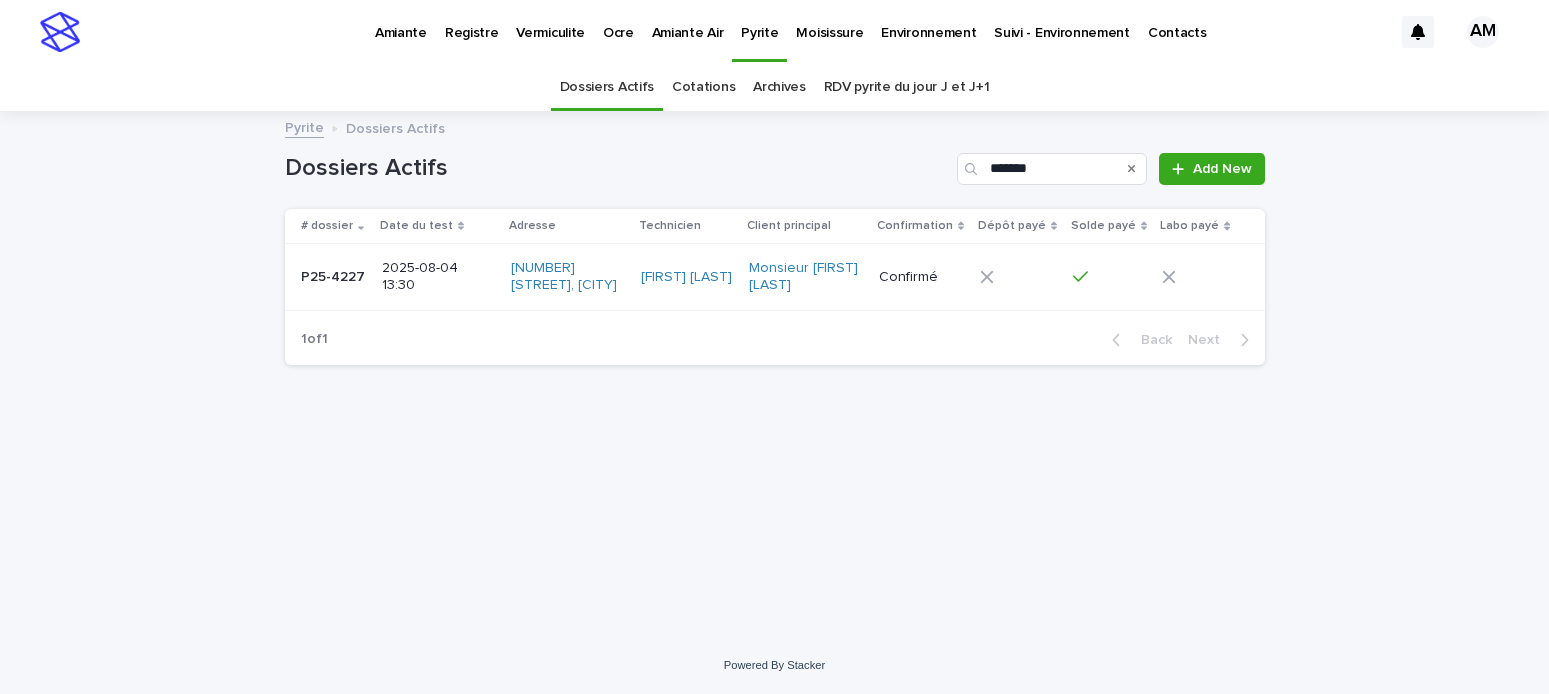 scroll, scrollTop: 0, scrollLeft: 0, axis: both 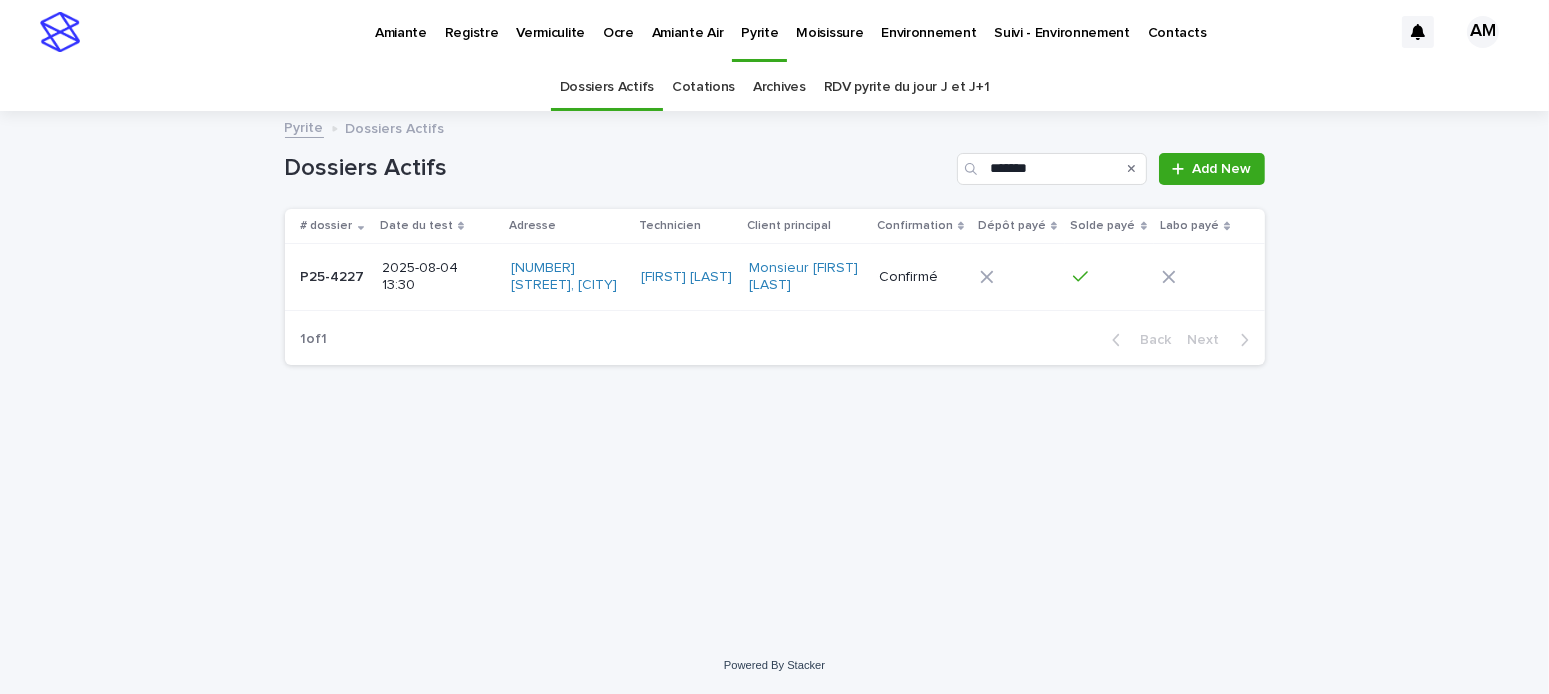 click on "Amiante" at bounding box center [401, 21] 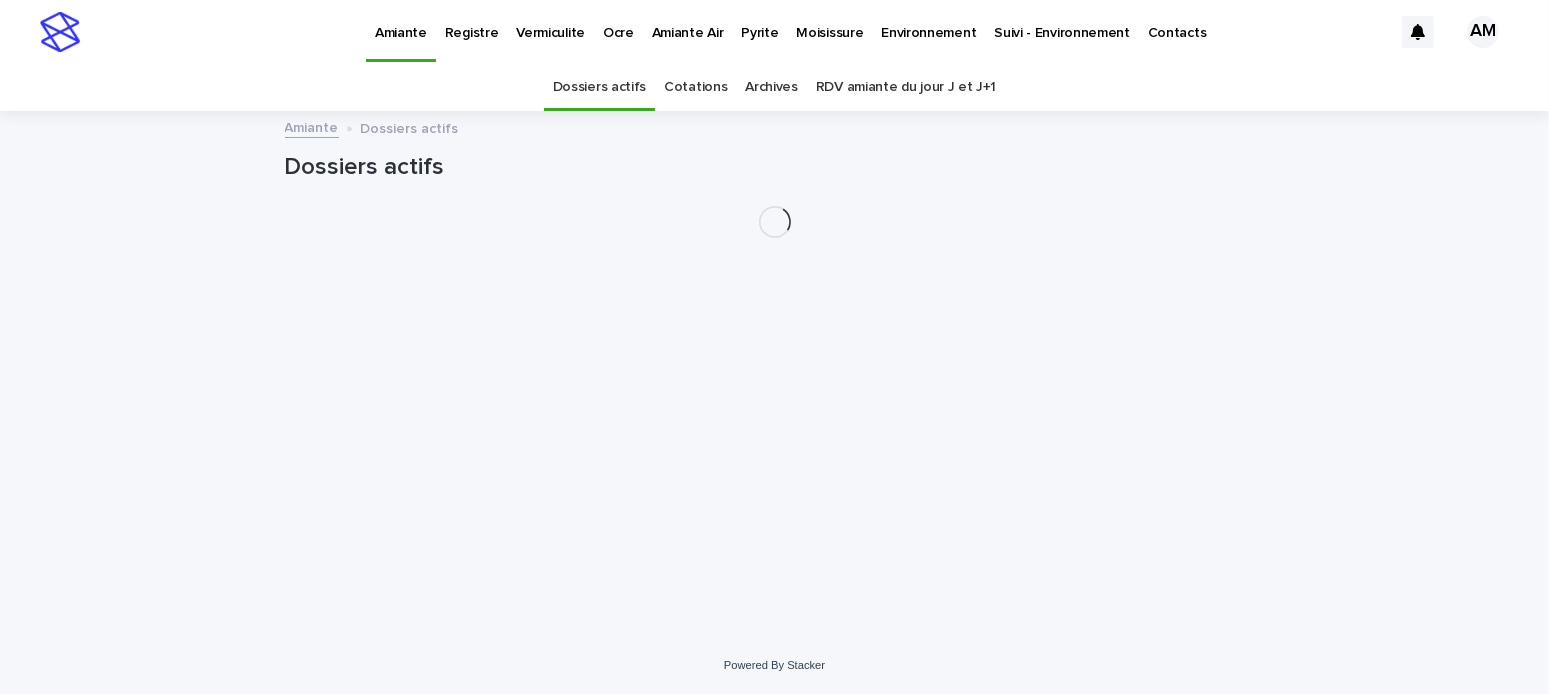 click on "RDV amiante du jour J et J+1" at bounding box center [906, 87] 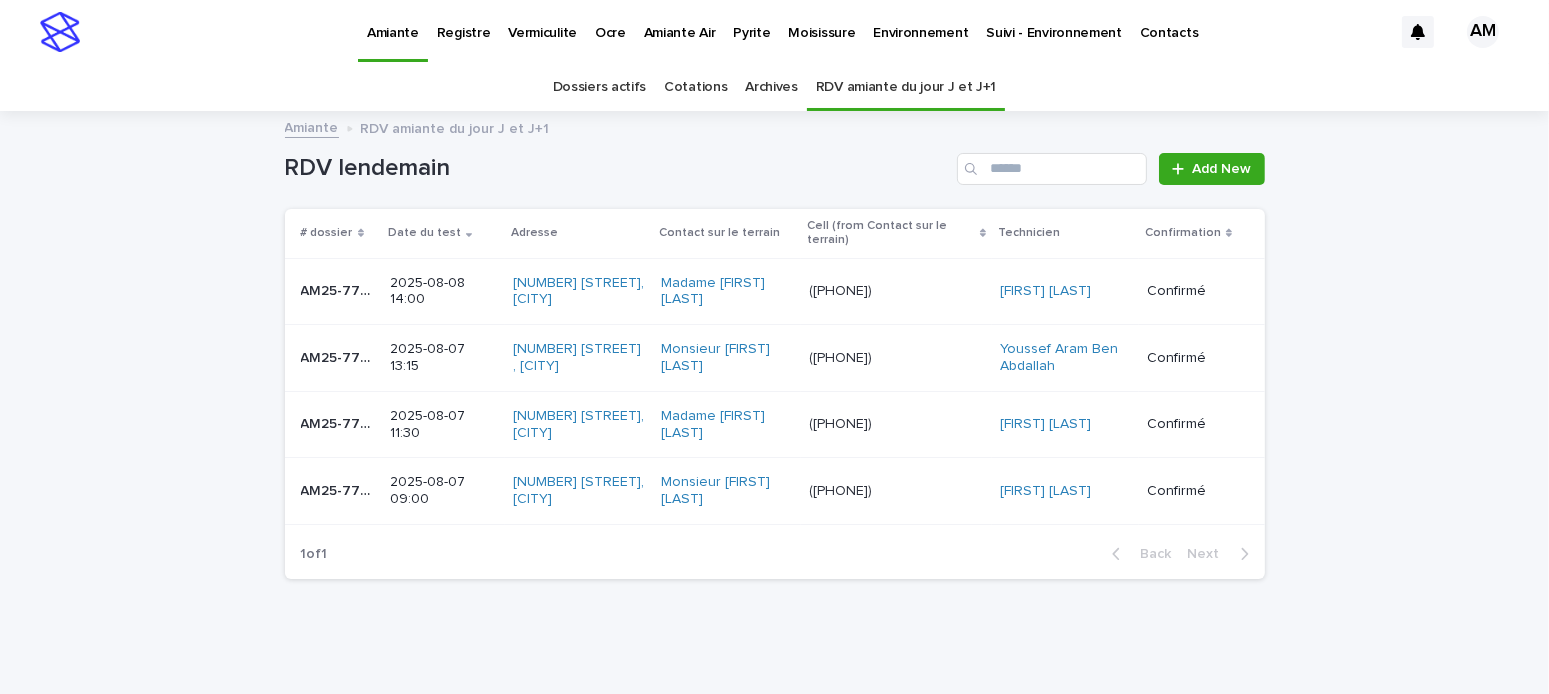 click on "2025-08-07 13:15" at bounding box center [443, 356] 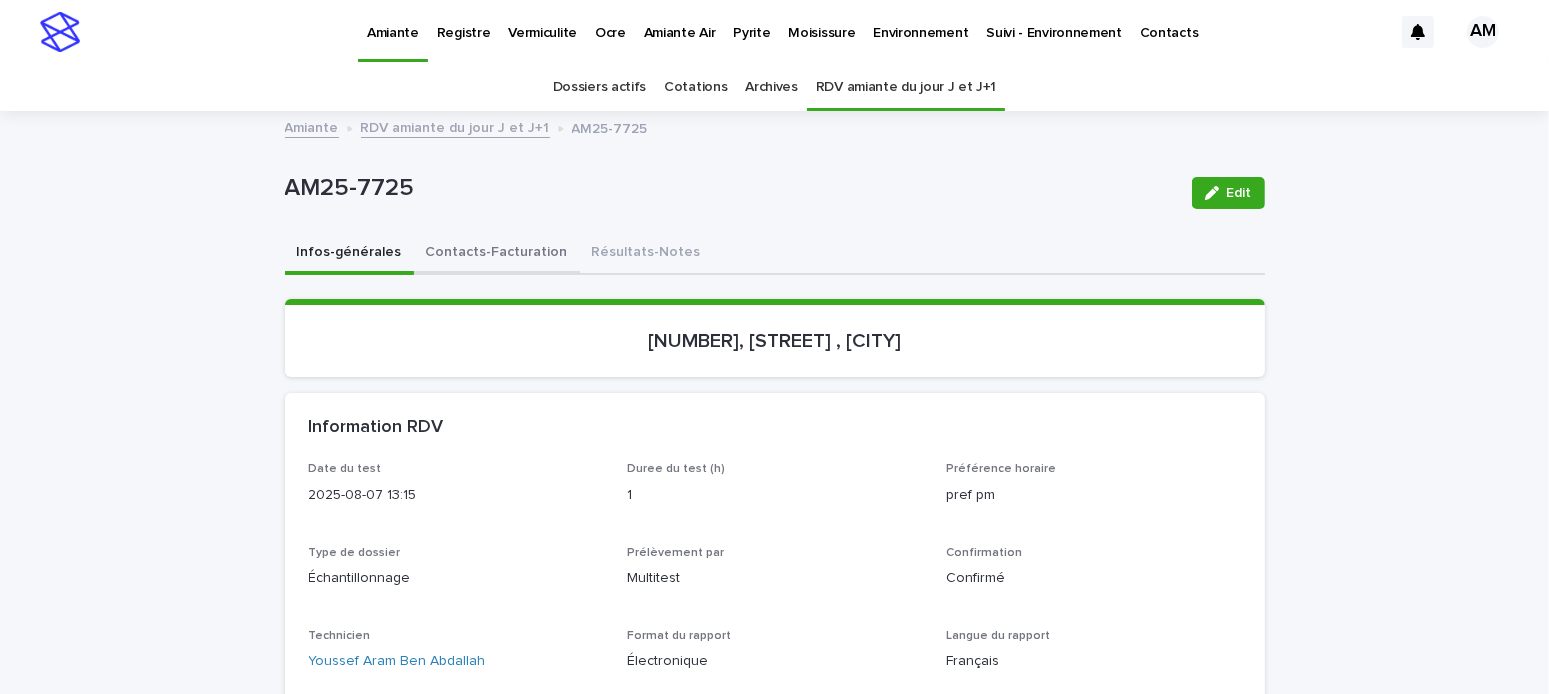 click on "Contacts-Facturation" at bounding box center (497, 254) 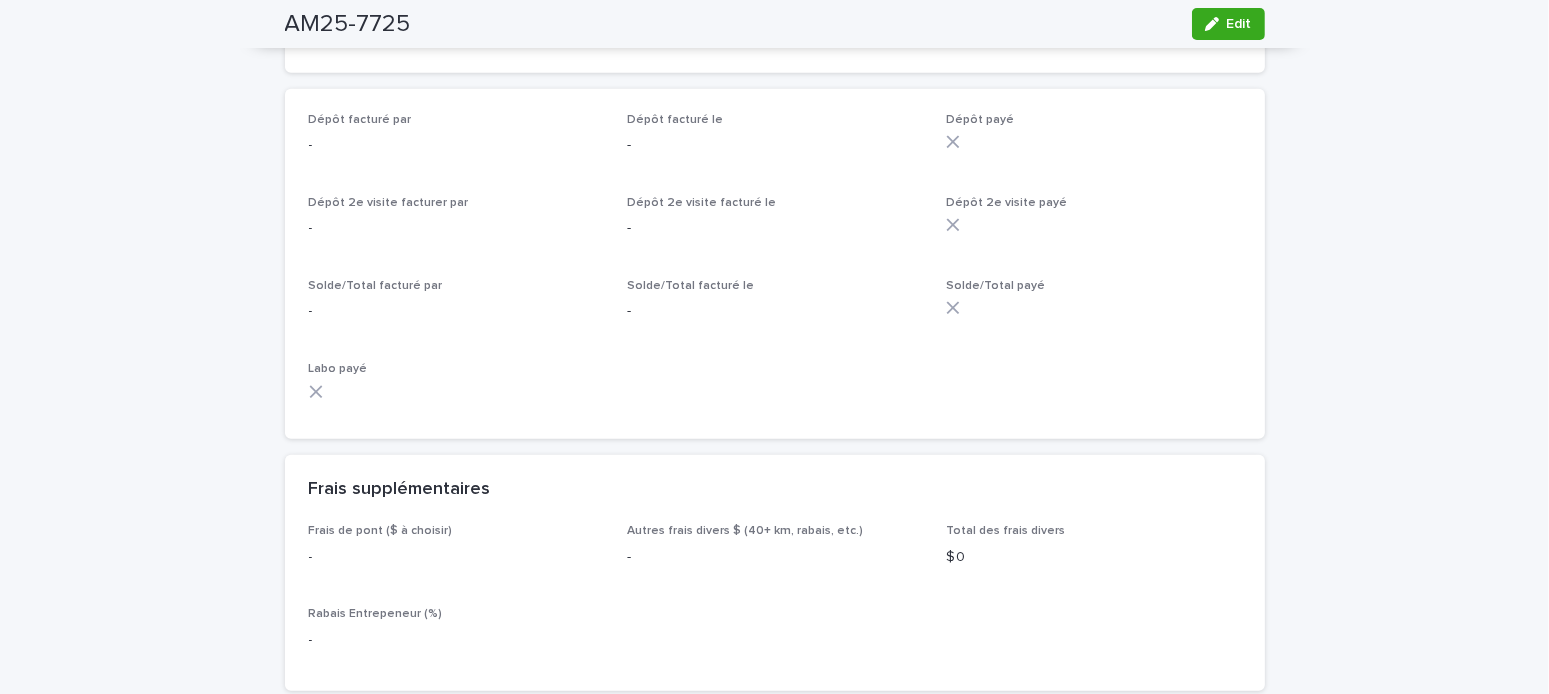 scroll, scrollTop: 1300, scrollLeft: 0, axis: vertical 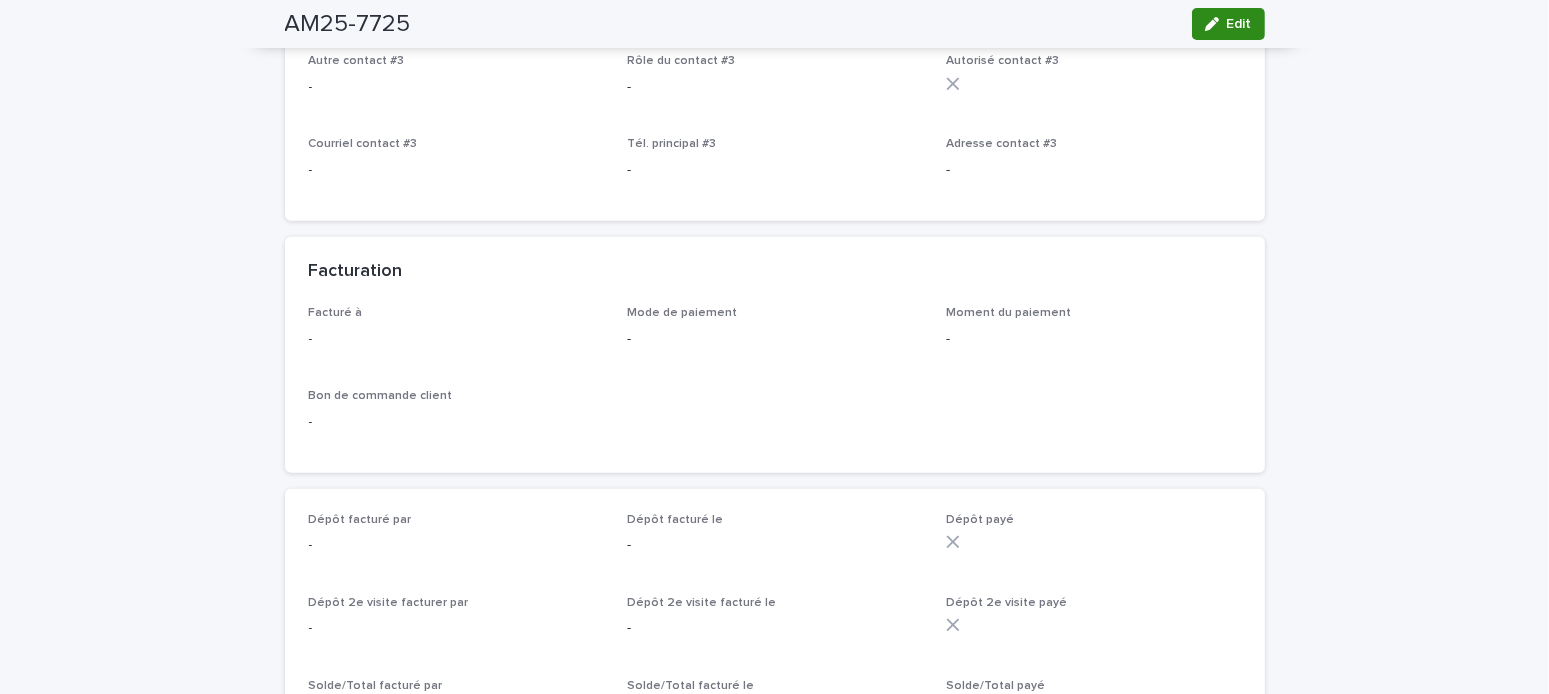 click on "Edit" at bounding box center (1228, 24) 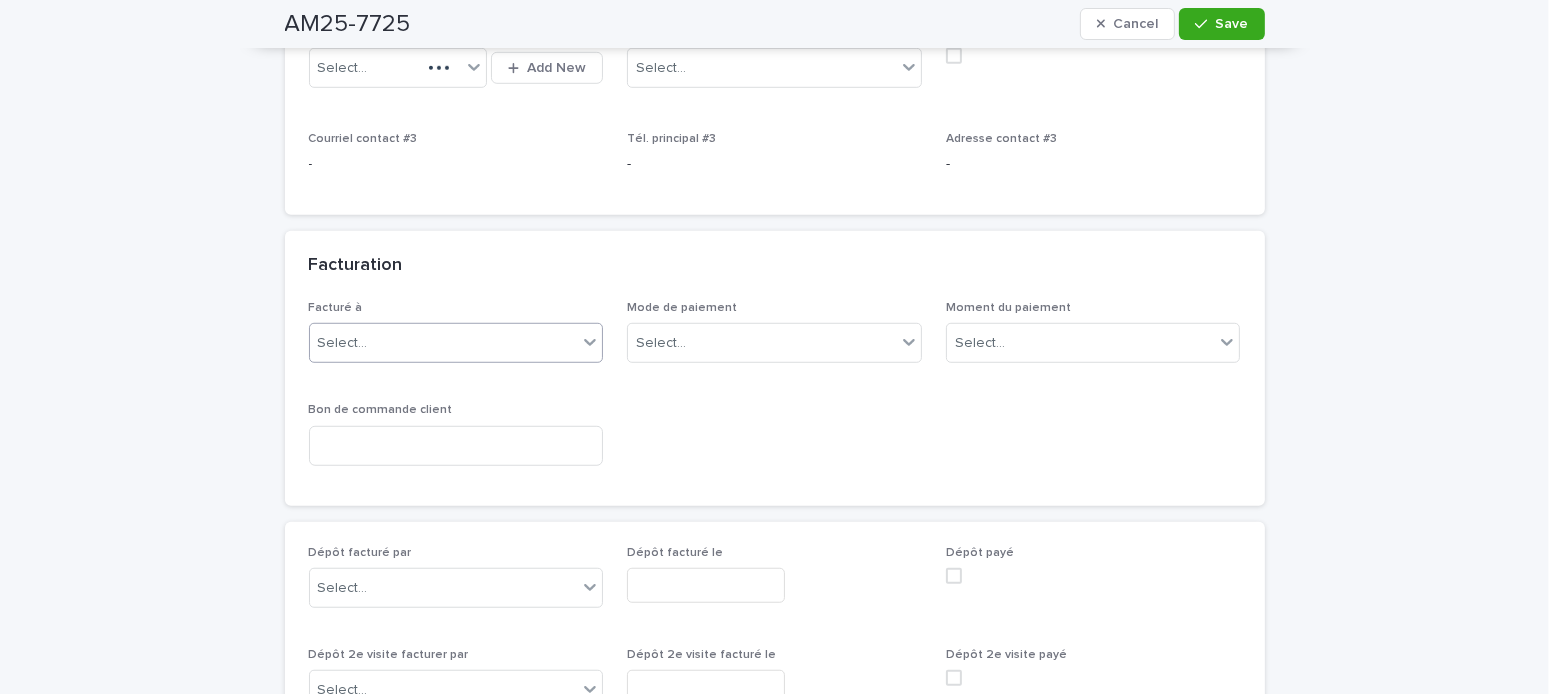 scroll, scrollTop: 1466, scrollLeft: 0, axis: vertical 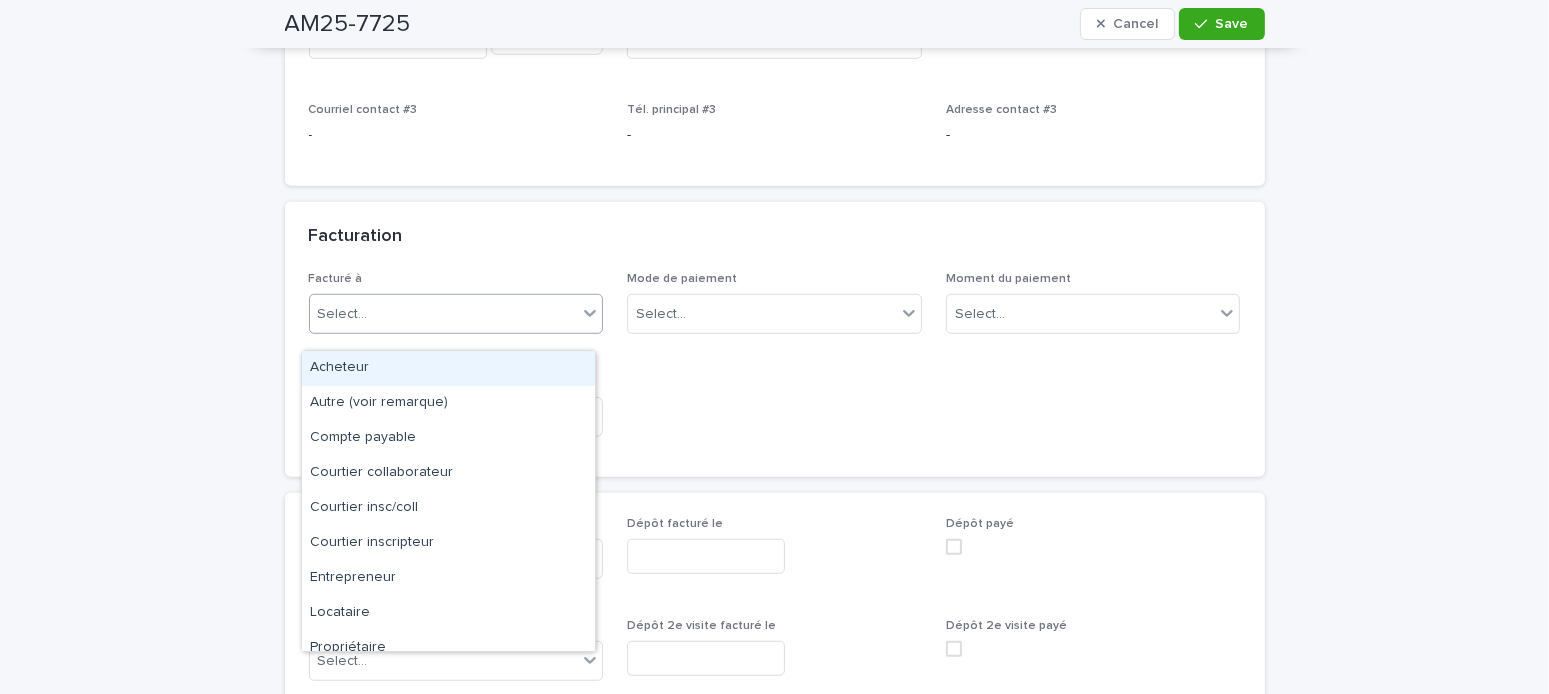click on "Select..." at bounding box center (444, 314) 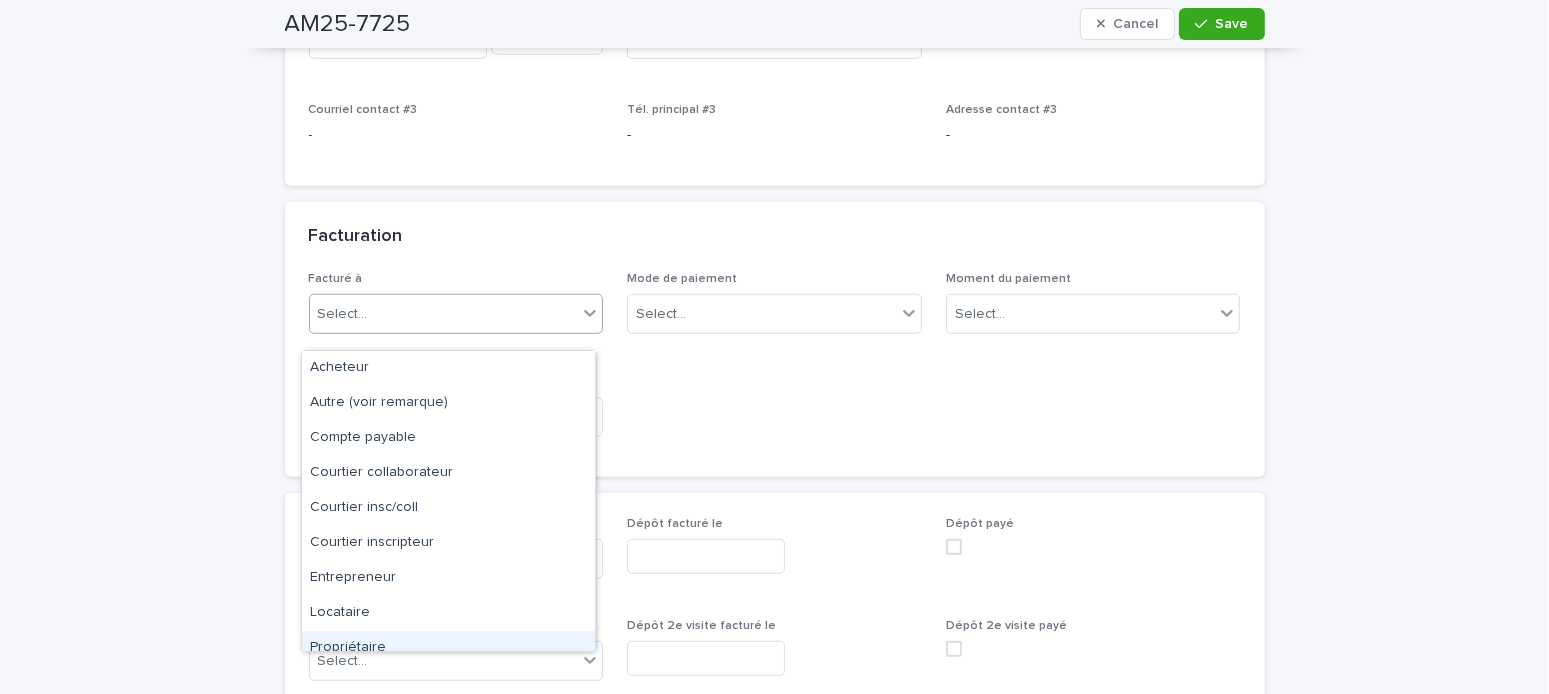 click on "Propriétaire" at bounding box center (448, 648) 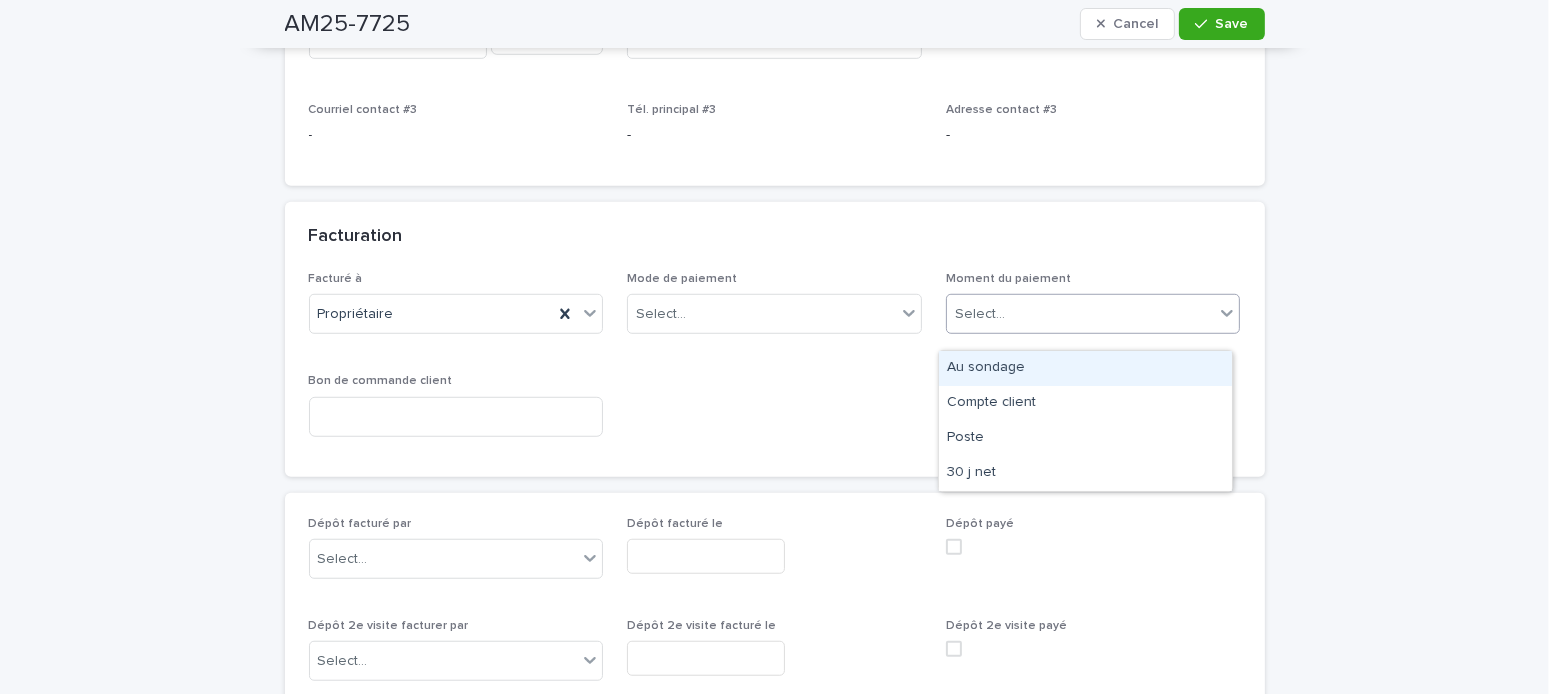click on "Select..." at bounding box center (1081, 314) 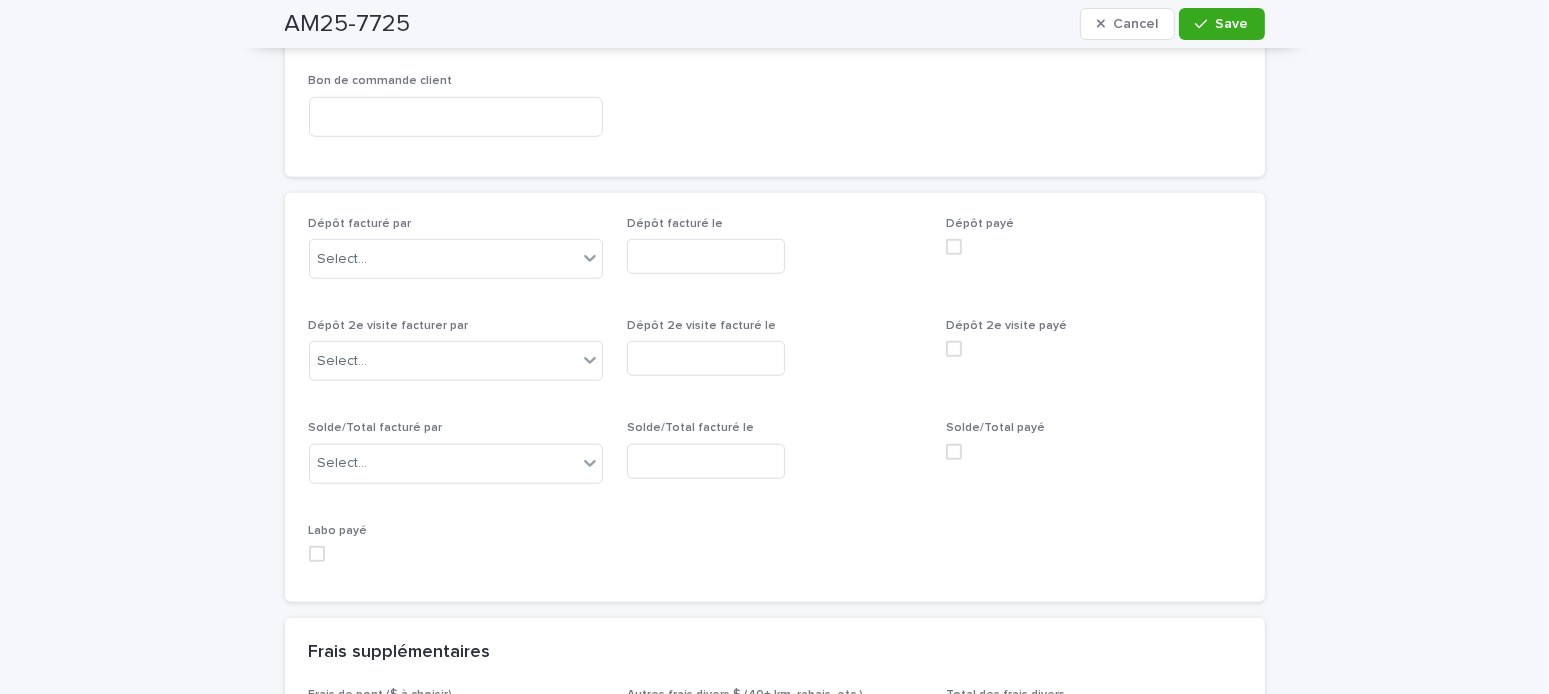 scroll, scrollTop: 1566, scrollLeft: 0, axis: vertical 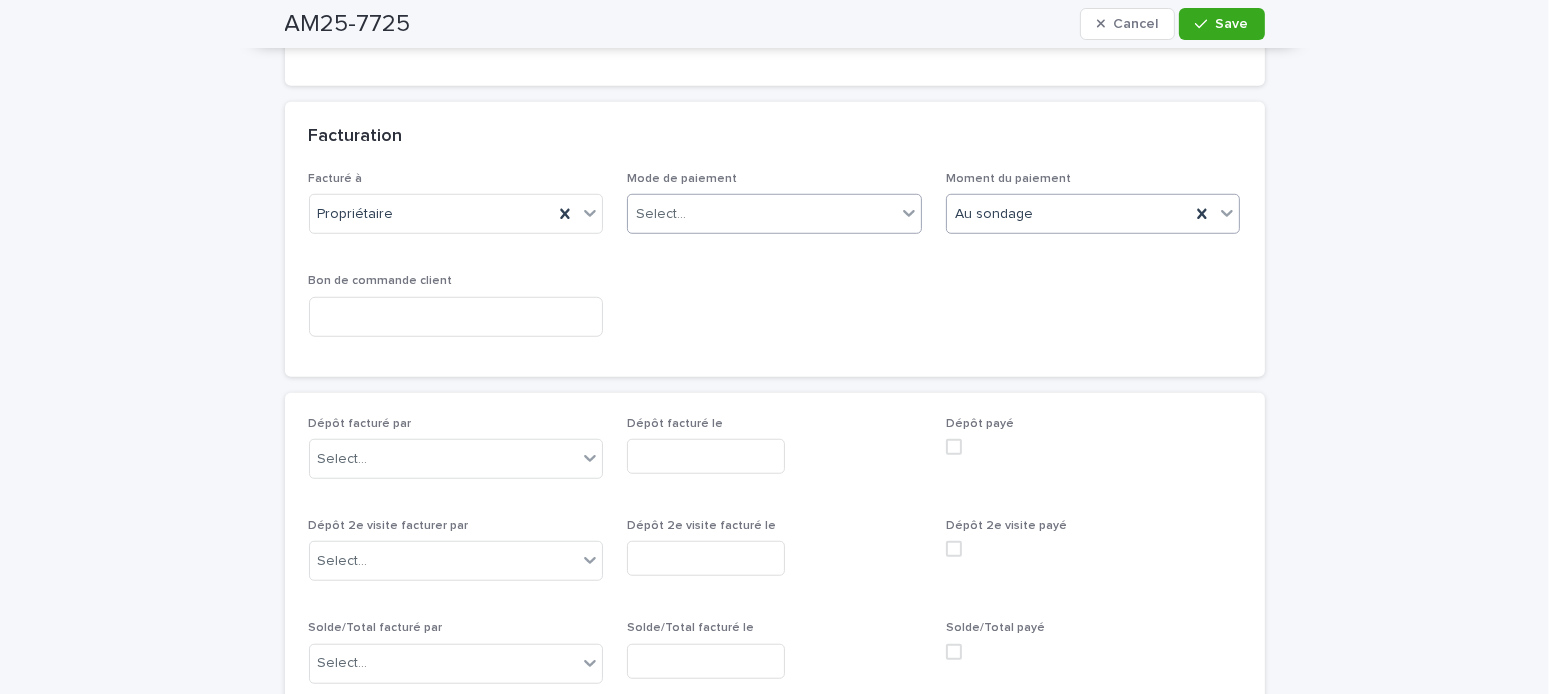 click on "Select..." at bounding box center (762, 214) 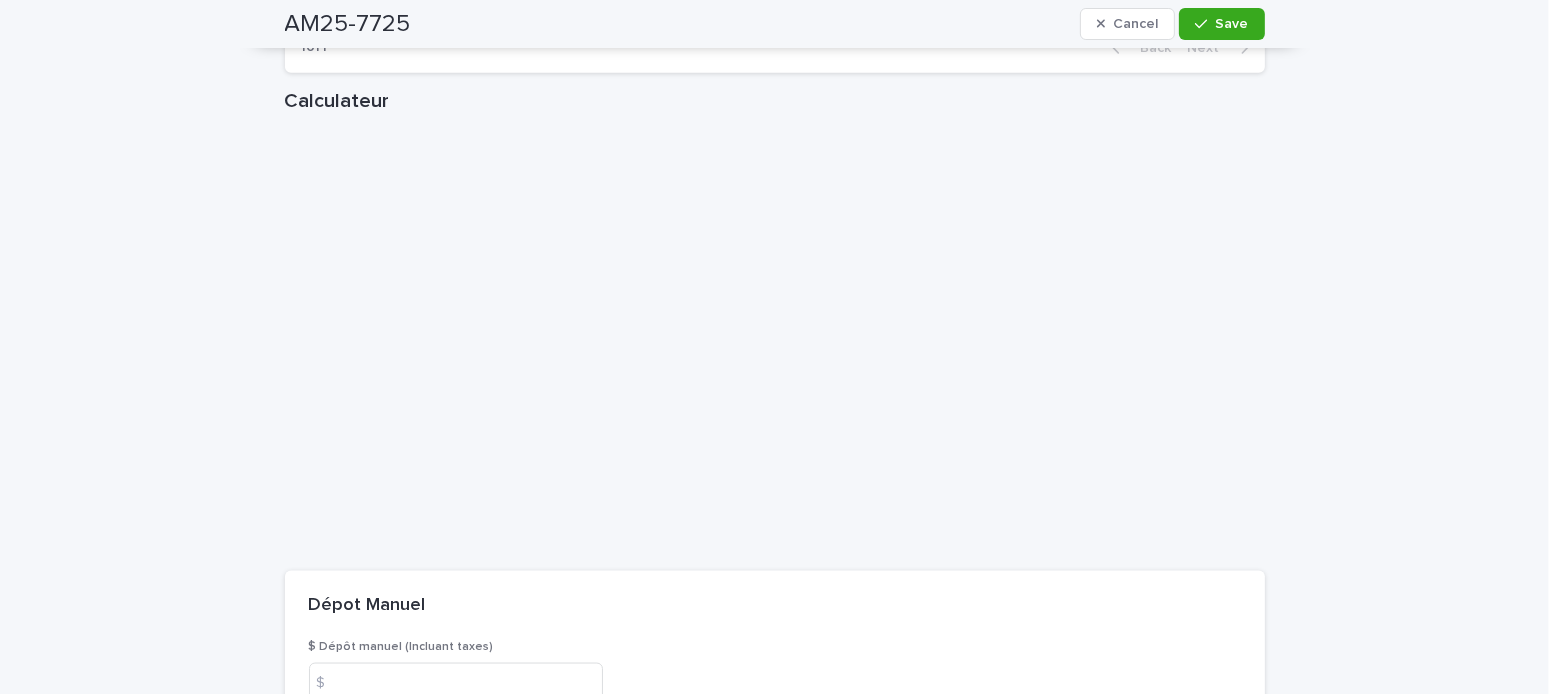 scroll, scrollTop: 2966, scrollLeft: 0, axis: vertical 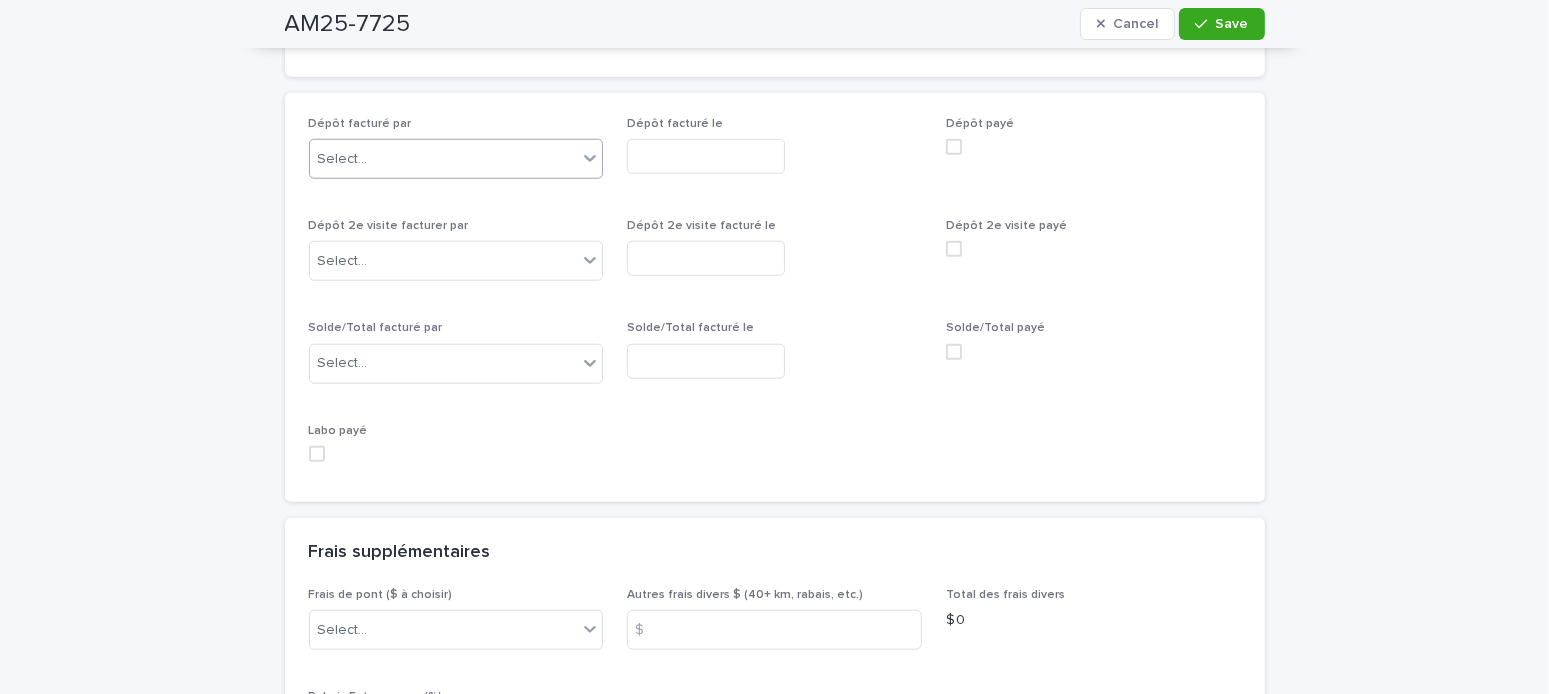 click on "Select..." at bounding box center (444, 159) 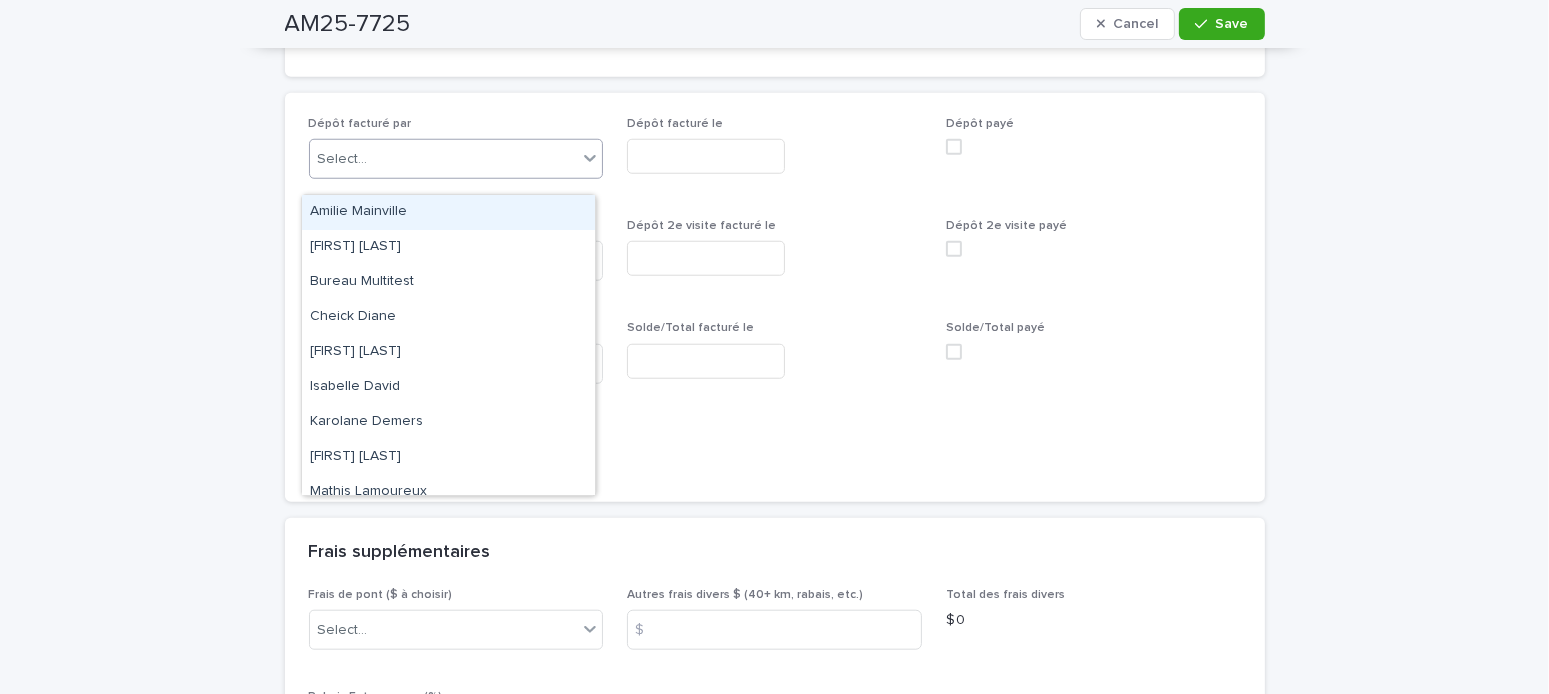 click on "Amilie Mainville" at bounding box center (448, 212) 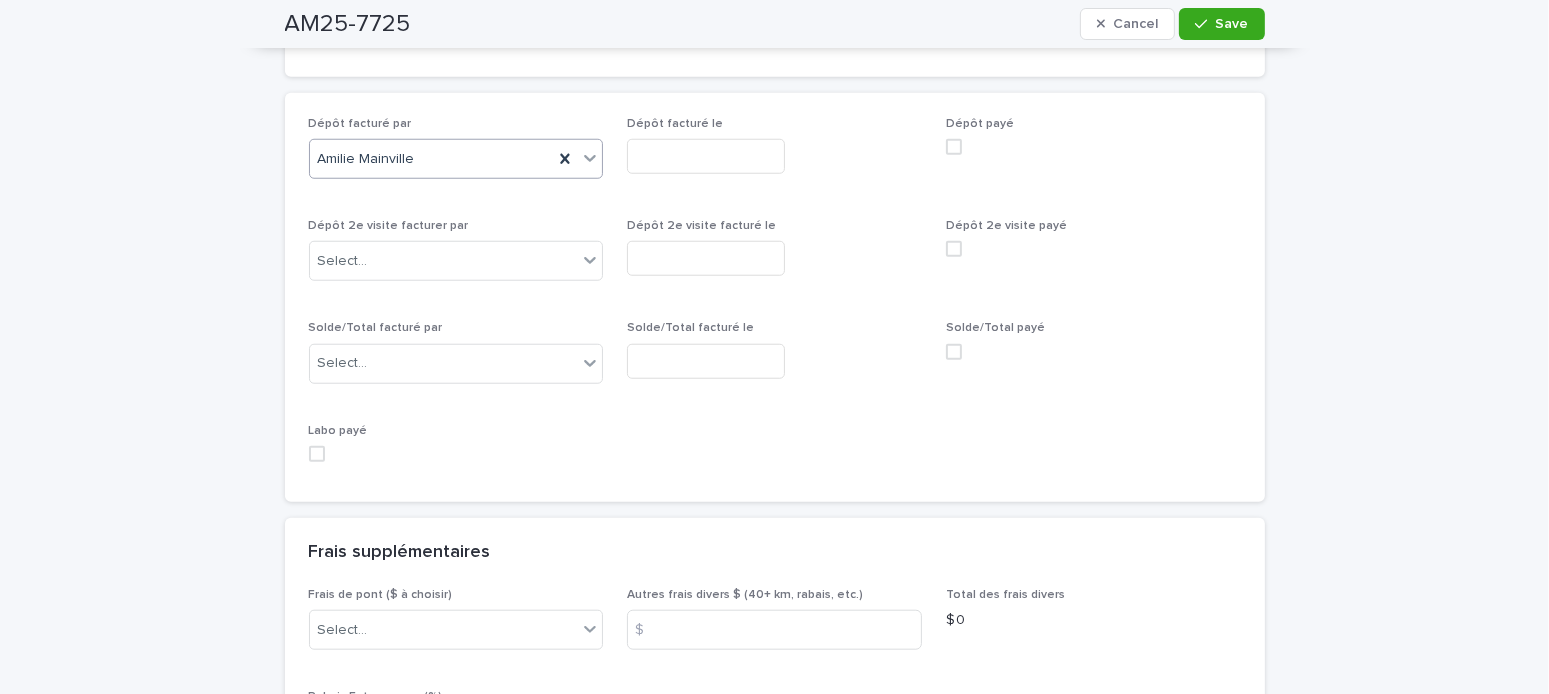 click at bounding box center [706, 156] 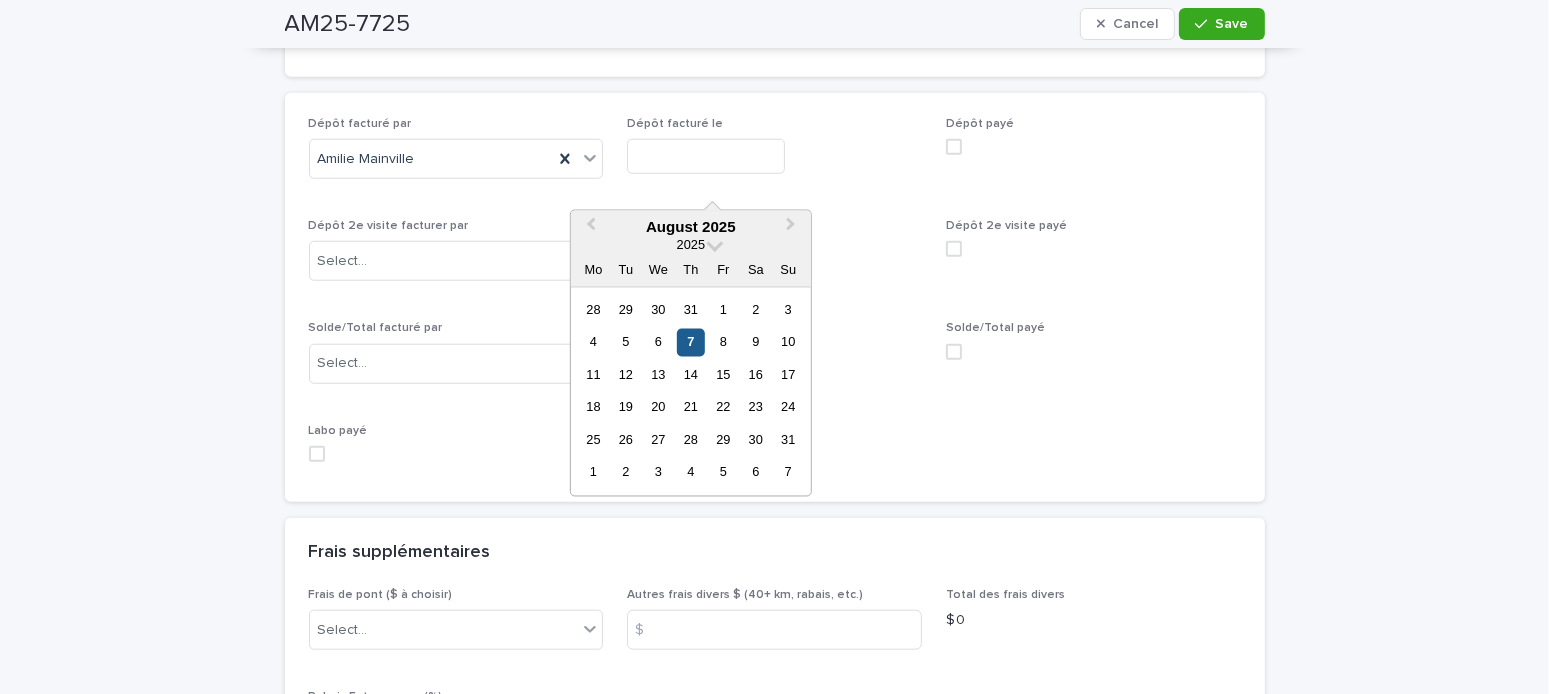click on "7" at bounding box center [690, 342] 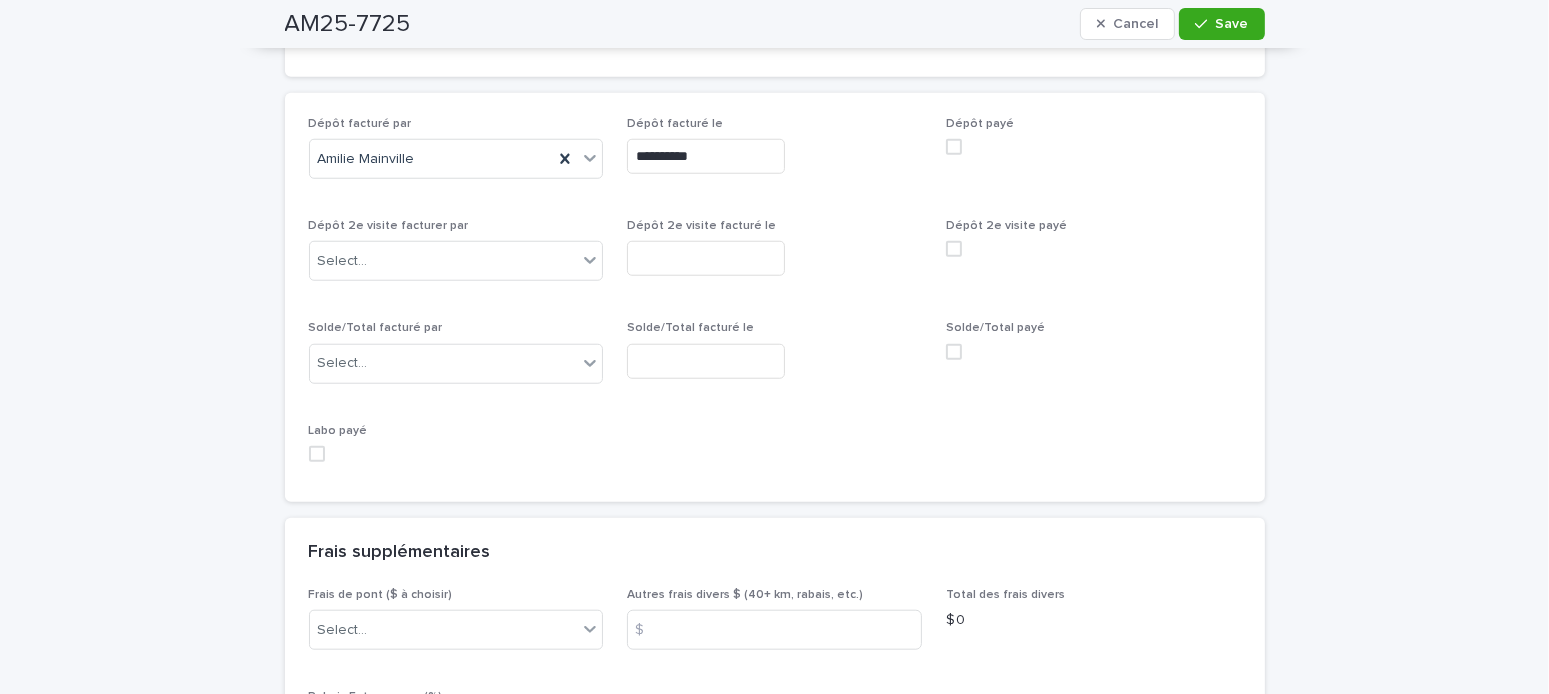click at bounding box center [1093, 147] 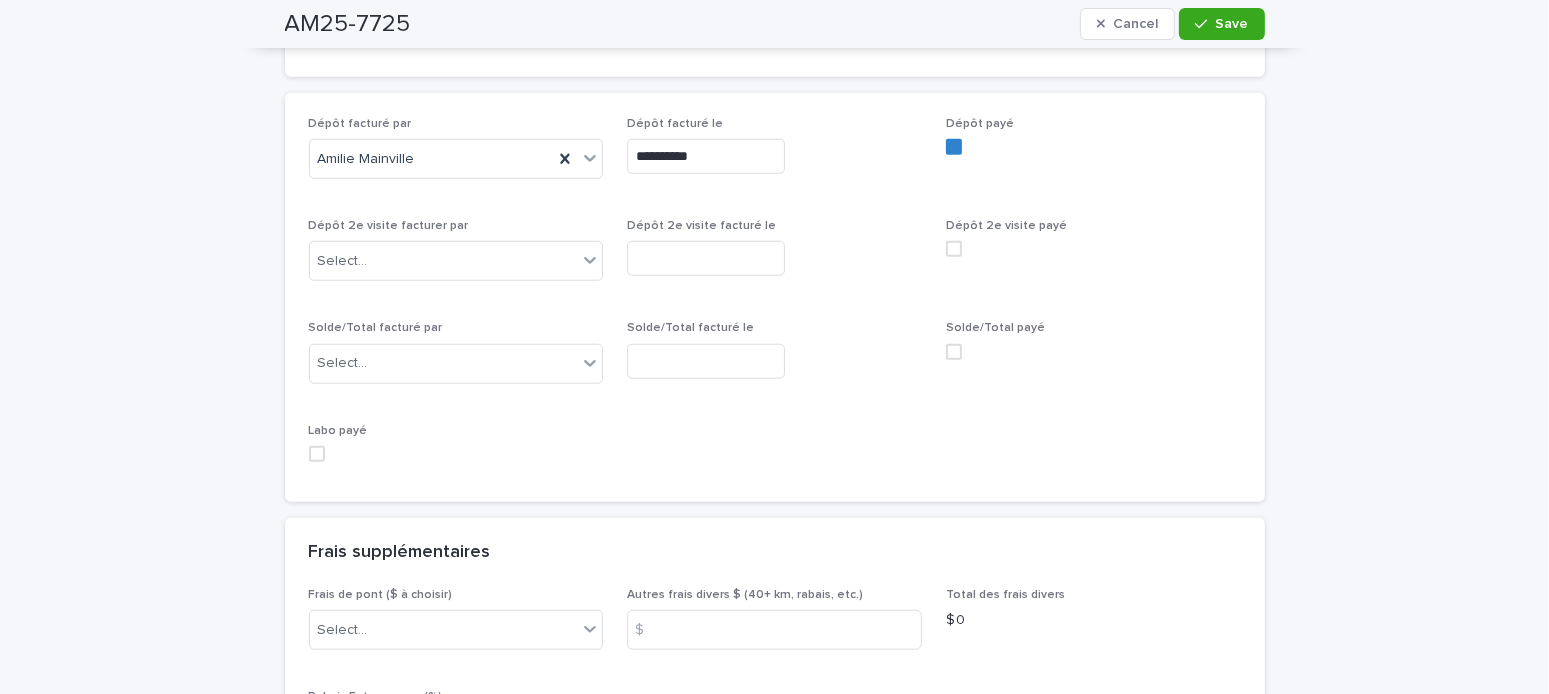click on "**********" at bounding box center [775, 298] 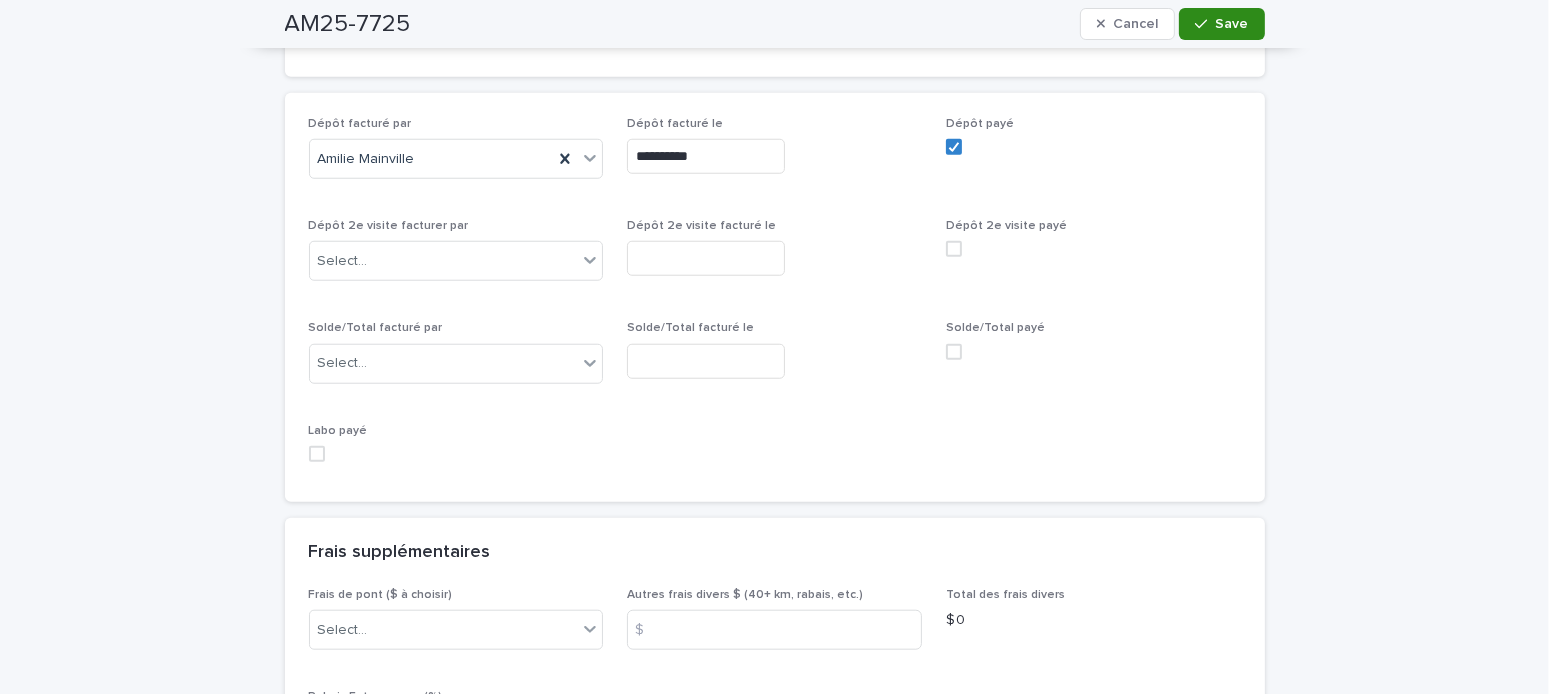 click on "Save" at bounding box center [1221, 24] 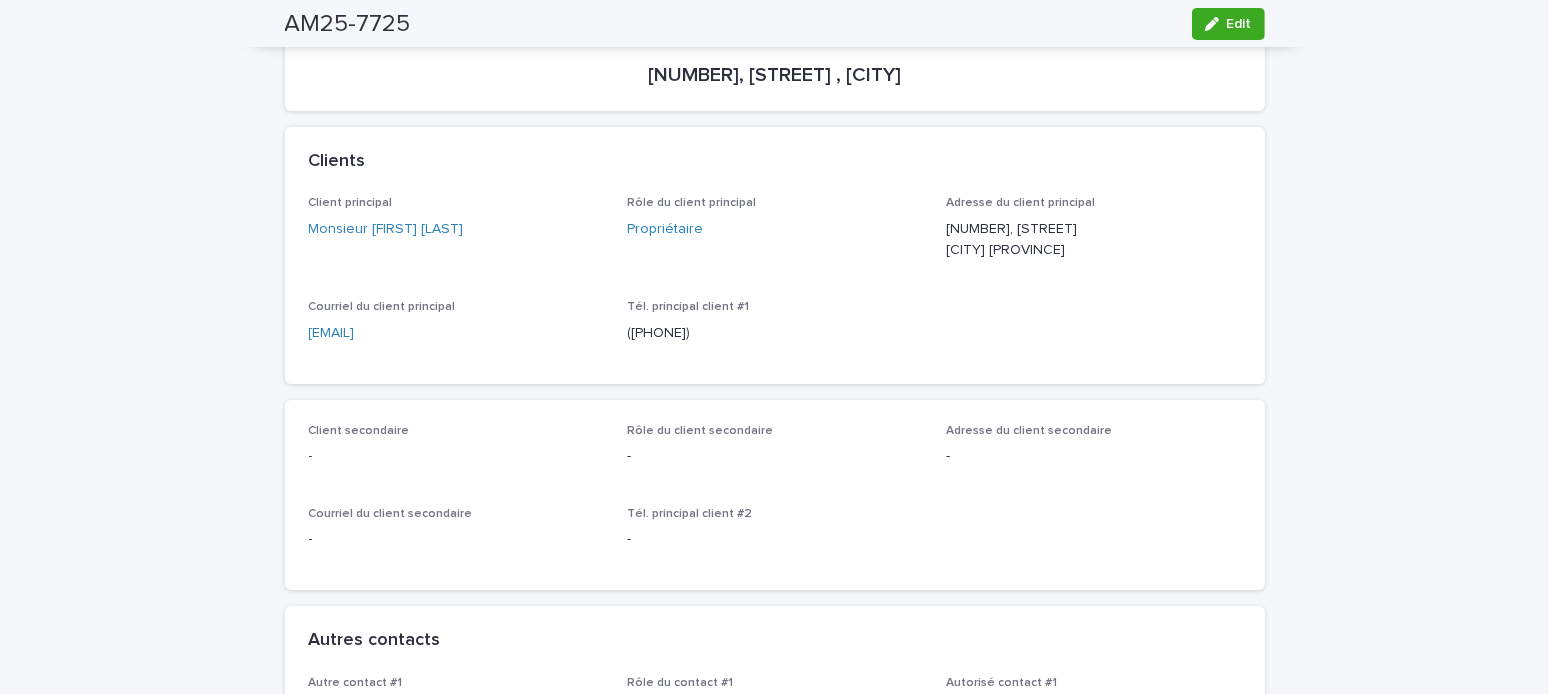scroll, scrollTop: 66, scrollLeft: 0, axis: vertical 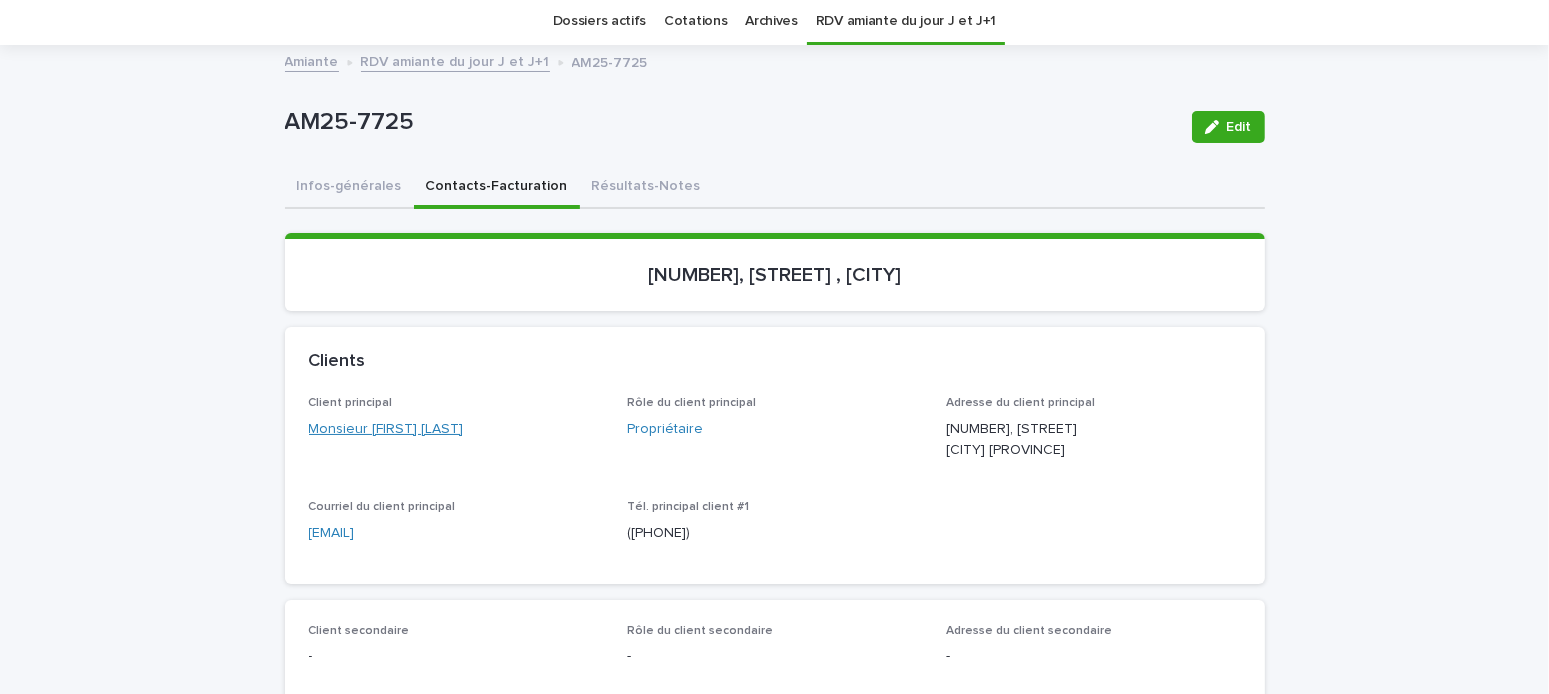 click on "Monsieur Guillaume  Barrette" at bounding box center (386, 429) 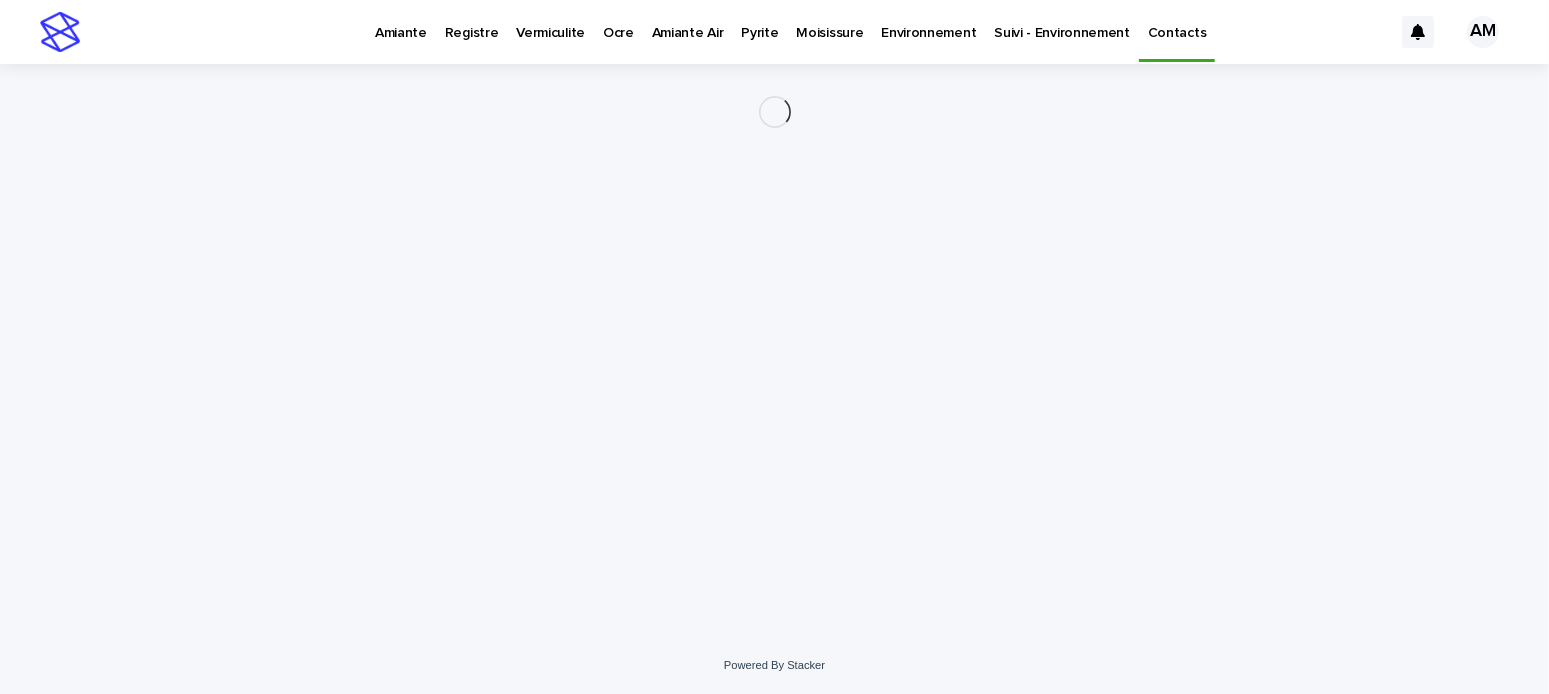 scroll, scrollTop: 0, scrollLeft: 0, axis: both 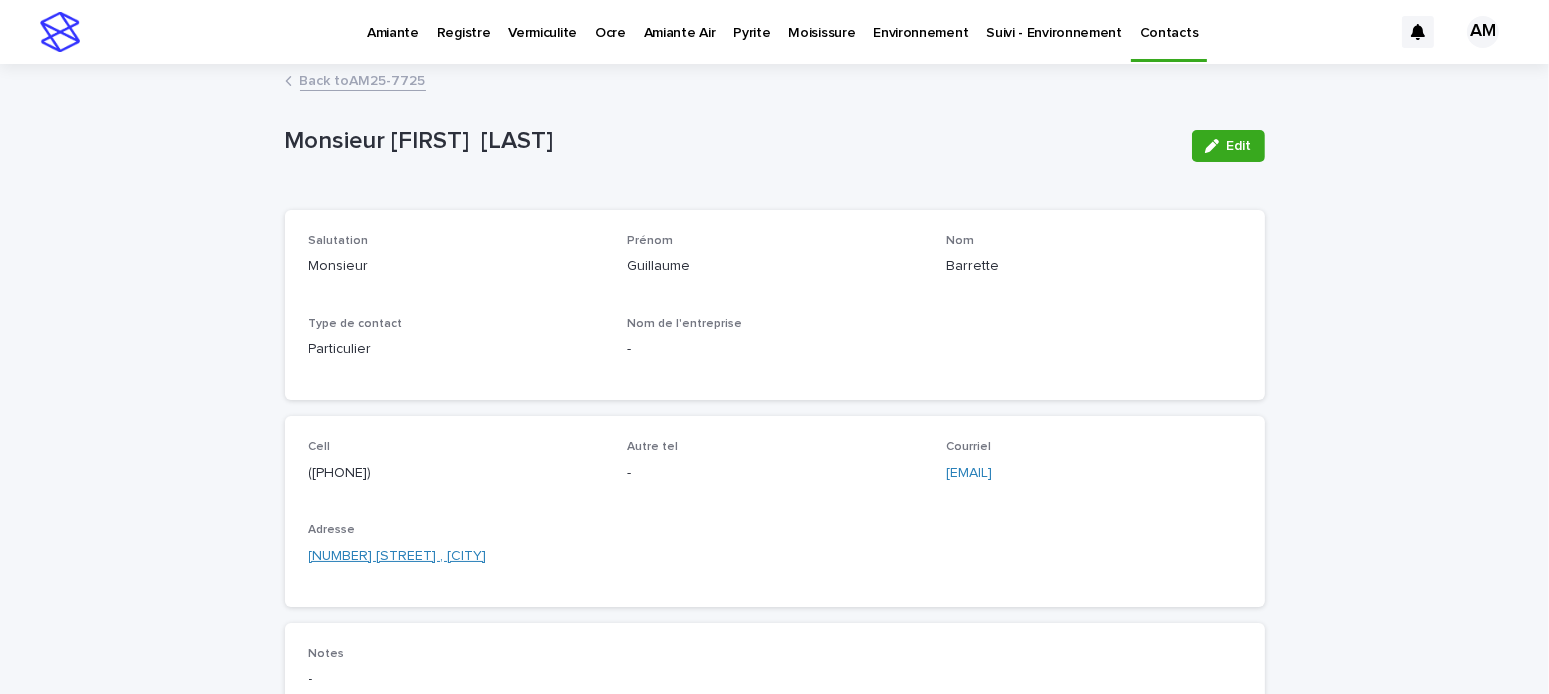 click on "1225 Poirier , Brossard" at bounding box center (398, 556) 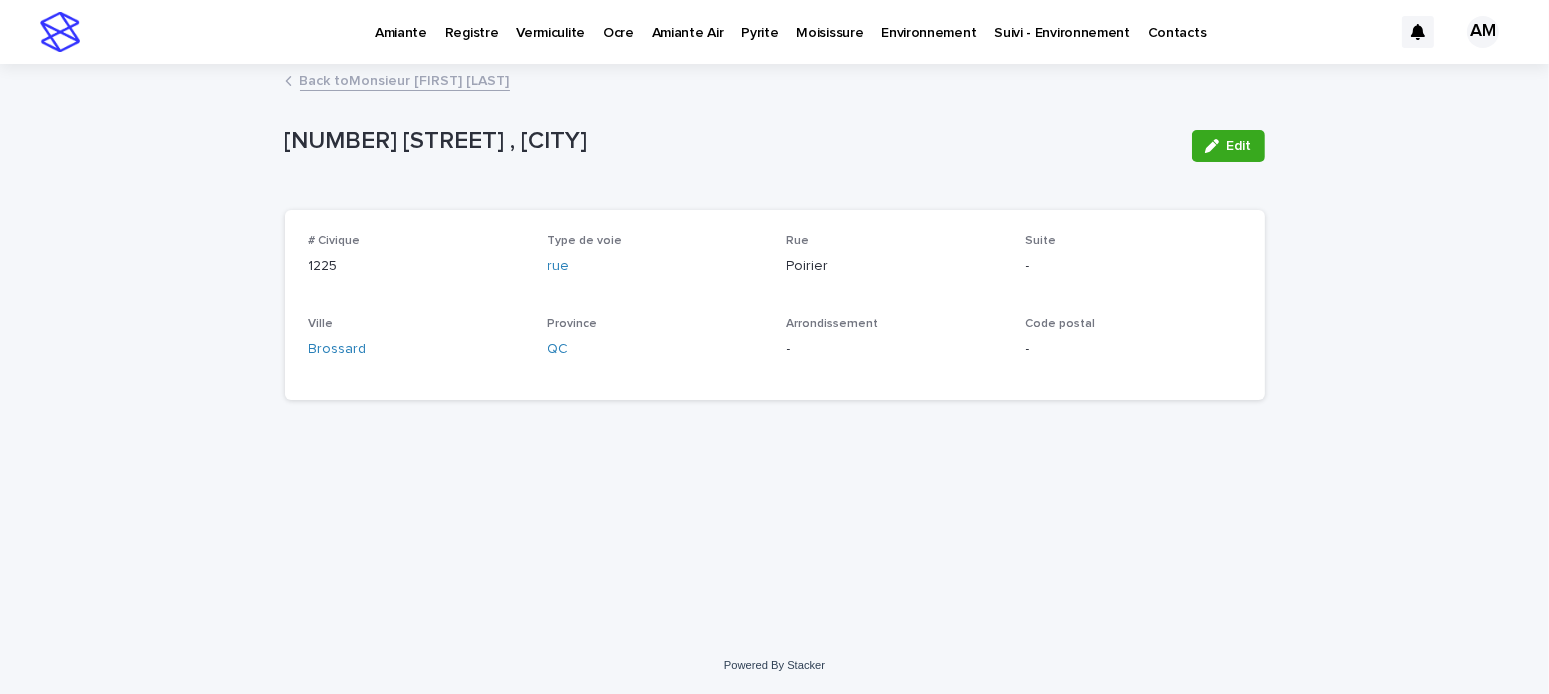 click on "Edit" at bounding box center (1228, 146) 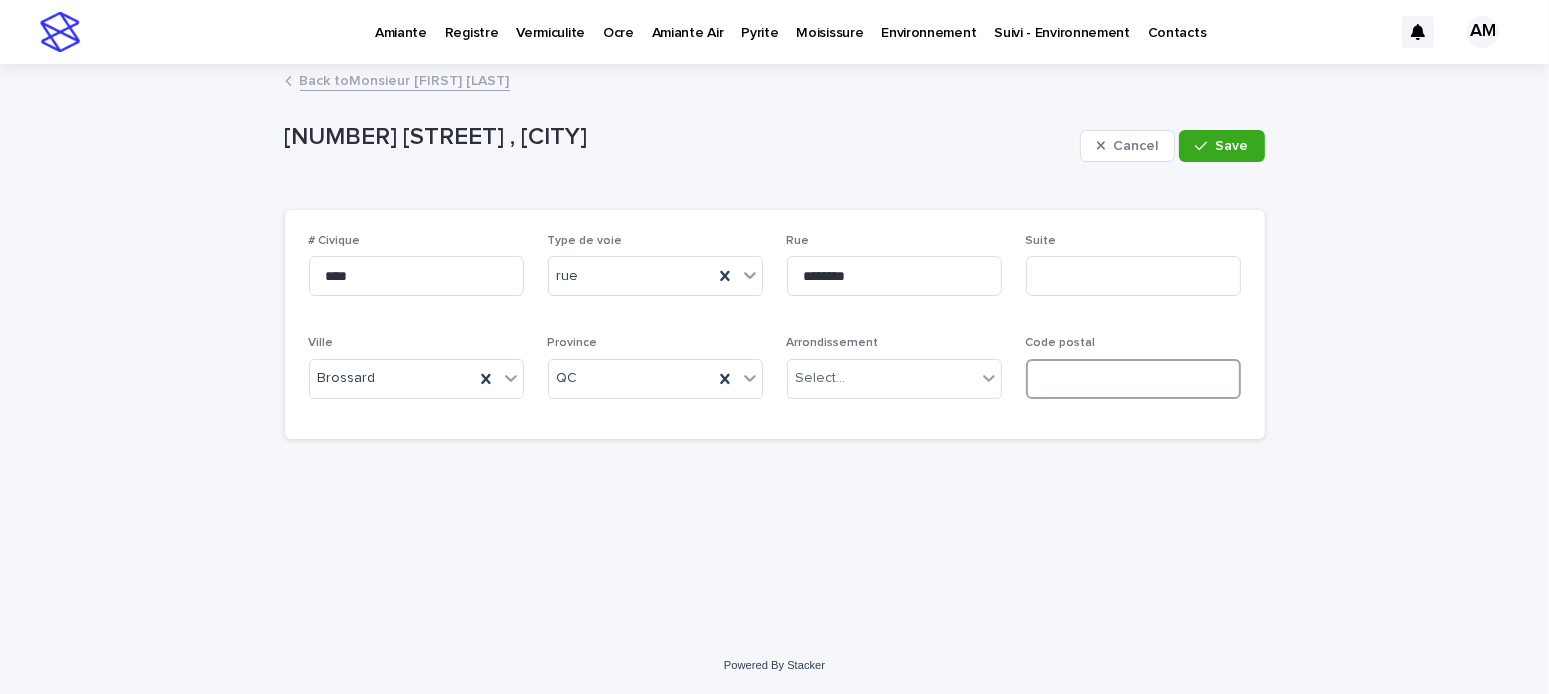 click at bounding box center (1133, 379) 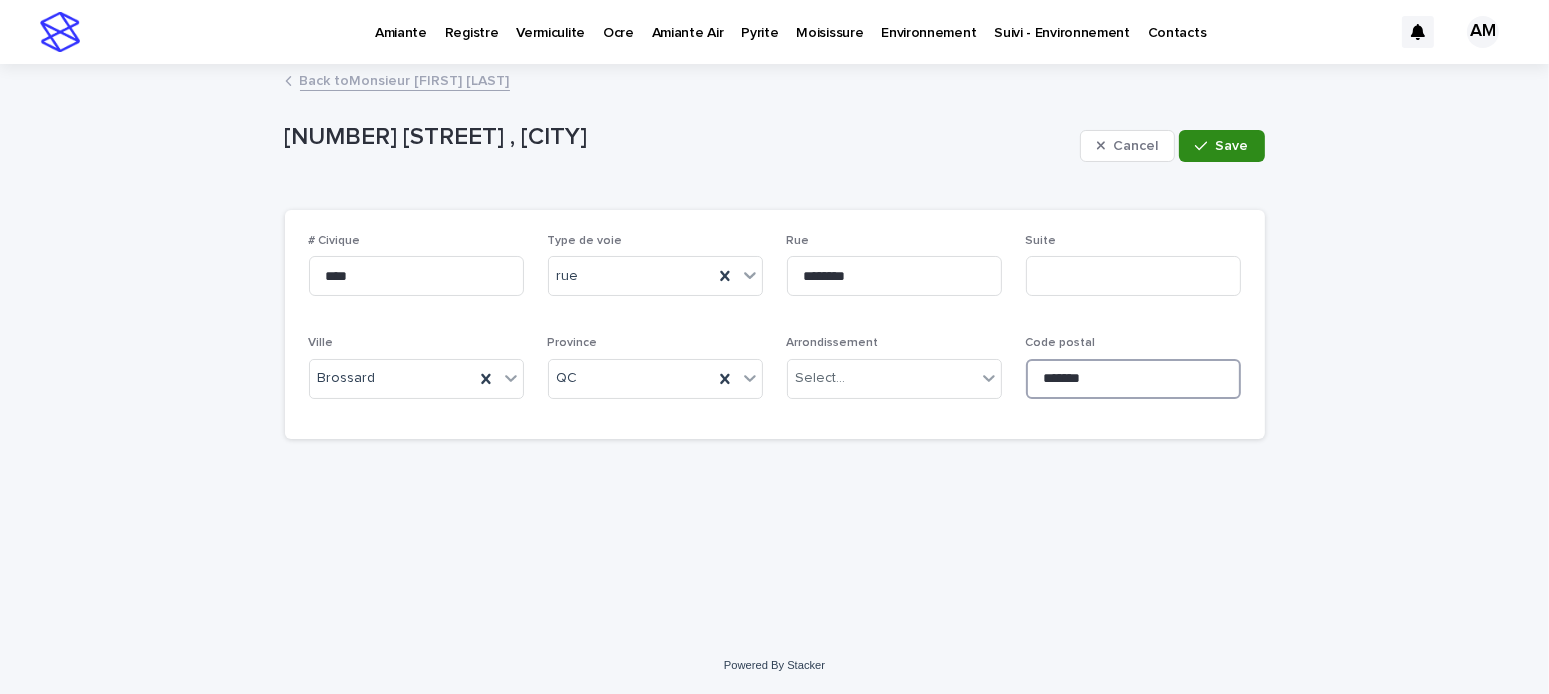type on "*******" 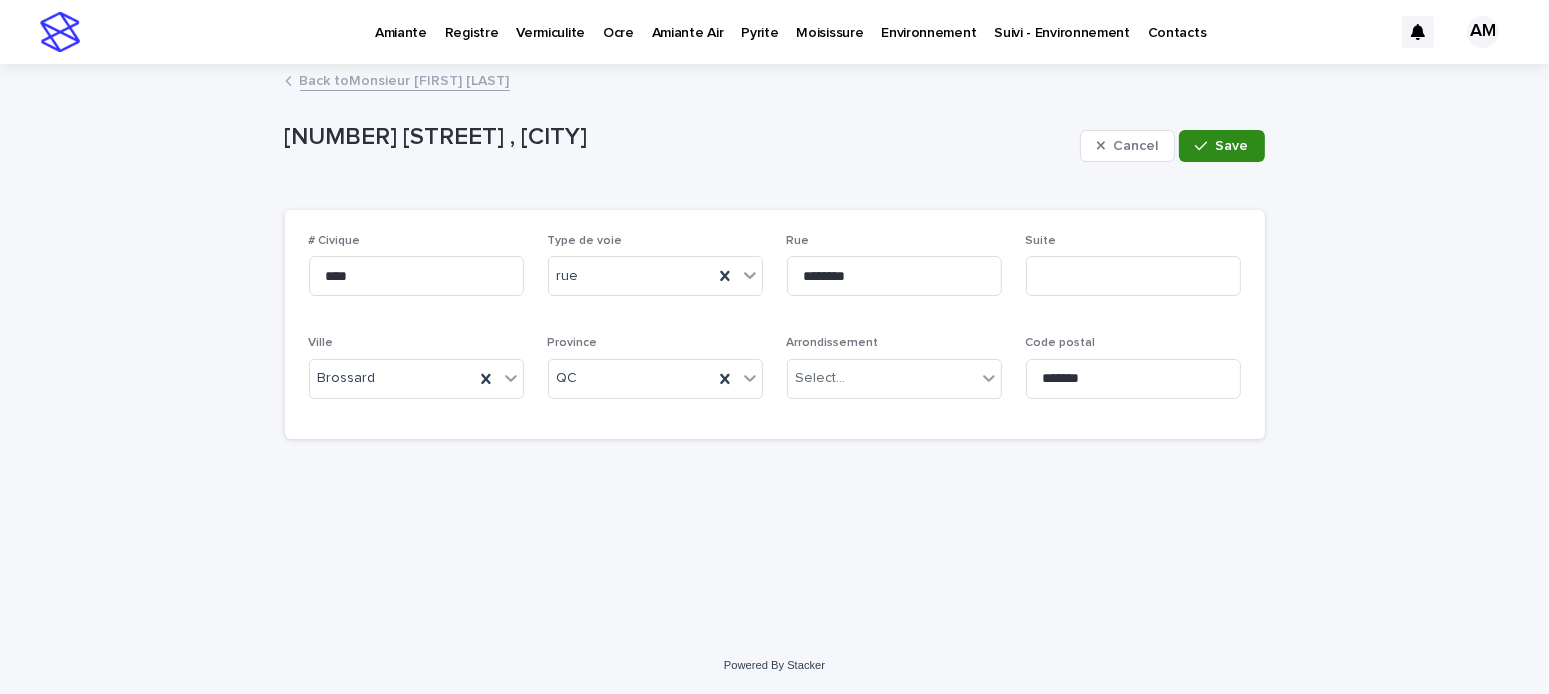 click at bounding box center [1205, 146] 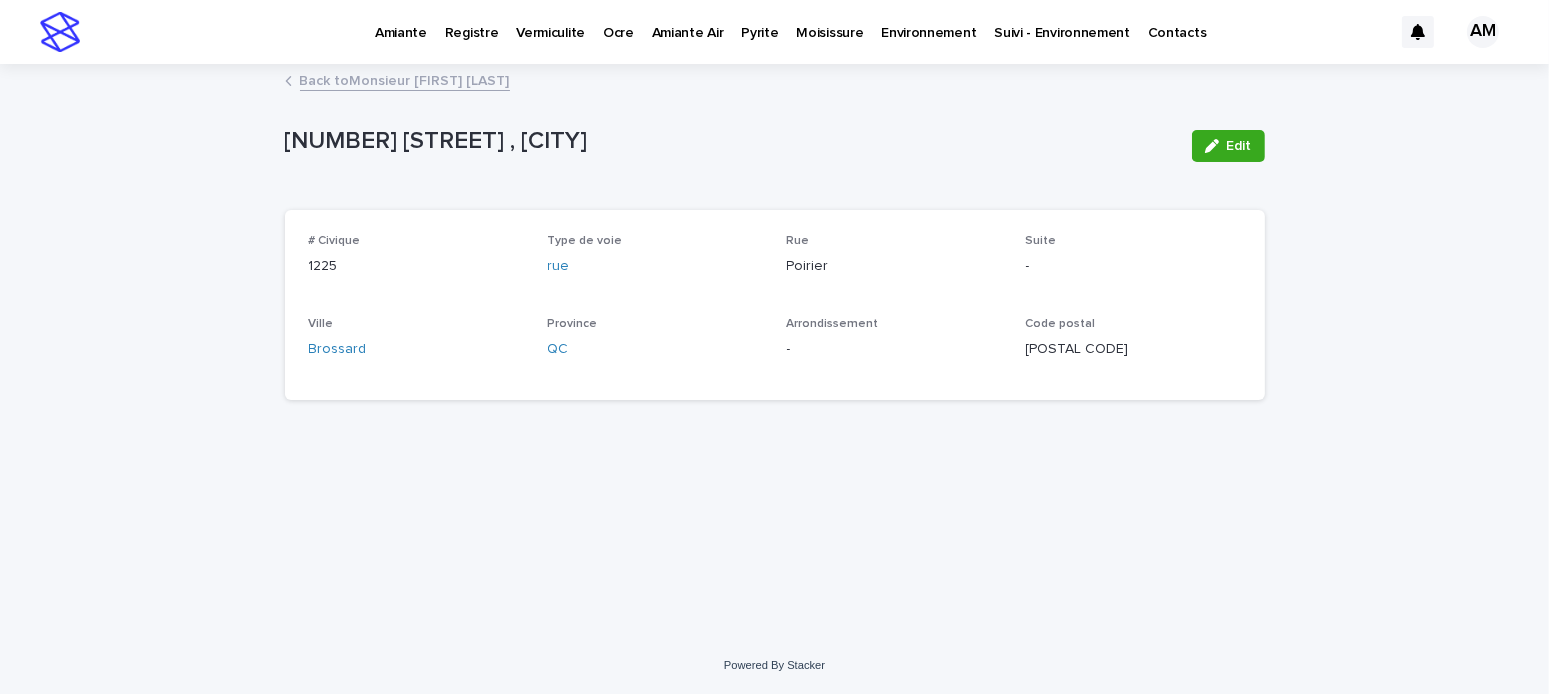 click on "Back to  Monsieur Guillaume  Barrette" at bounding box center (405, 79) 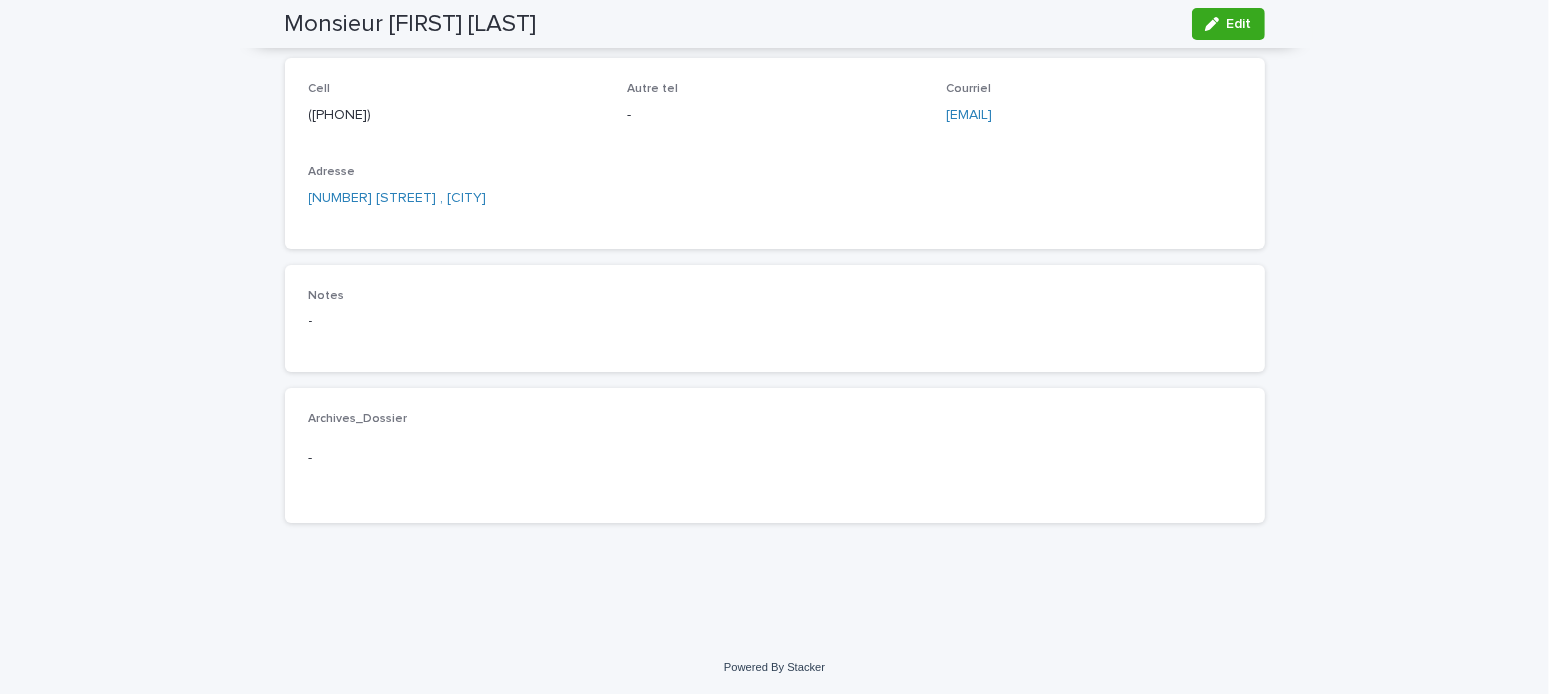 scroll, scrollTop: 0, scrollLeft: 0, axis: both 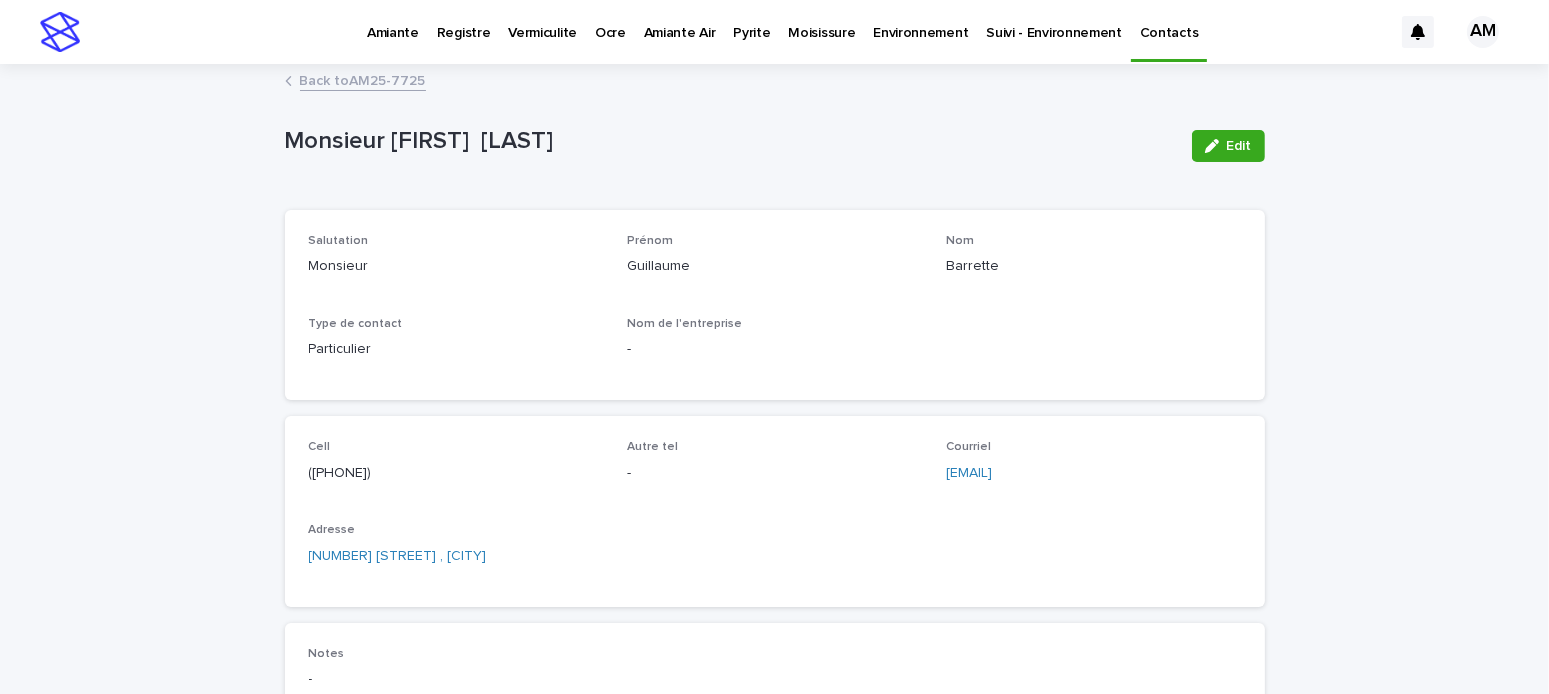 click on "Back to  AM25-7725" at bounding box center [363, 79] 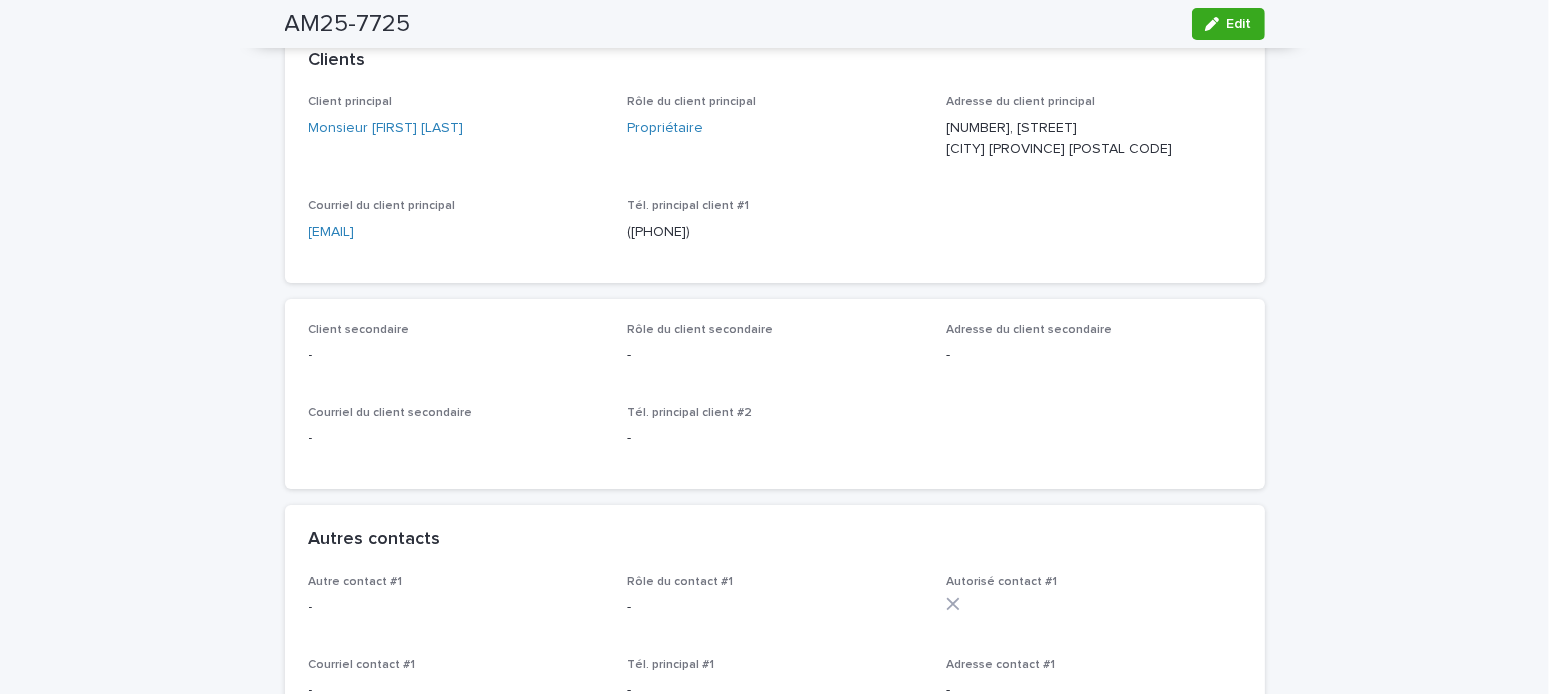 scroll, scrollTop: 0, scrollLeft: 0, axis: both 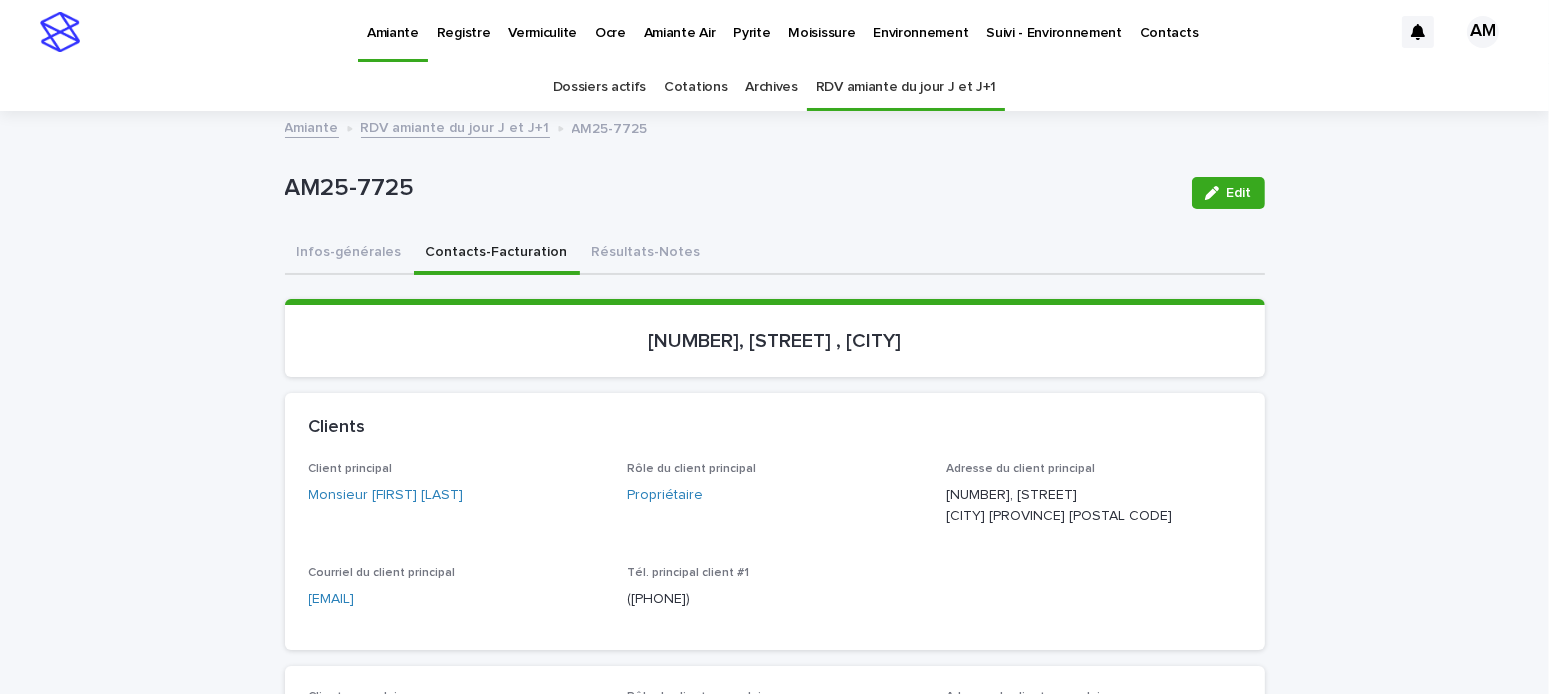 click on "Pyrite" at bounding box center (751, 21) 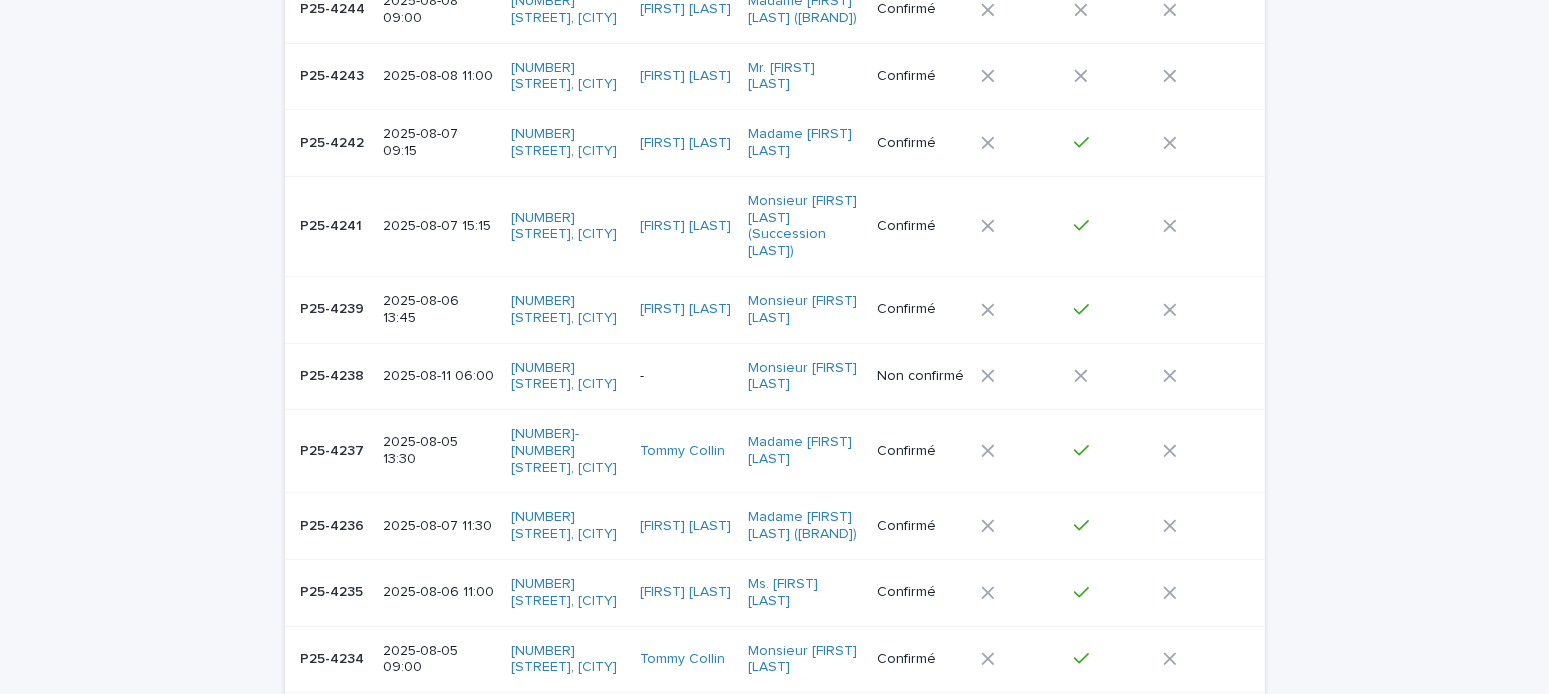 scroll, scrollTop: 900, scrollLeft: 0, axis: vertical 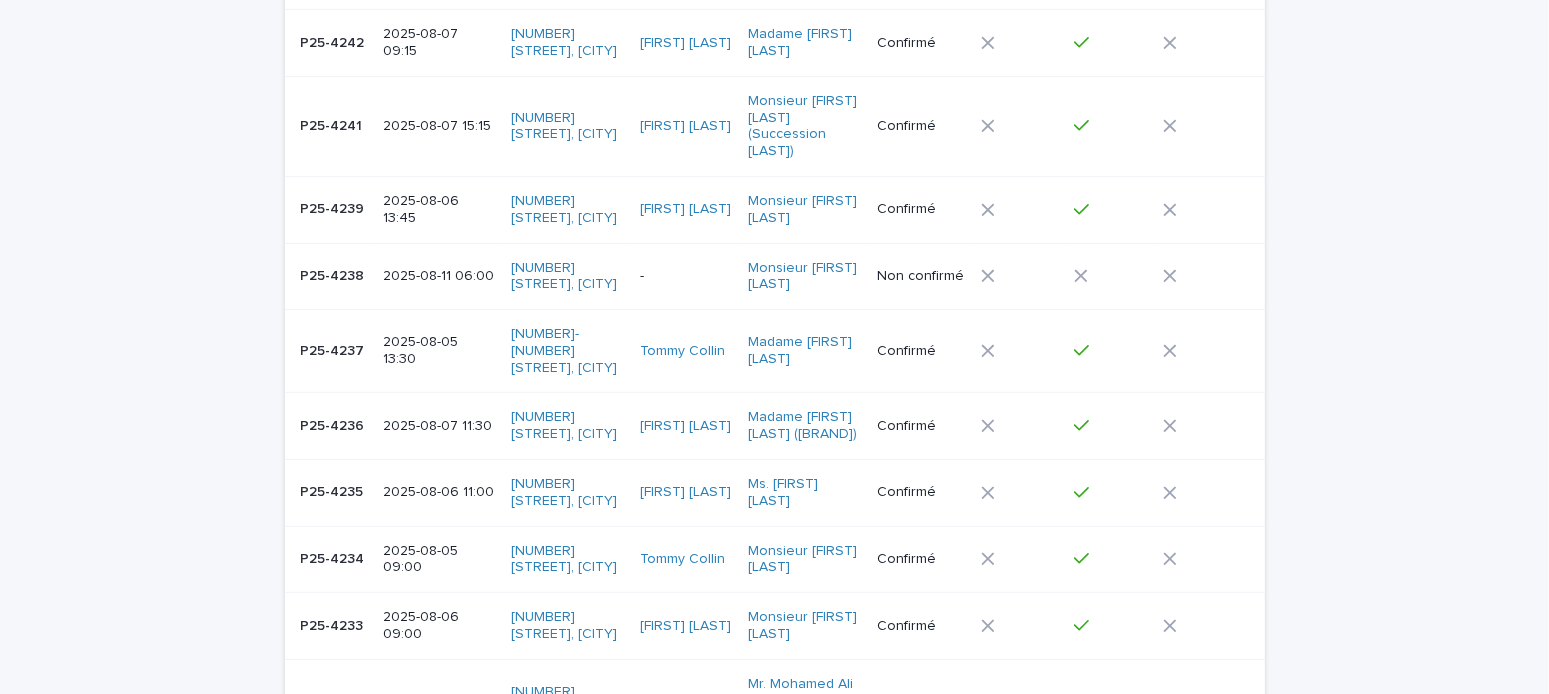 click on "2025-08-11 06:00" at bounding box center (438, 276) 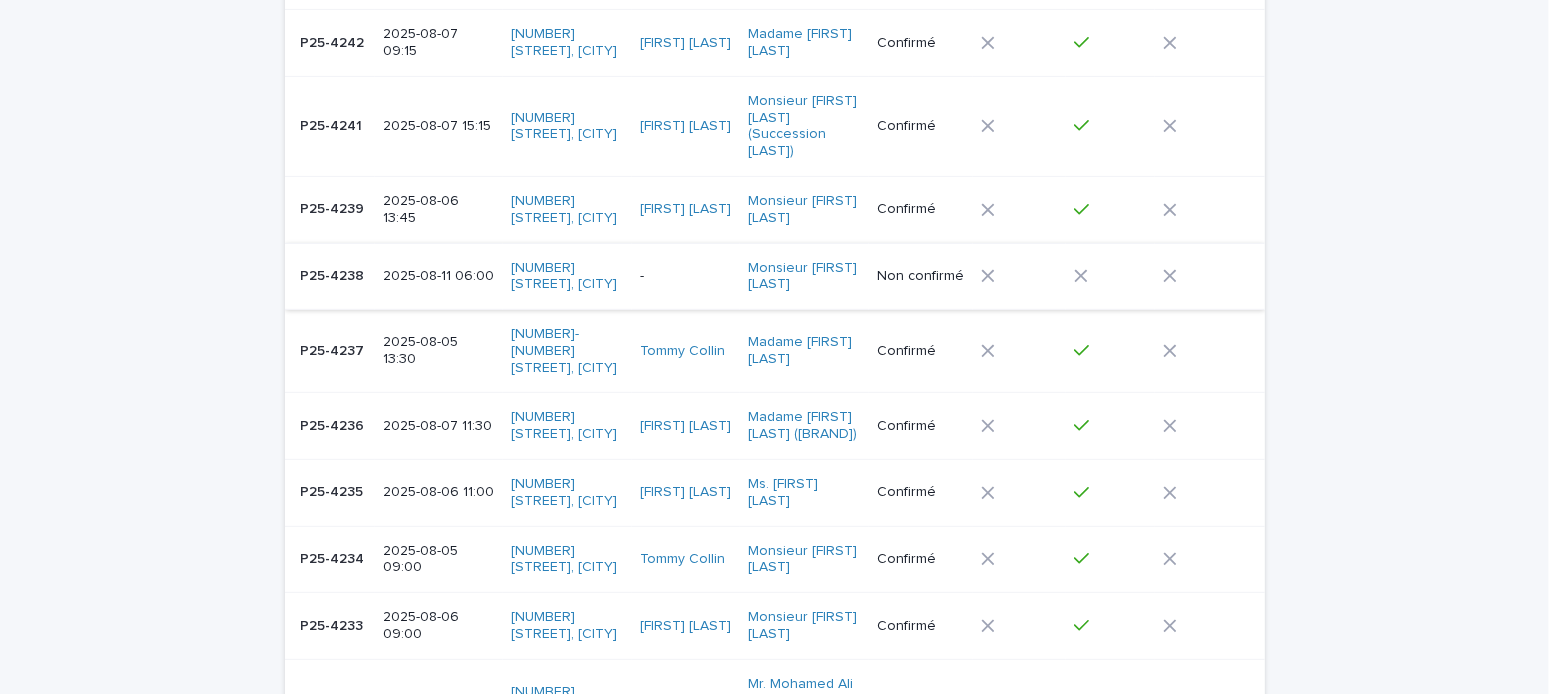 scroll, scrollTop: 0, scrollLeft: 0, axis: both 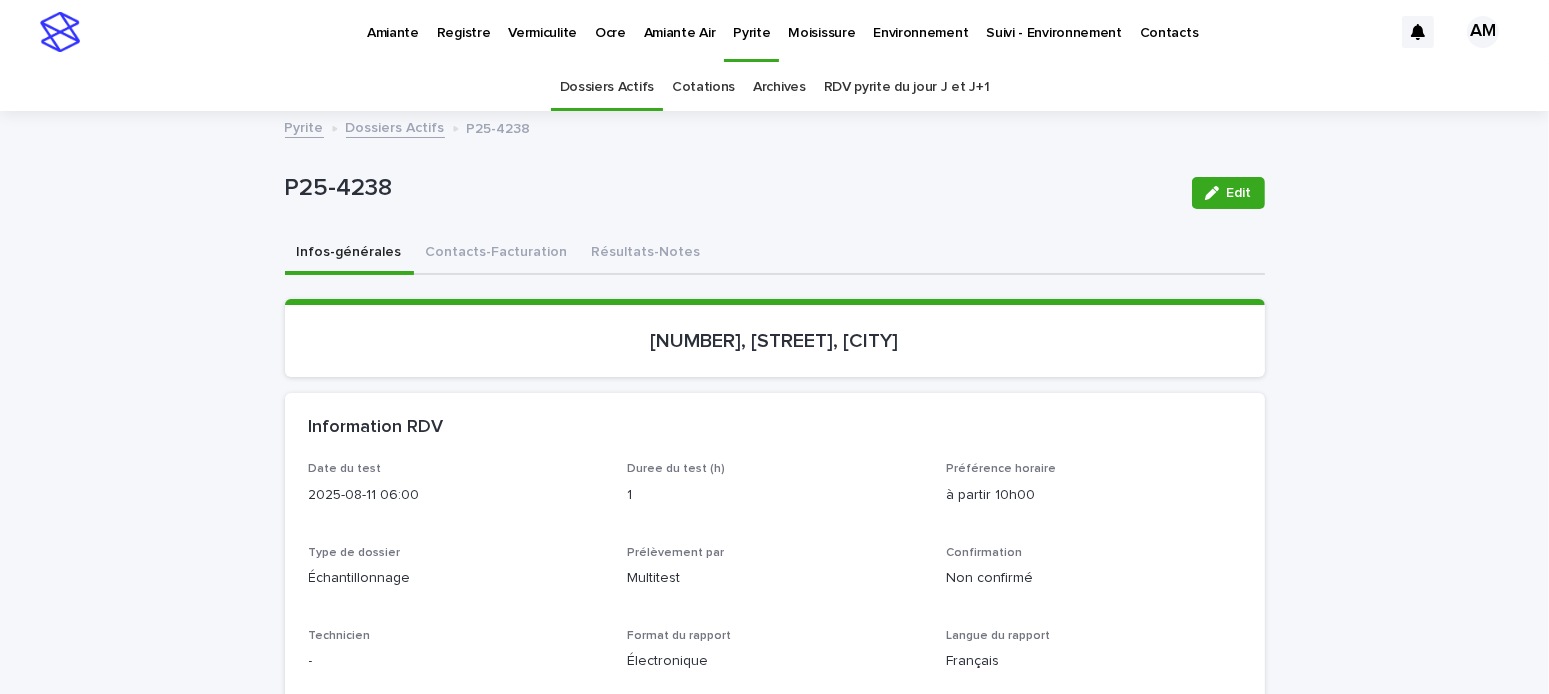 click on "Edit" at bounding box center (1239, 193) 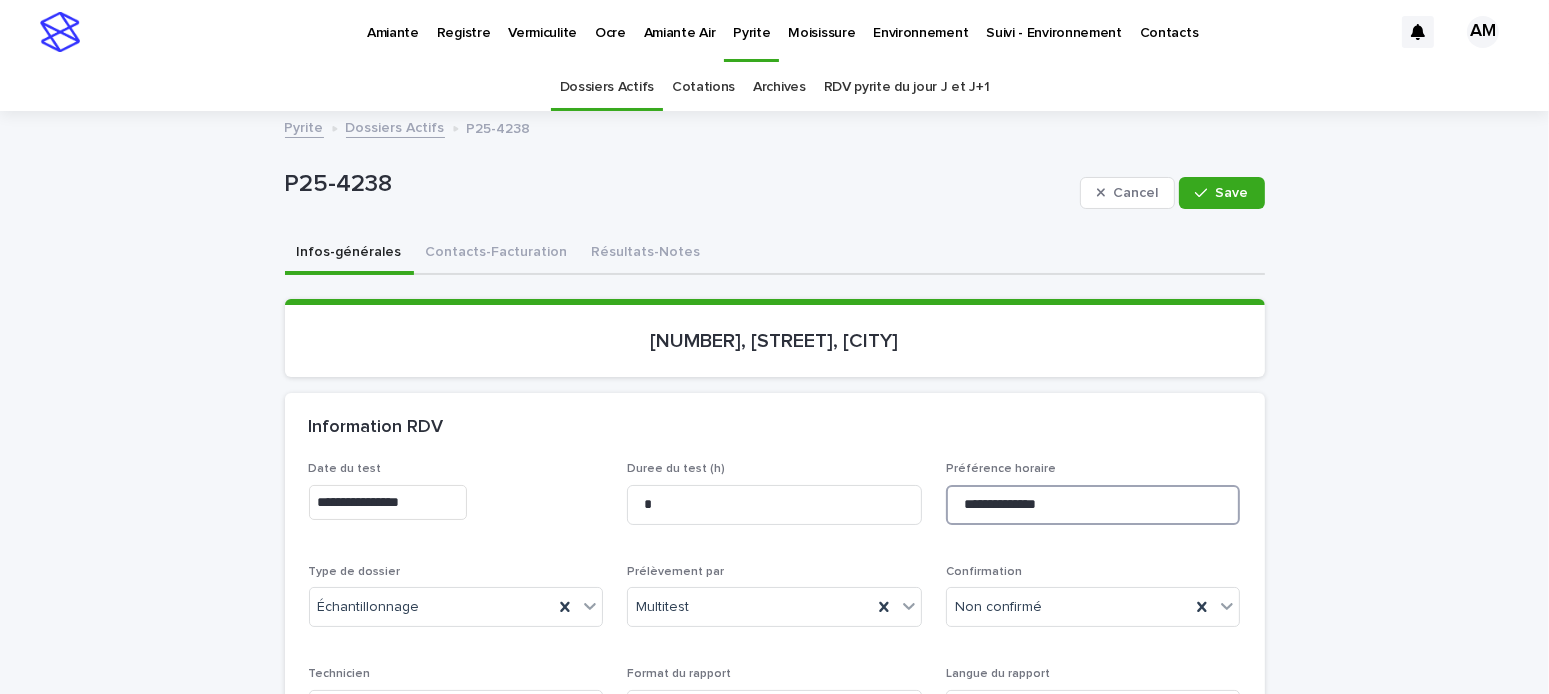 click on "**********" at bounding box center [1093, 505] 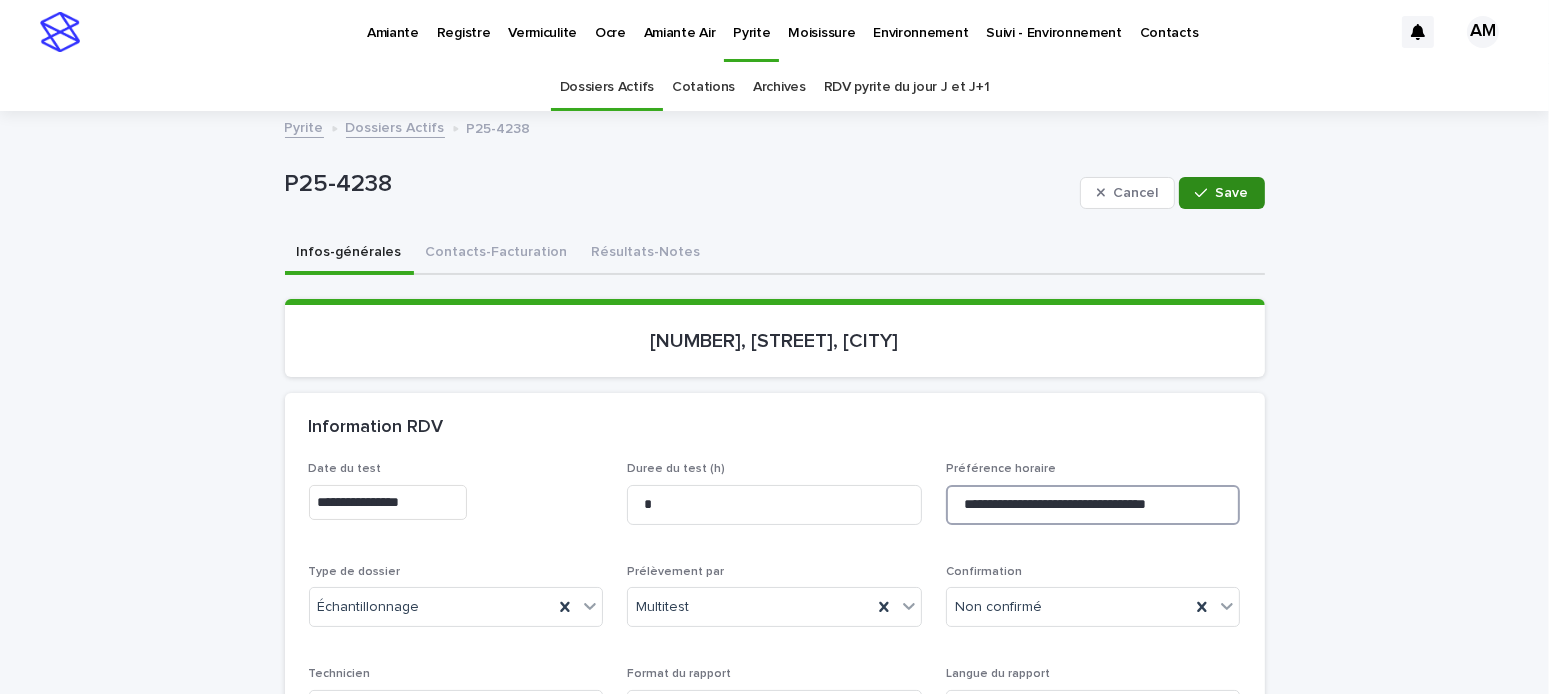 type on "**********" 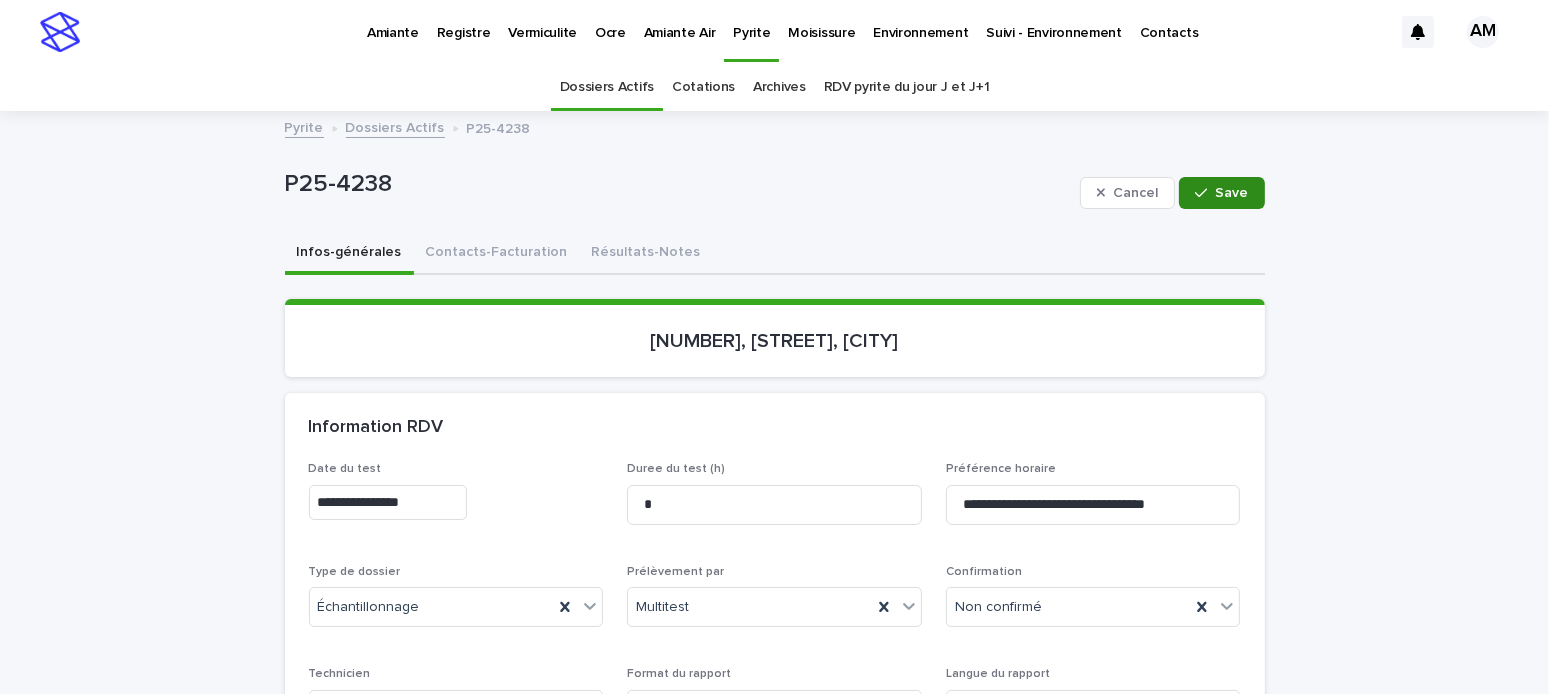 click on "Save" at bounding box center (1221, 193) 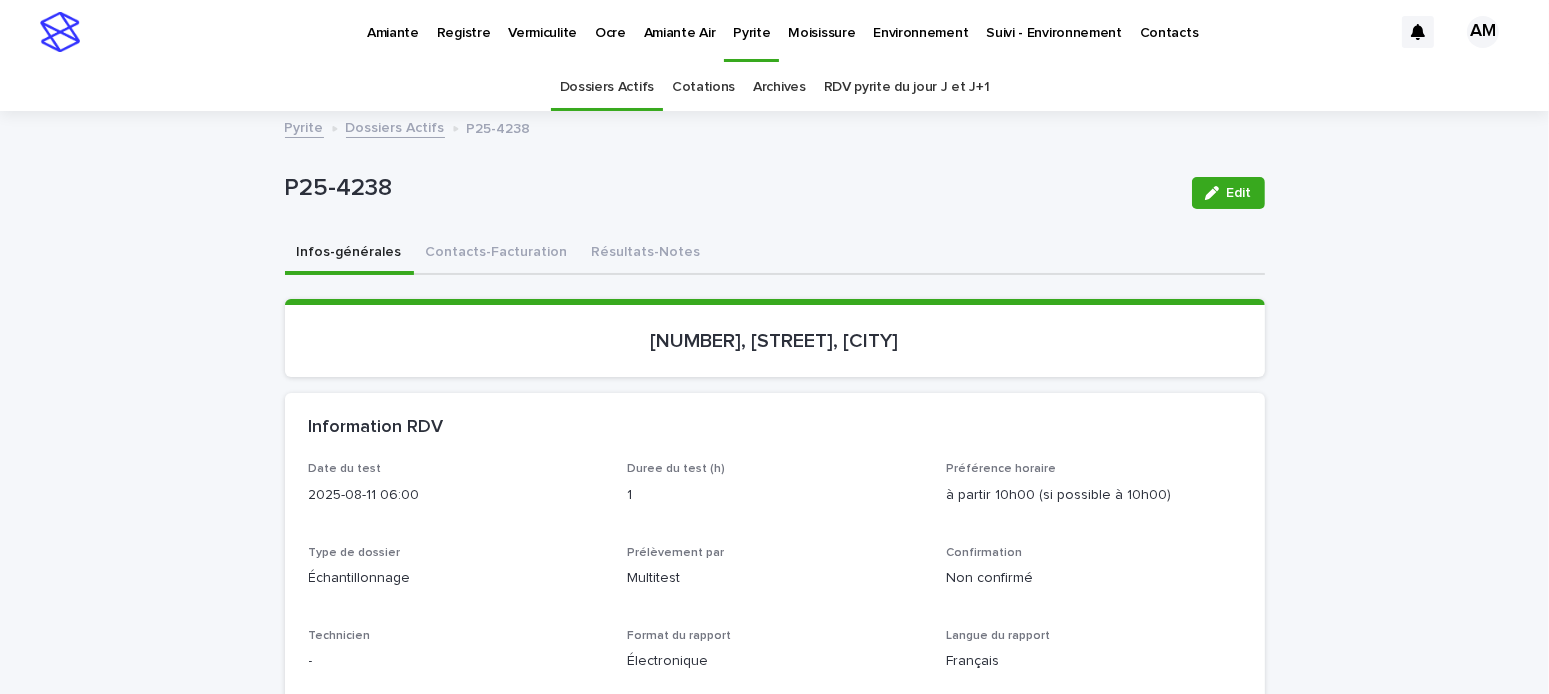 click on "Dossiers Actifs" at bounding box center [395, 126] 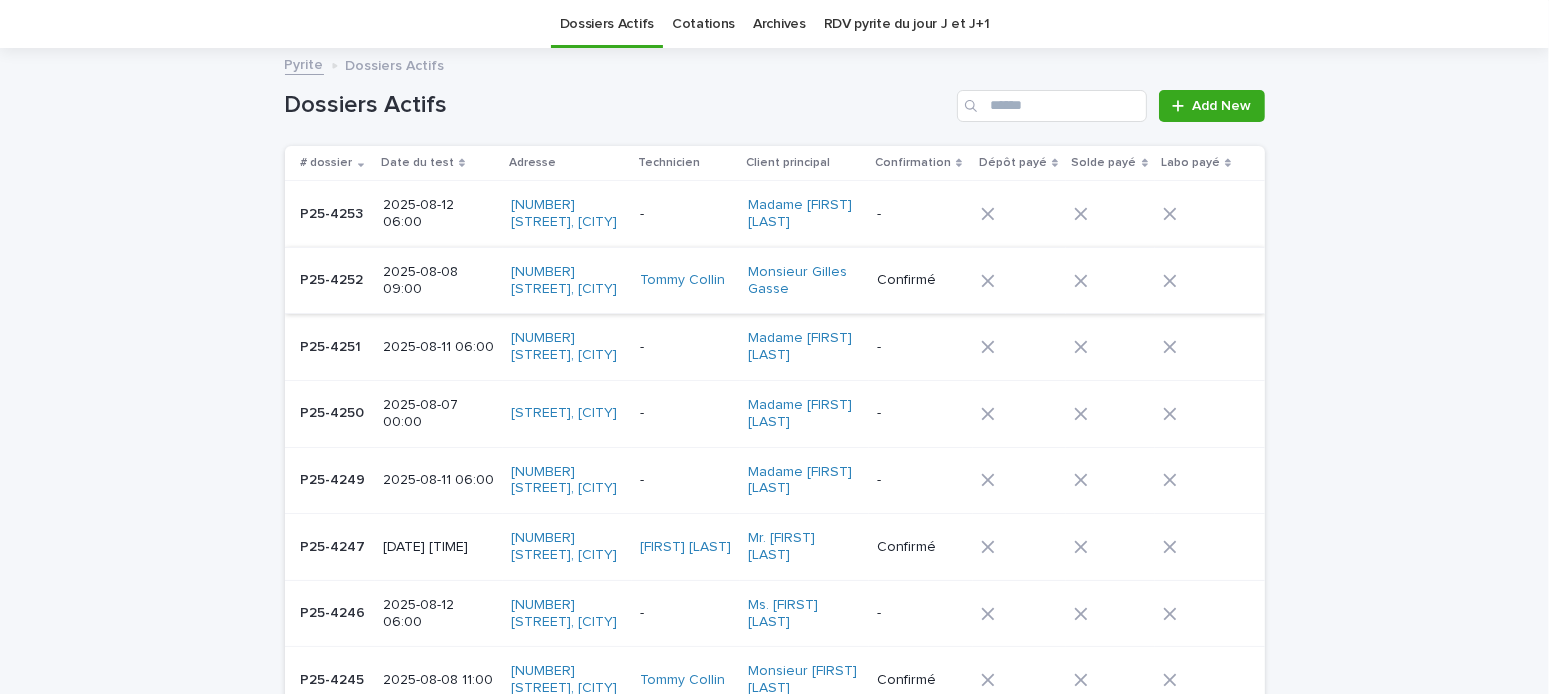 scroll, scrollTop: 0, scrollLeft: 0, axis: both 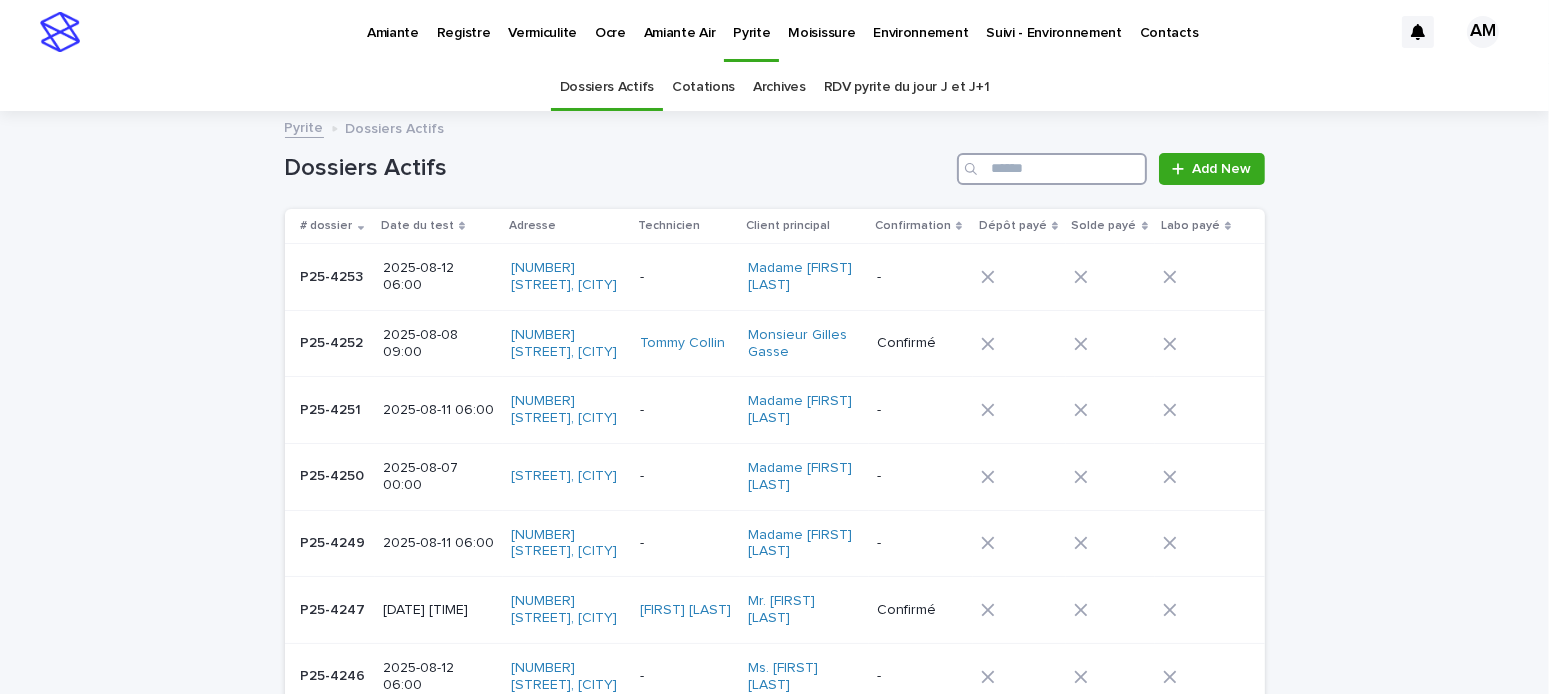 click at bounding box center [1052, 169] 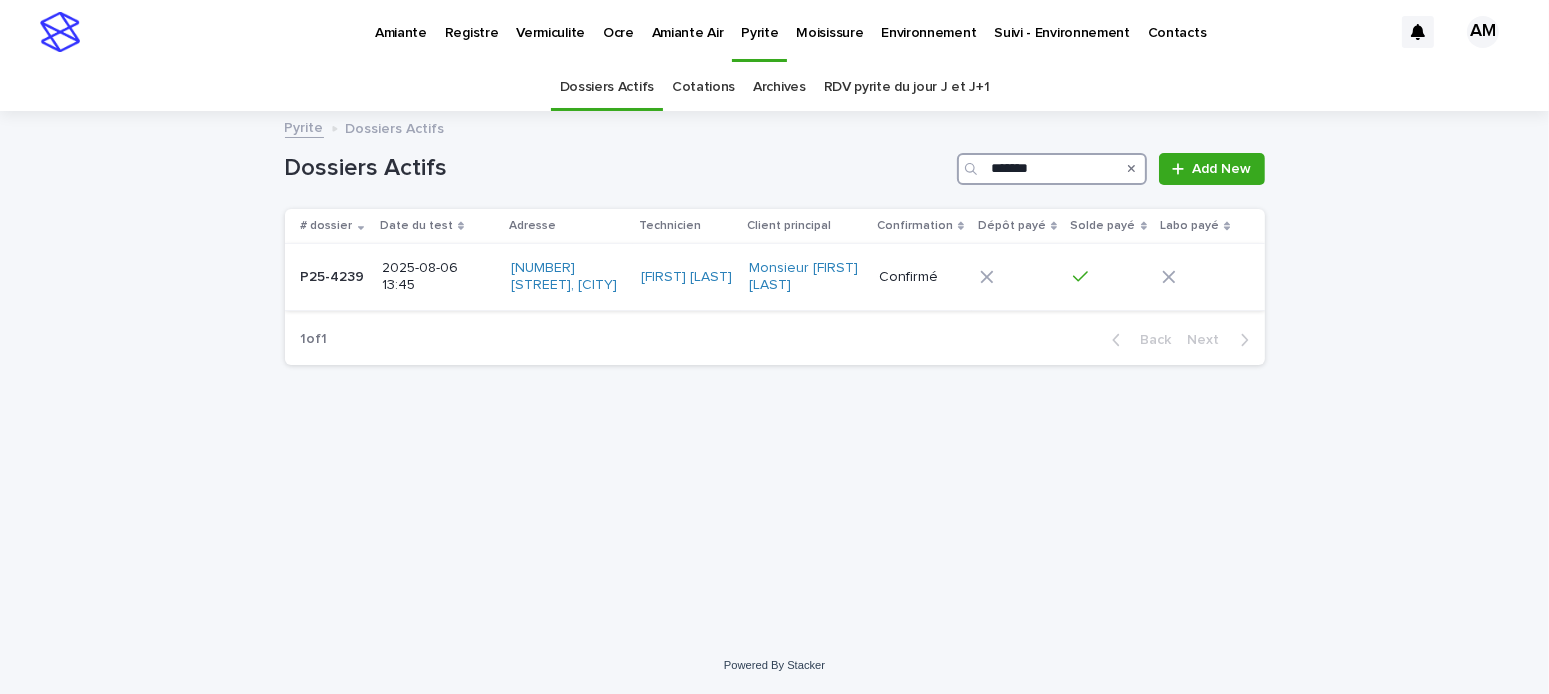type on "*******" 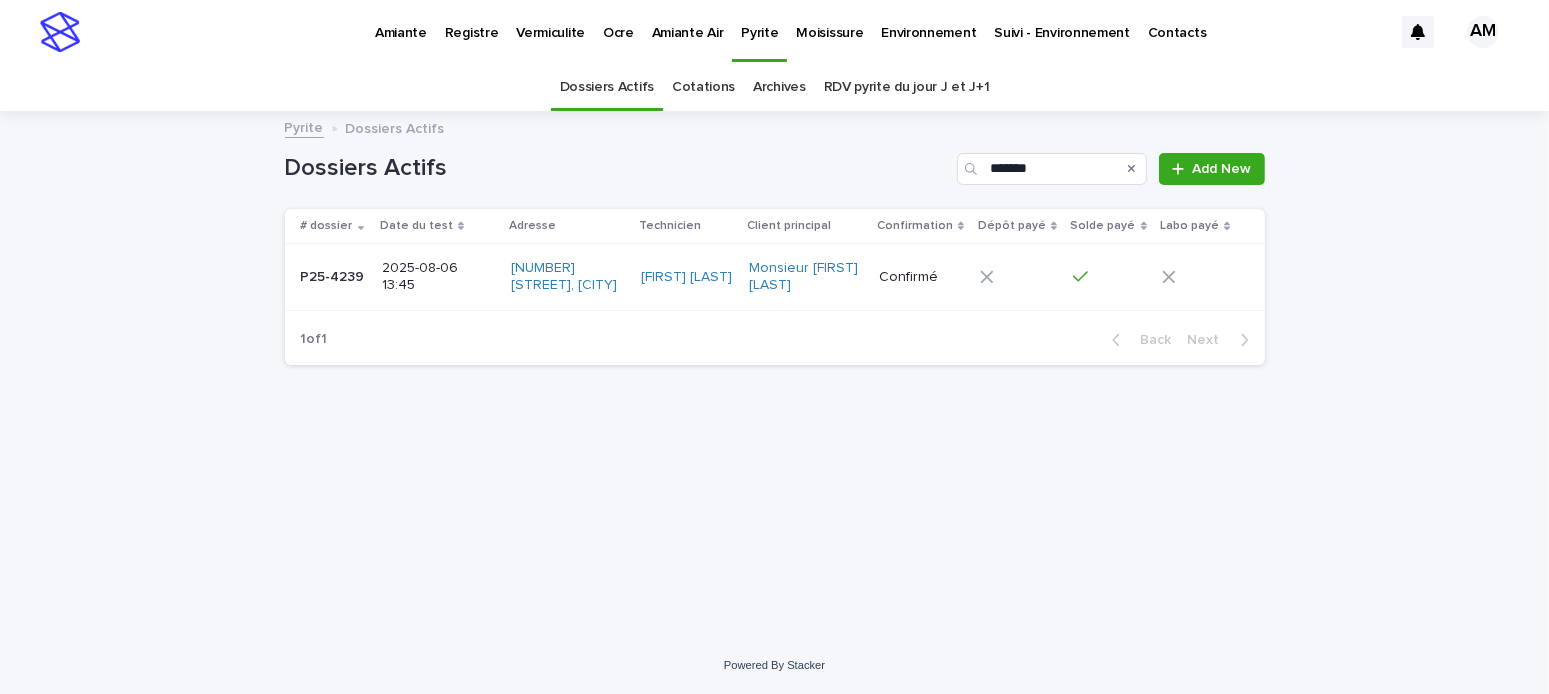 click on "2025-08-06 13:45" at bounding box center [438, 277] 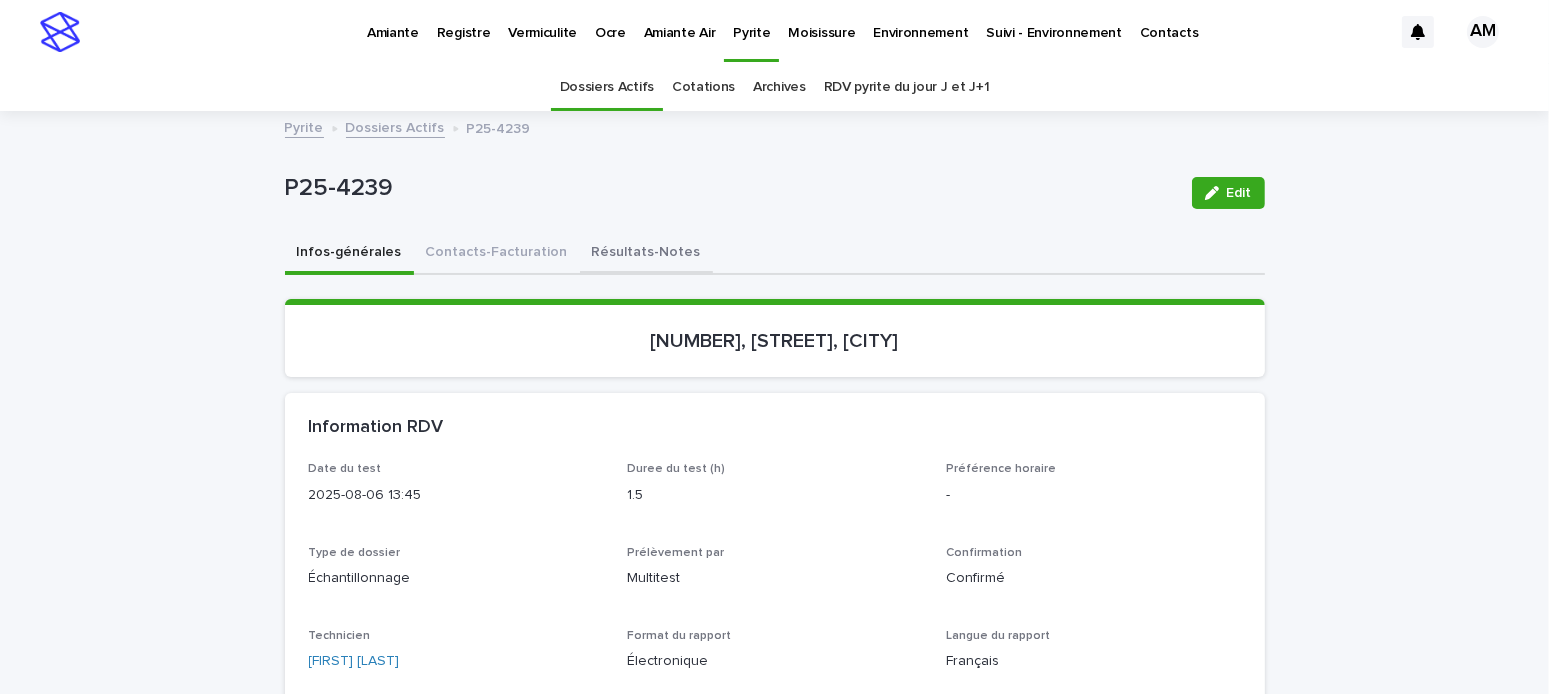 click on "Résultats-Notes" at bounding box center (646, 254) 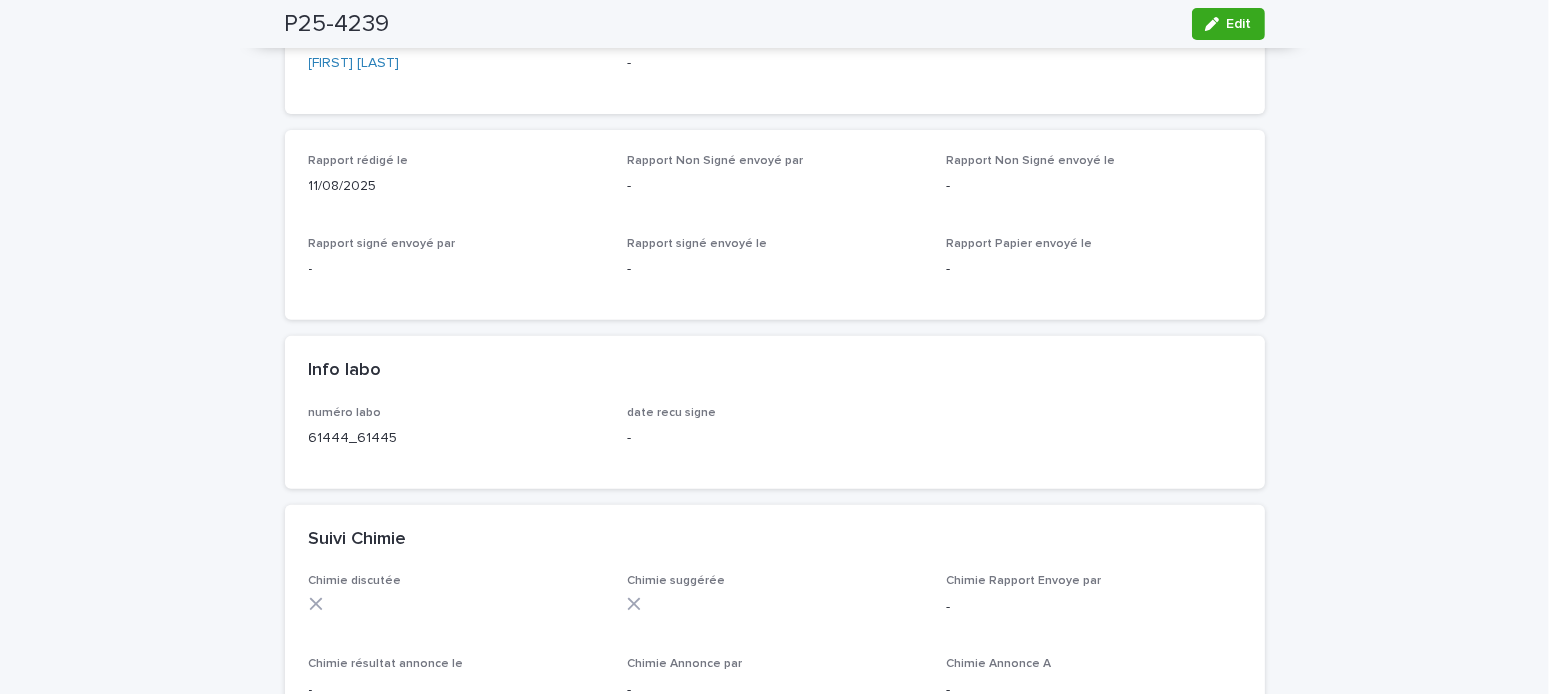 scroll, scrollTop: 800, scrollLeft: 0, axis: vertical 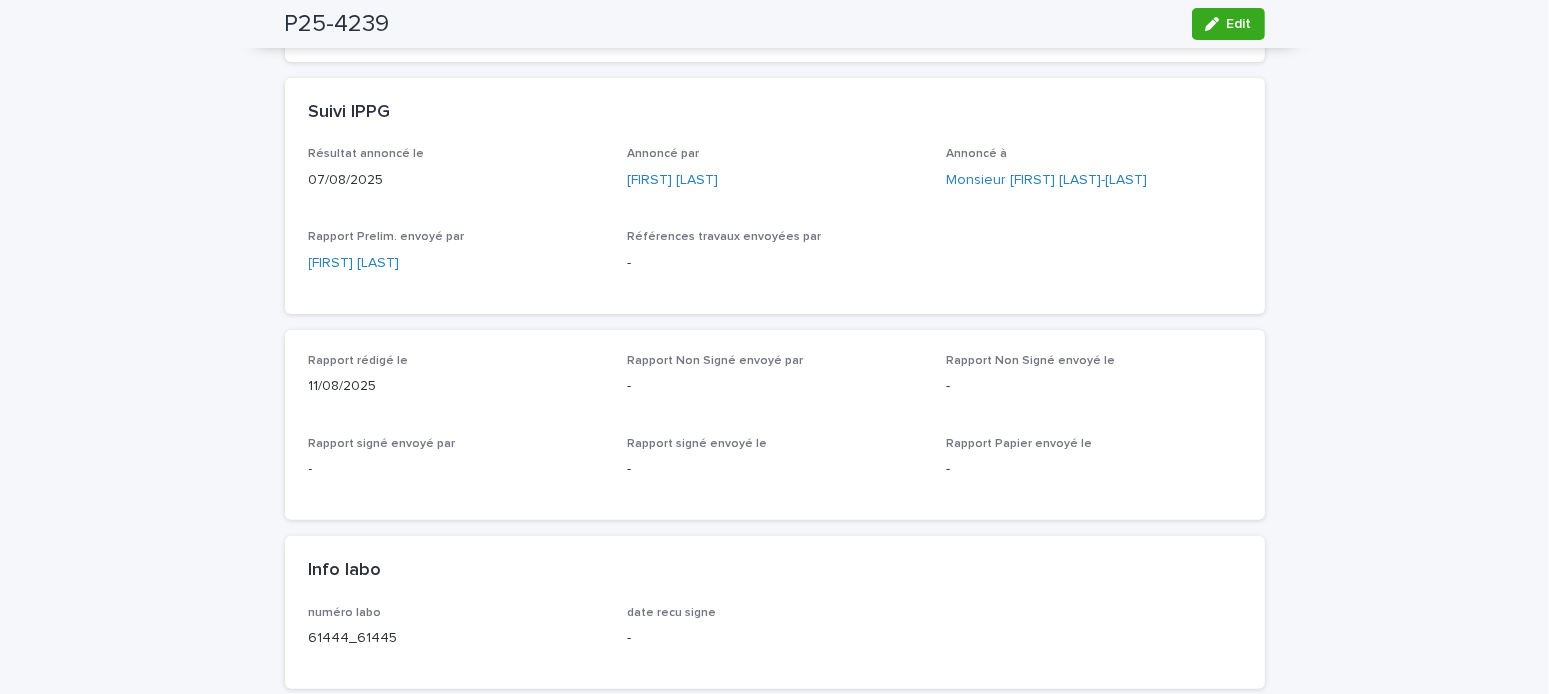 drag, startPoint x: 1208, startPoint y: 35, endPoint x: 1231, endPoint y: 130, distance: 97.74457 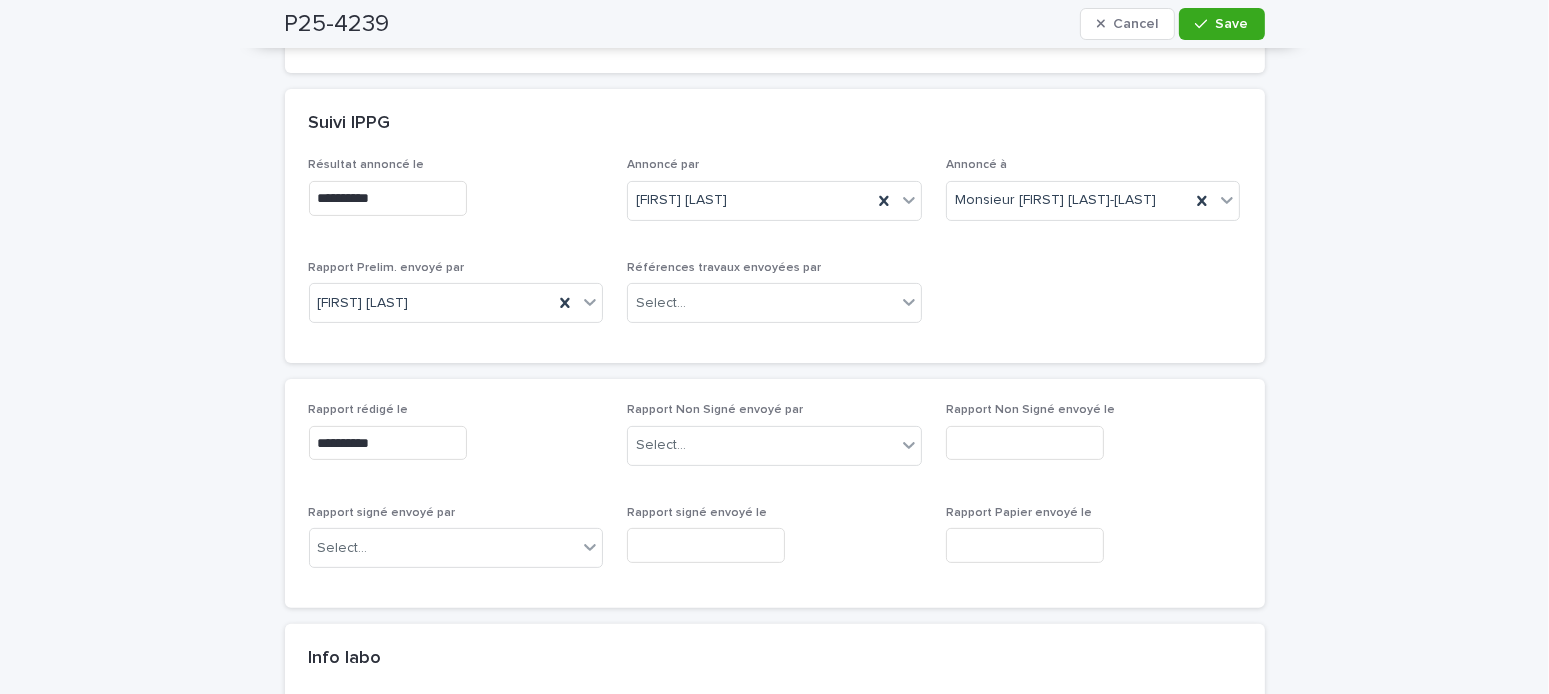 scroll, scrollTop: 800, scrollLeft: 0, axis: vertical 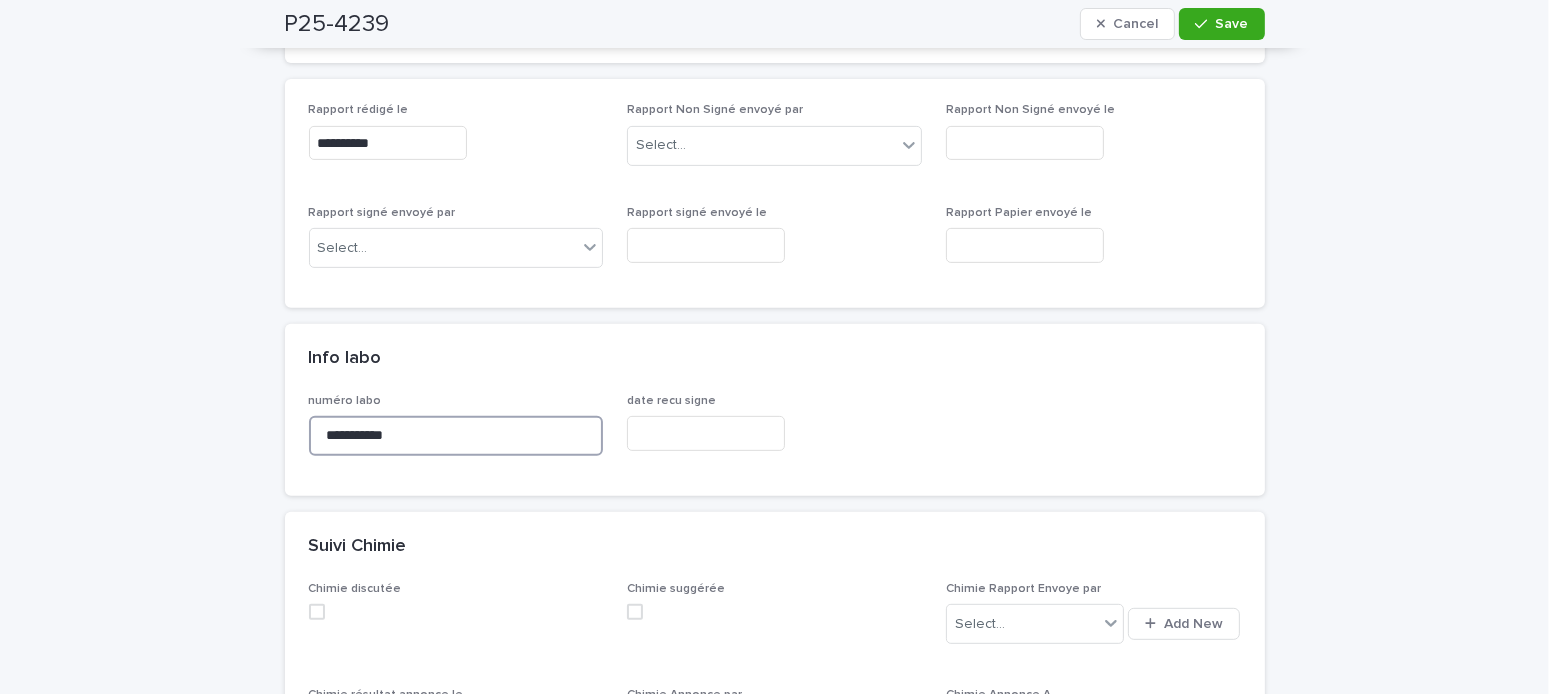click on "**********" at bounding box center (456, 436) 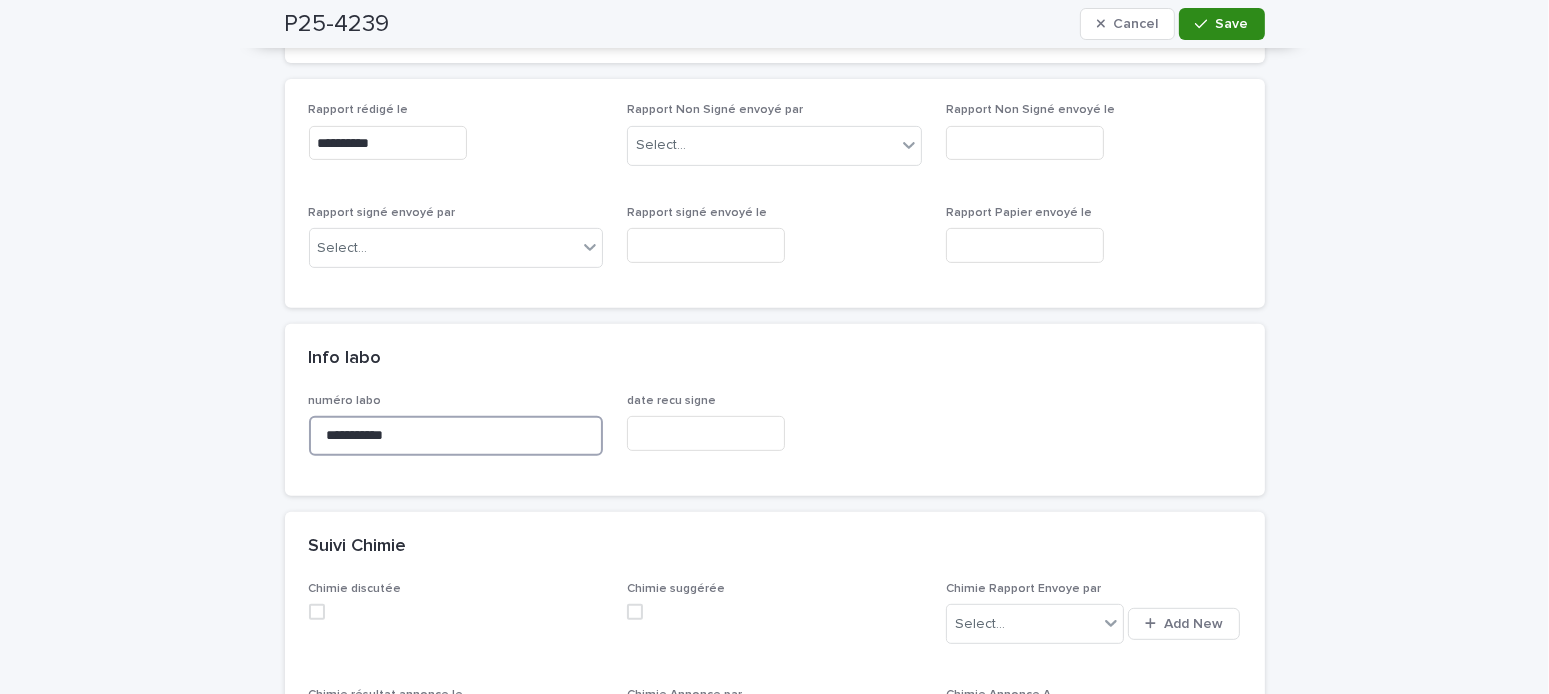 type on "**********" 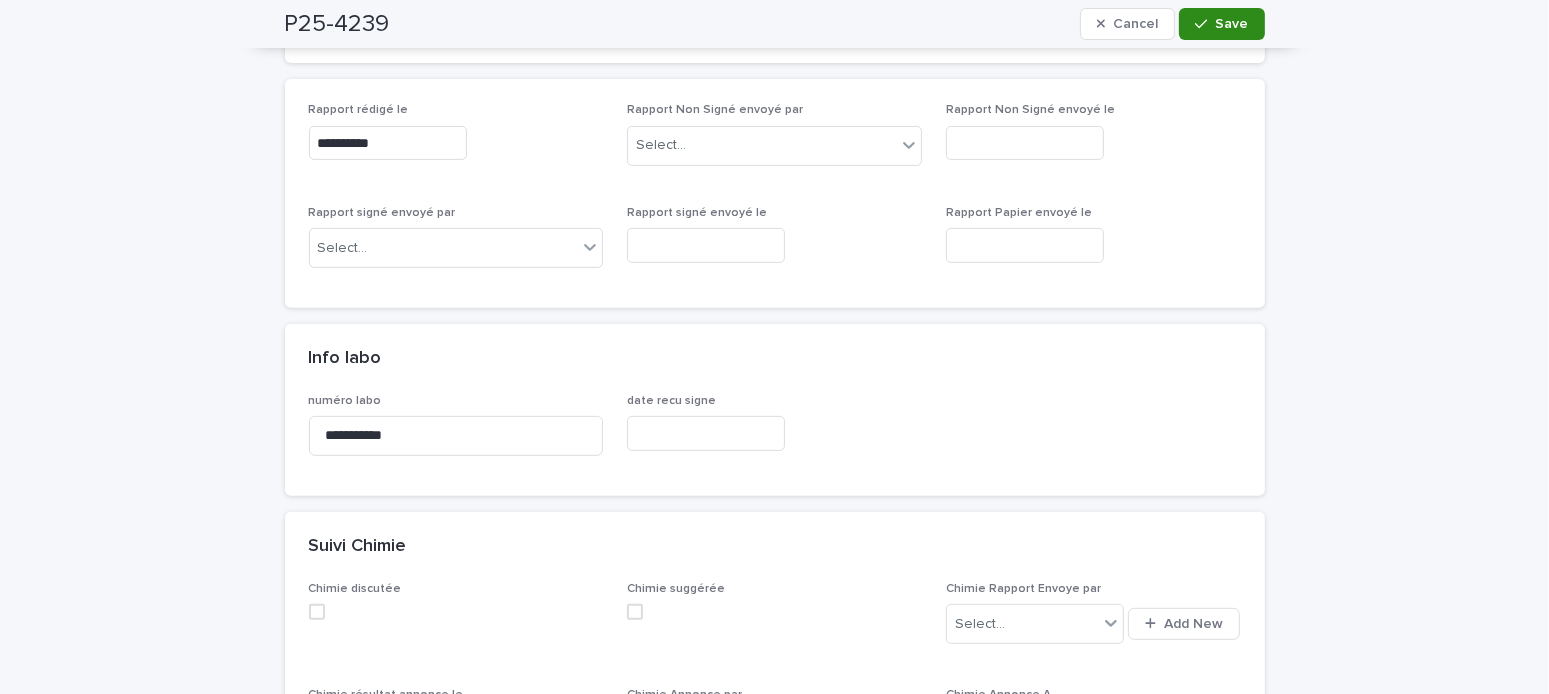 click on "Save" at bounding box center (1221, 24) 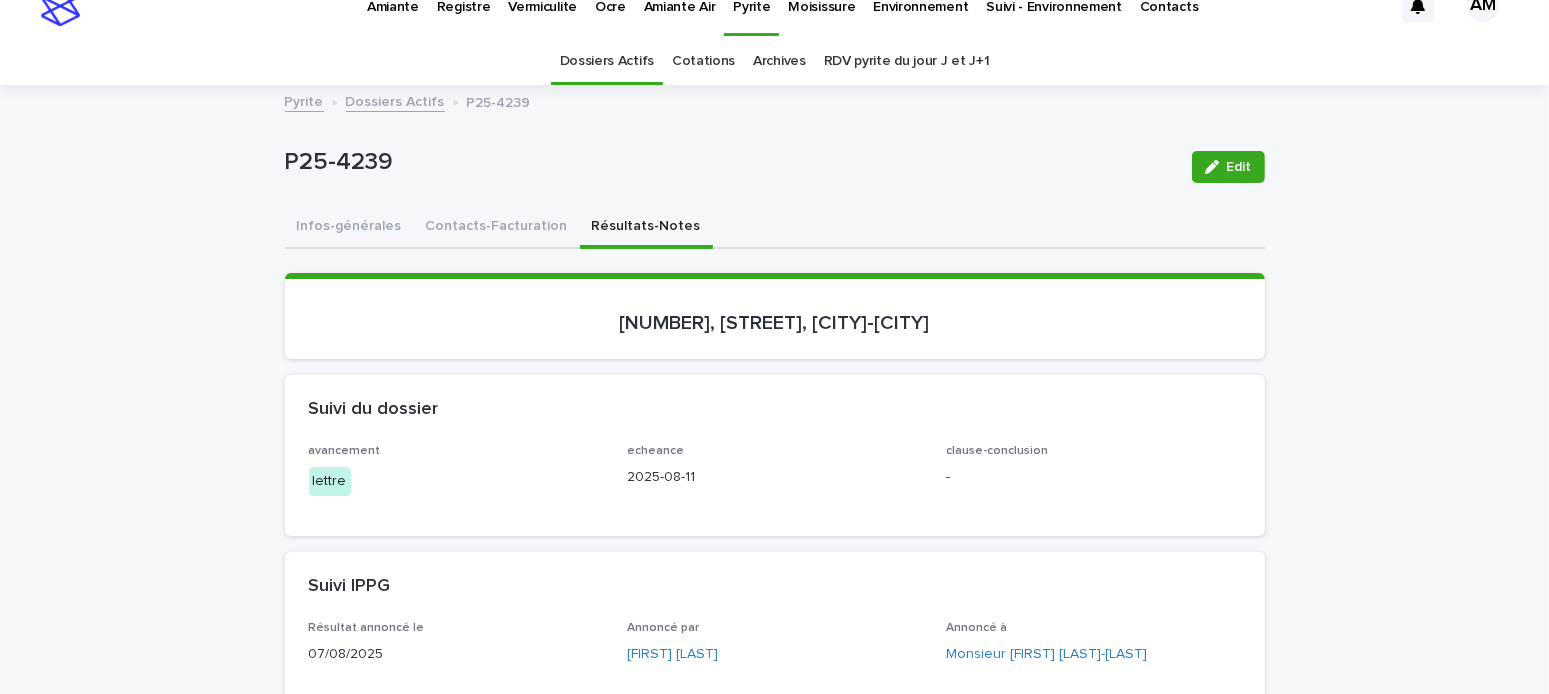 scroll, scrollTop: 0, scrollLeft: 0, axis: both 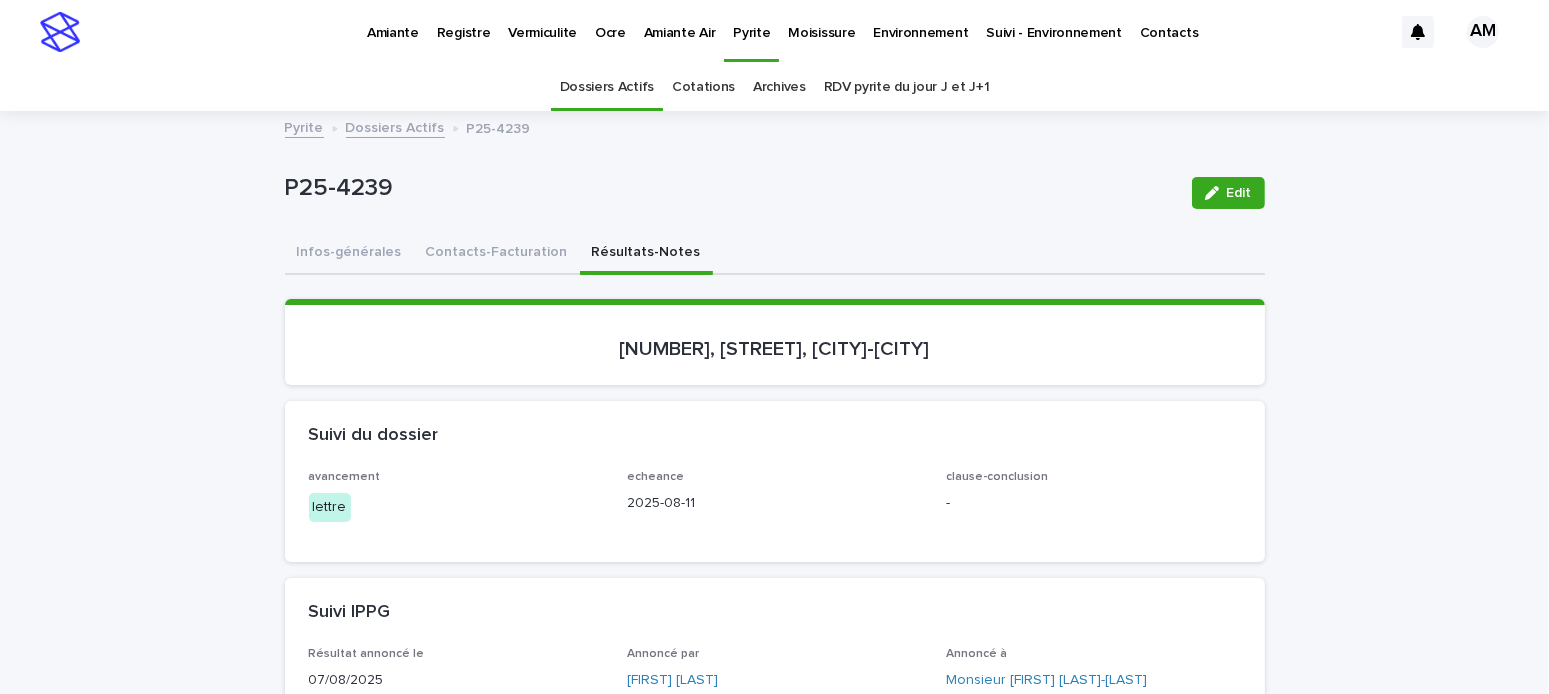 click on "Pyrite" at bounding box center (304, 126) 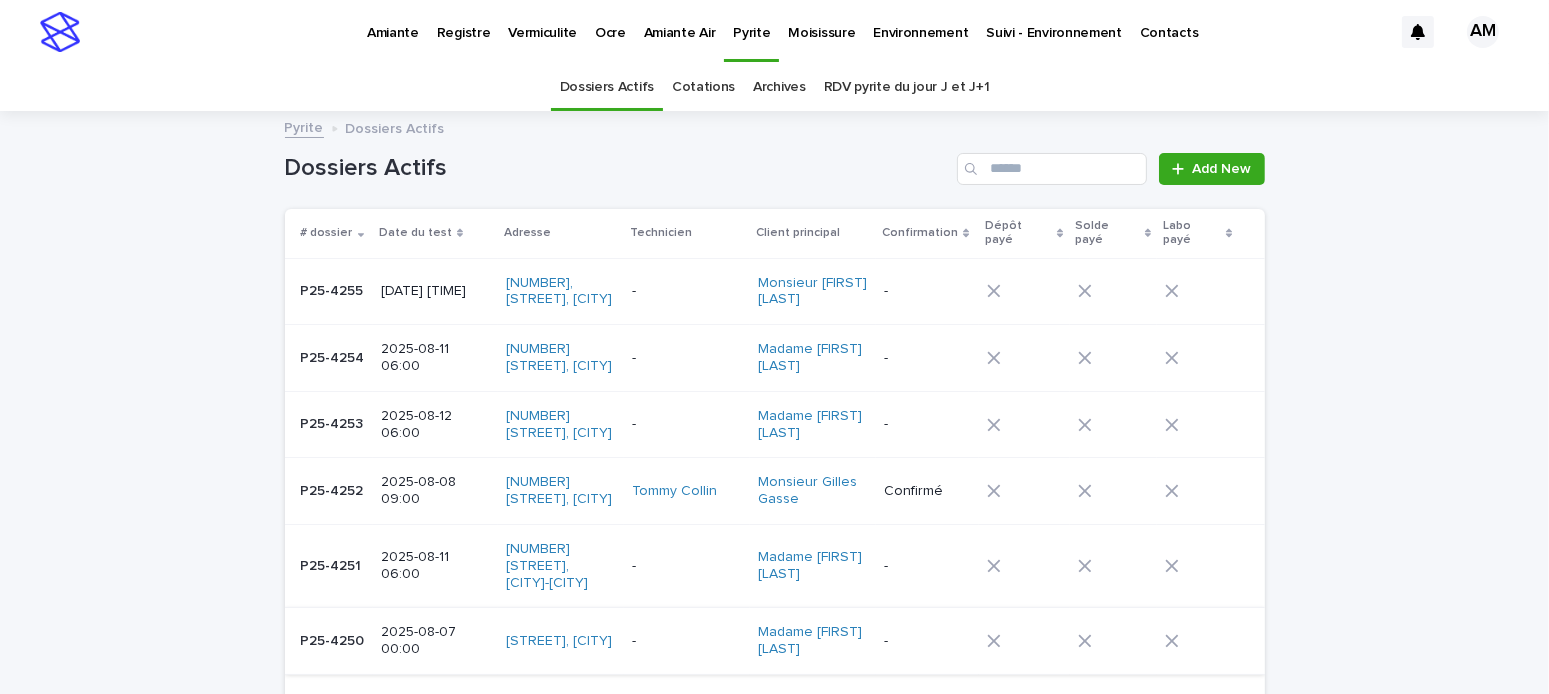 scroll, scrollTop: 100, scrollLeft: 0, axis: vertical 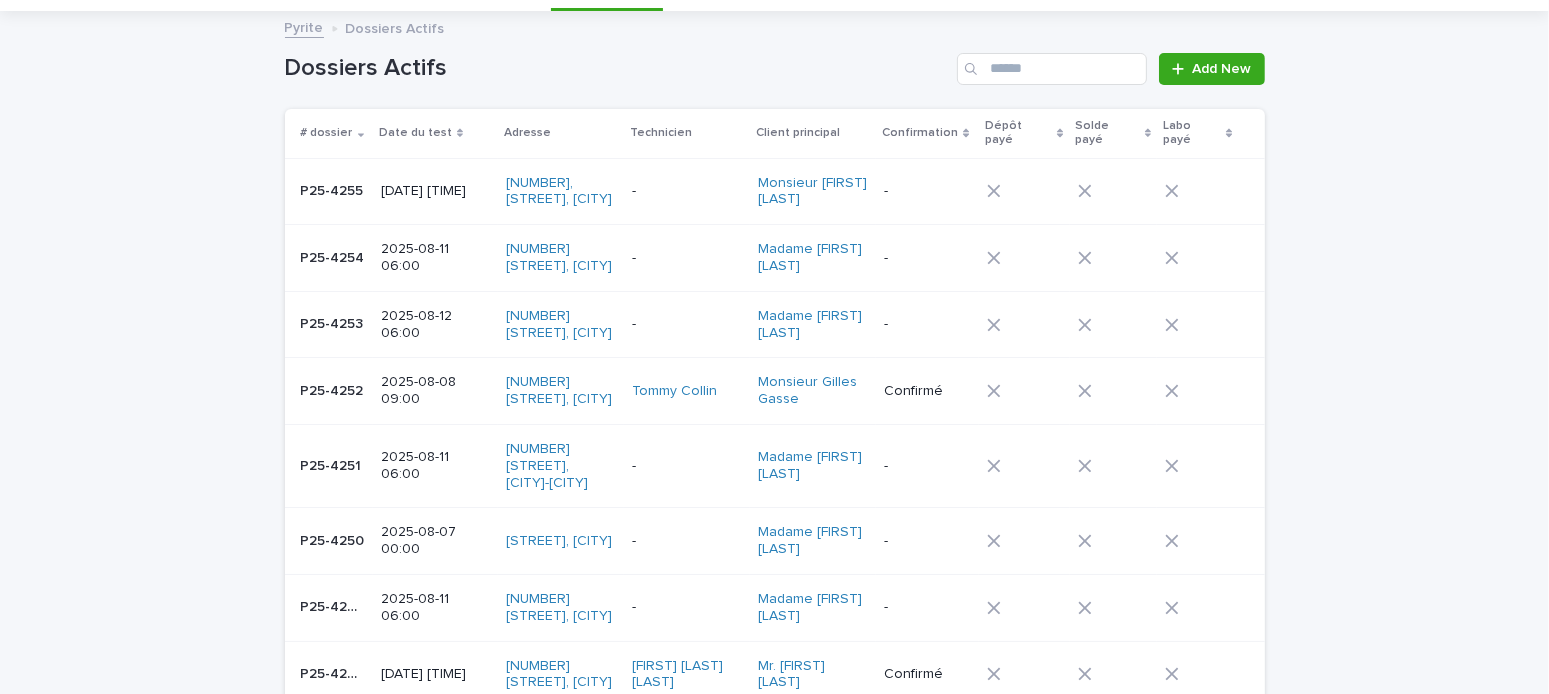 click on "2025-08-07 00:00" at bounding box center [435, 541] 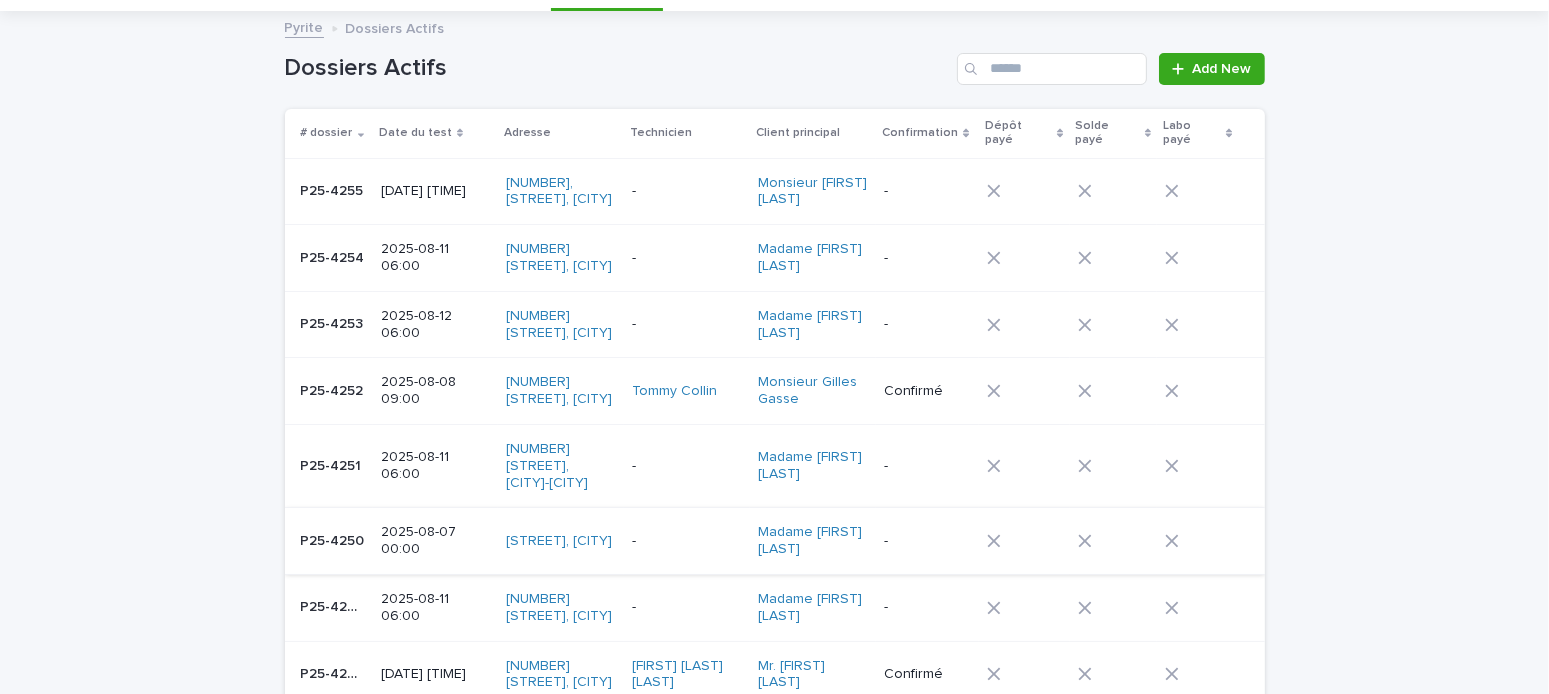 scroll, scrollTop: 0, scrollLeft: 0, axis: both 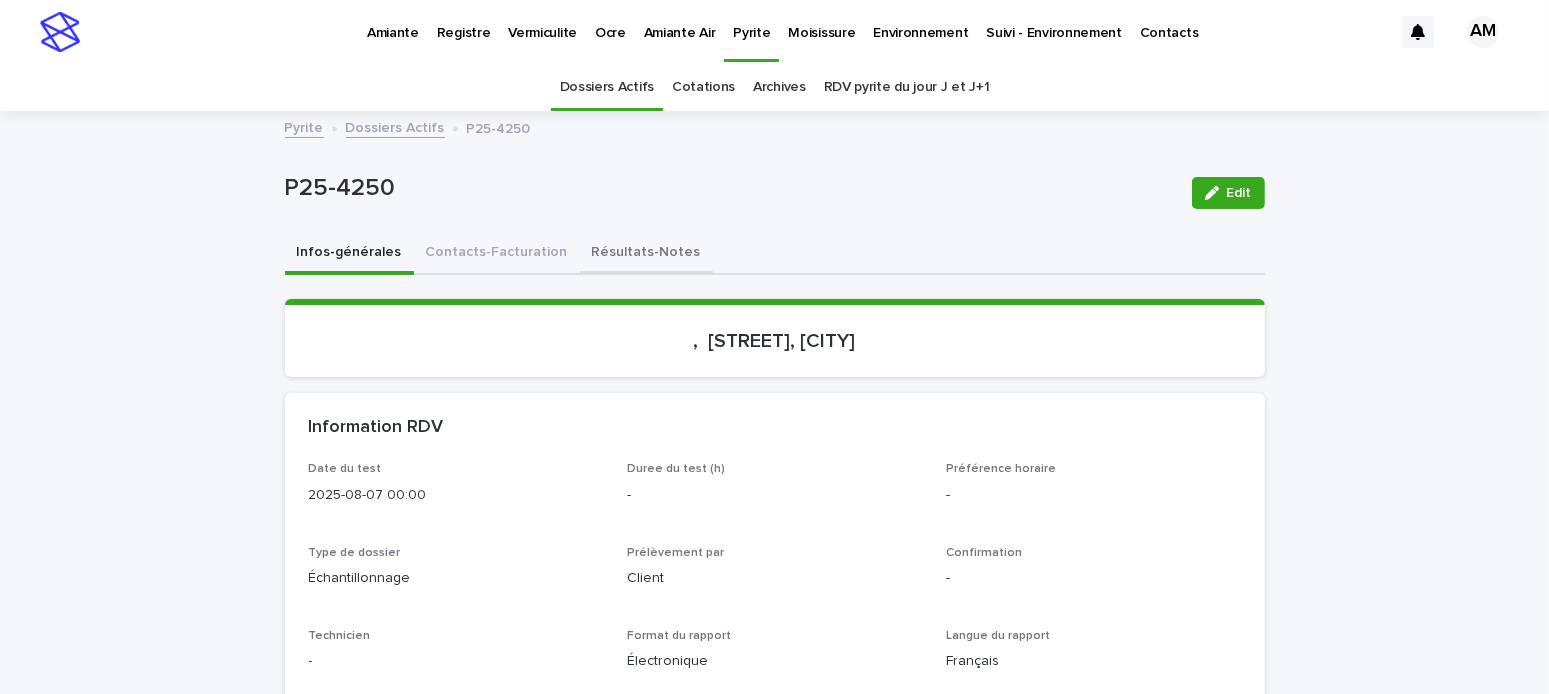 click on "Résultats-Notes" at bounding box center (646, 254) 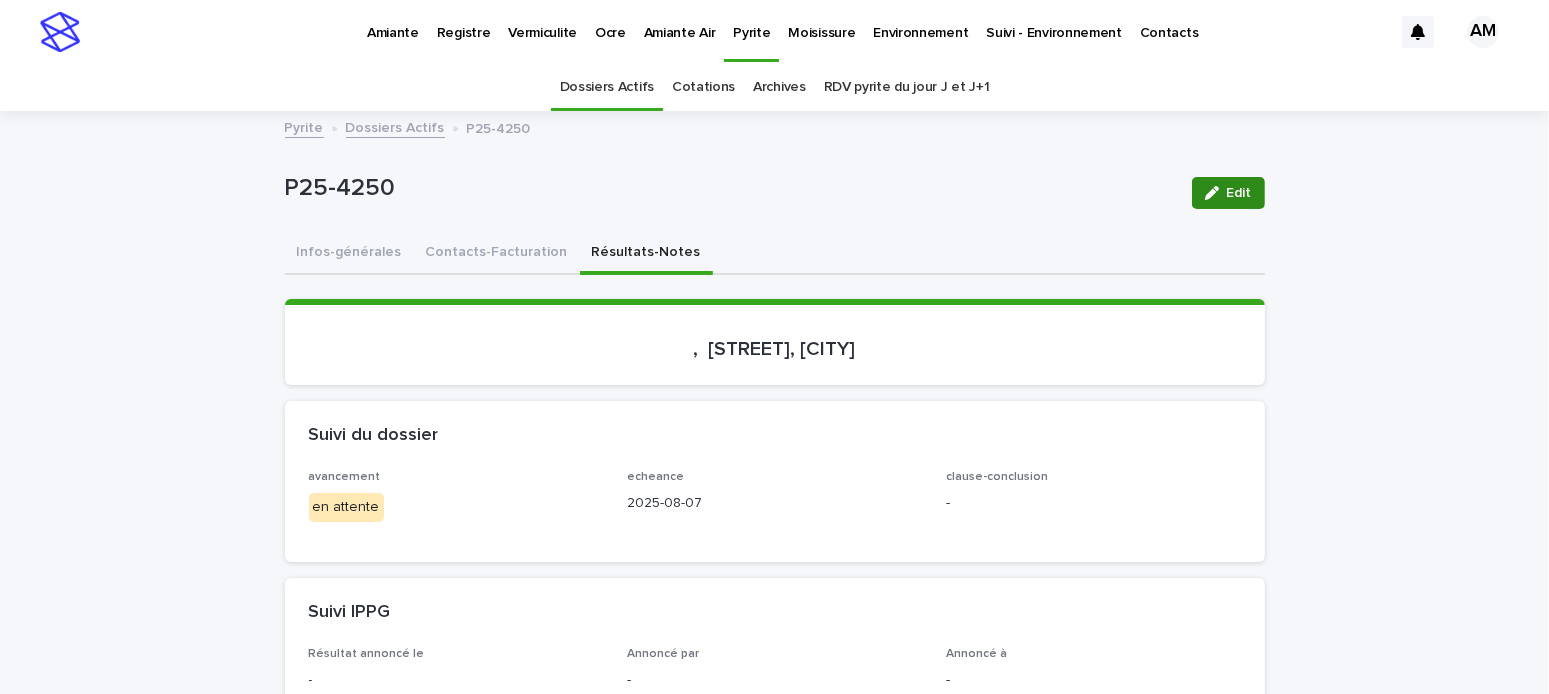 click at bounding box center [1216, 193] 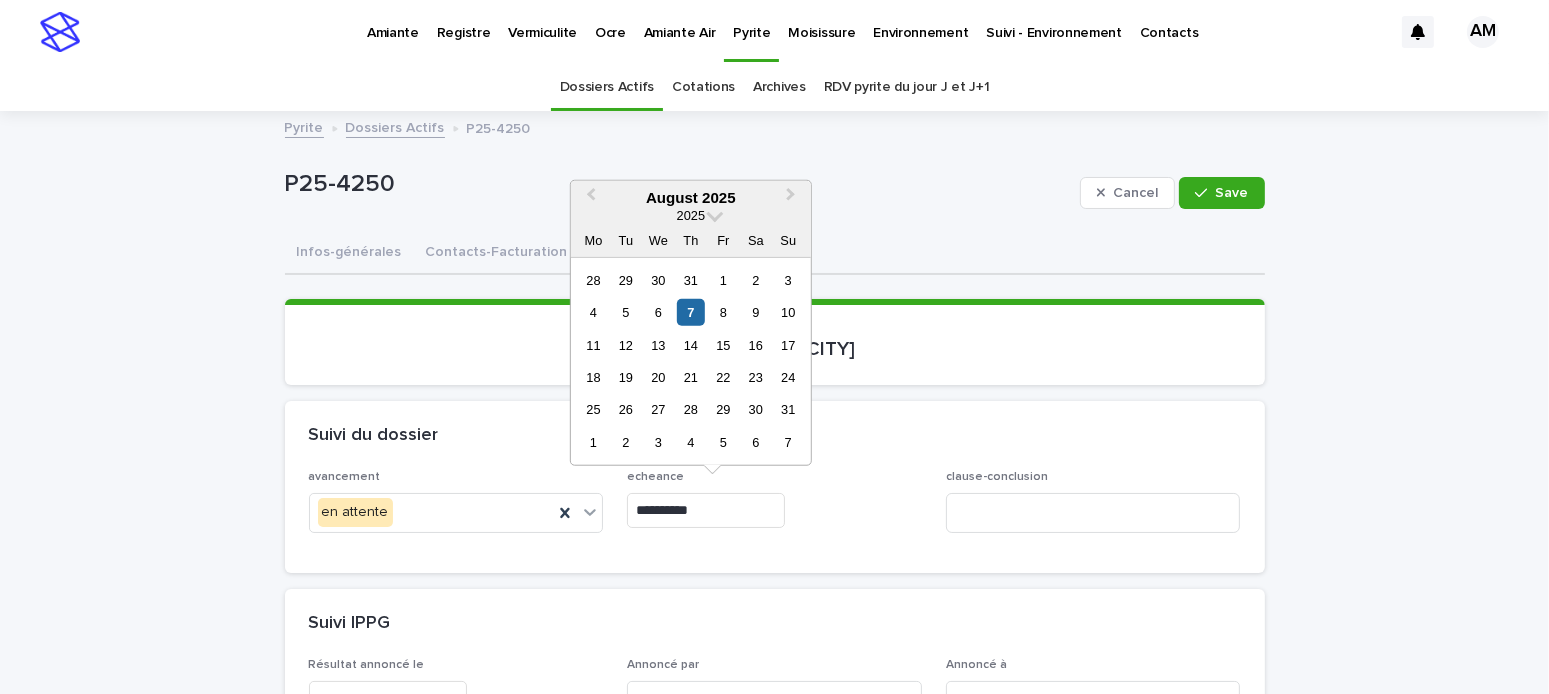 click on "**********" at bounding box center (706, 510) 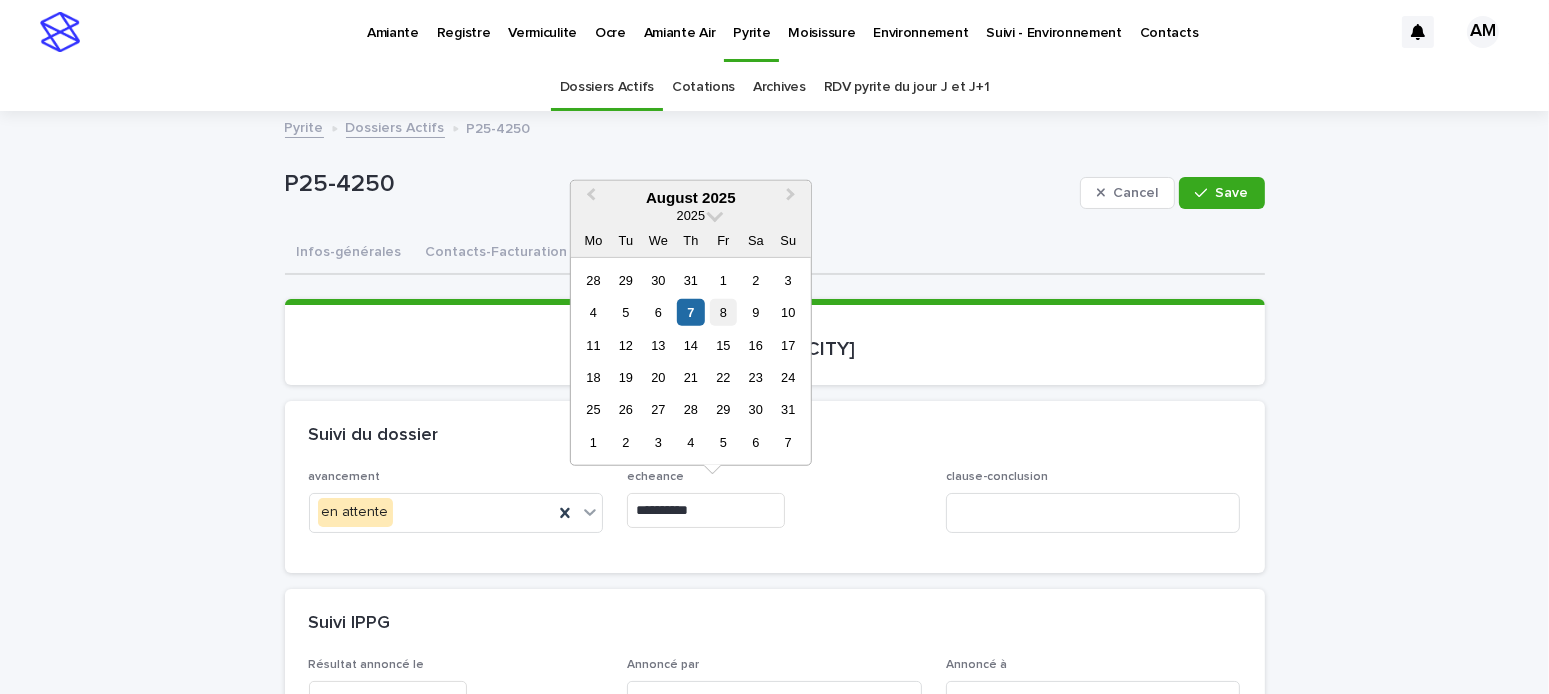 click on "8" at bounding box center (723, 312) 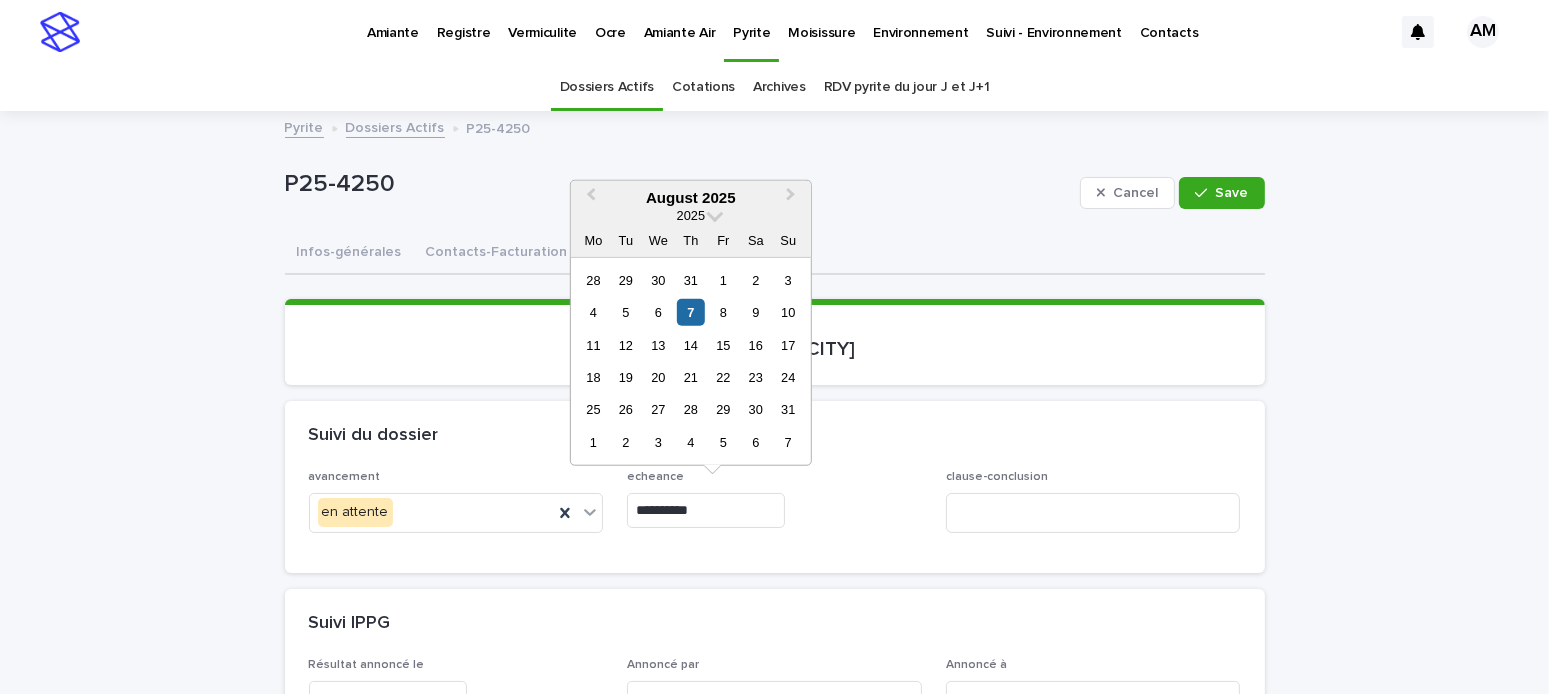 type on "**********" 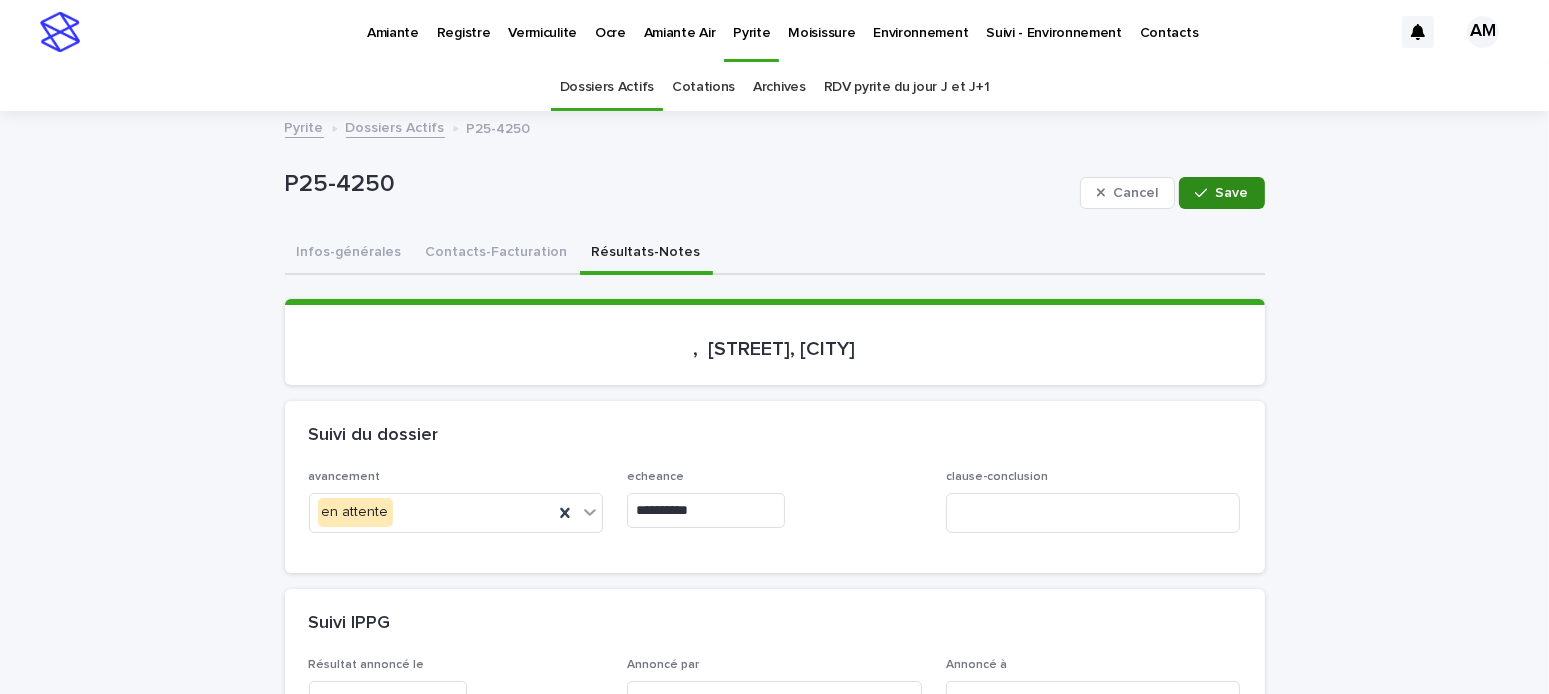 click on "Save" at bounding box center [1232, 193] 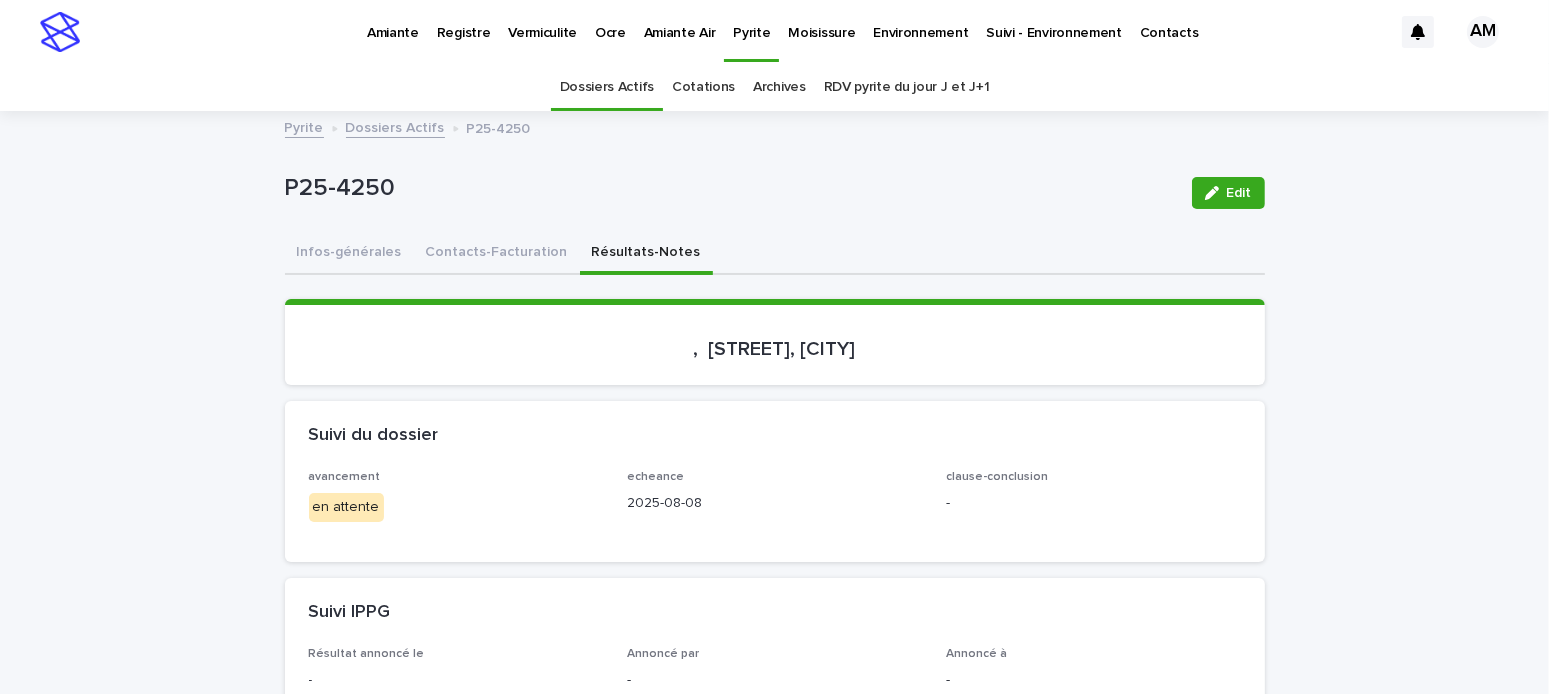 click on "Dossiers Actifs" at bounding box center [395, 126] 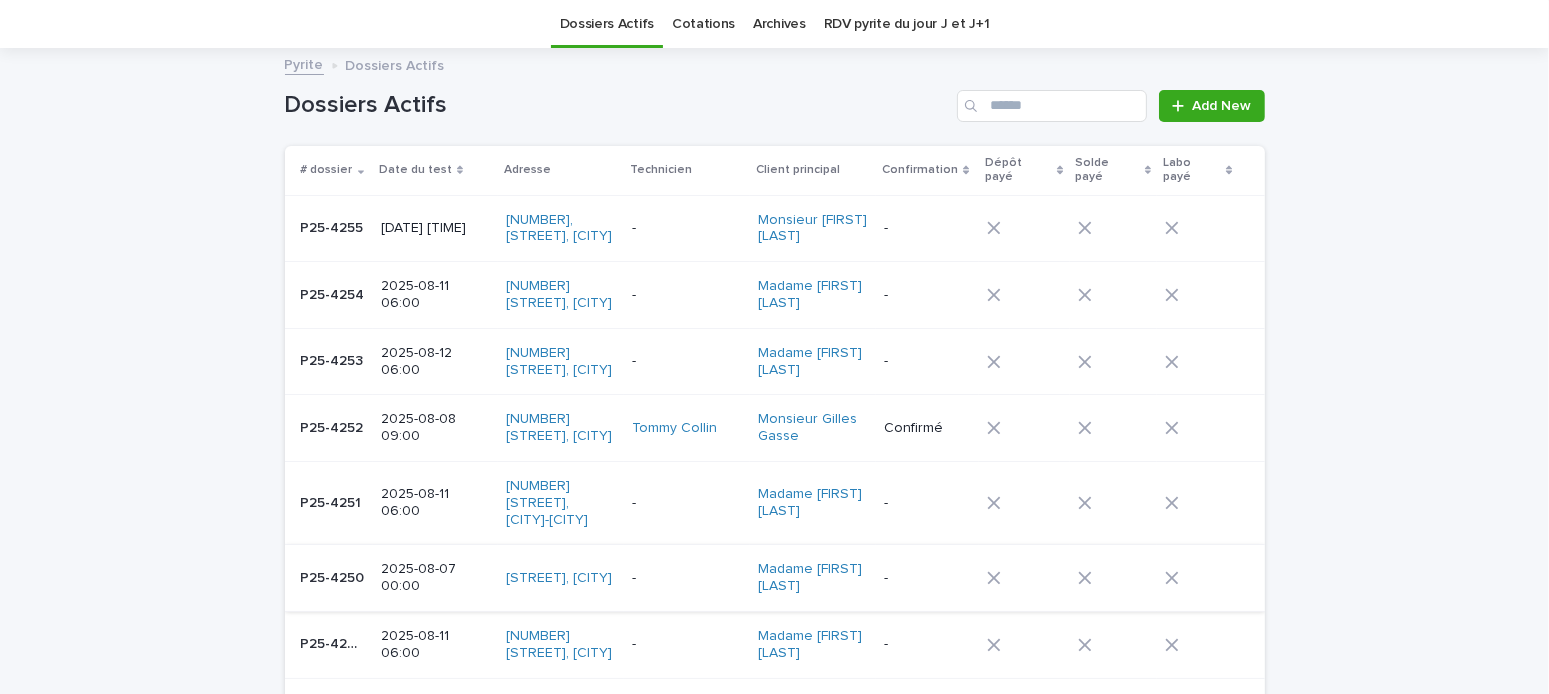 scroll, scrollTop: 0, scrollLeft: 0, axis: both 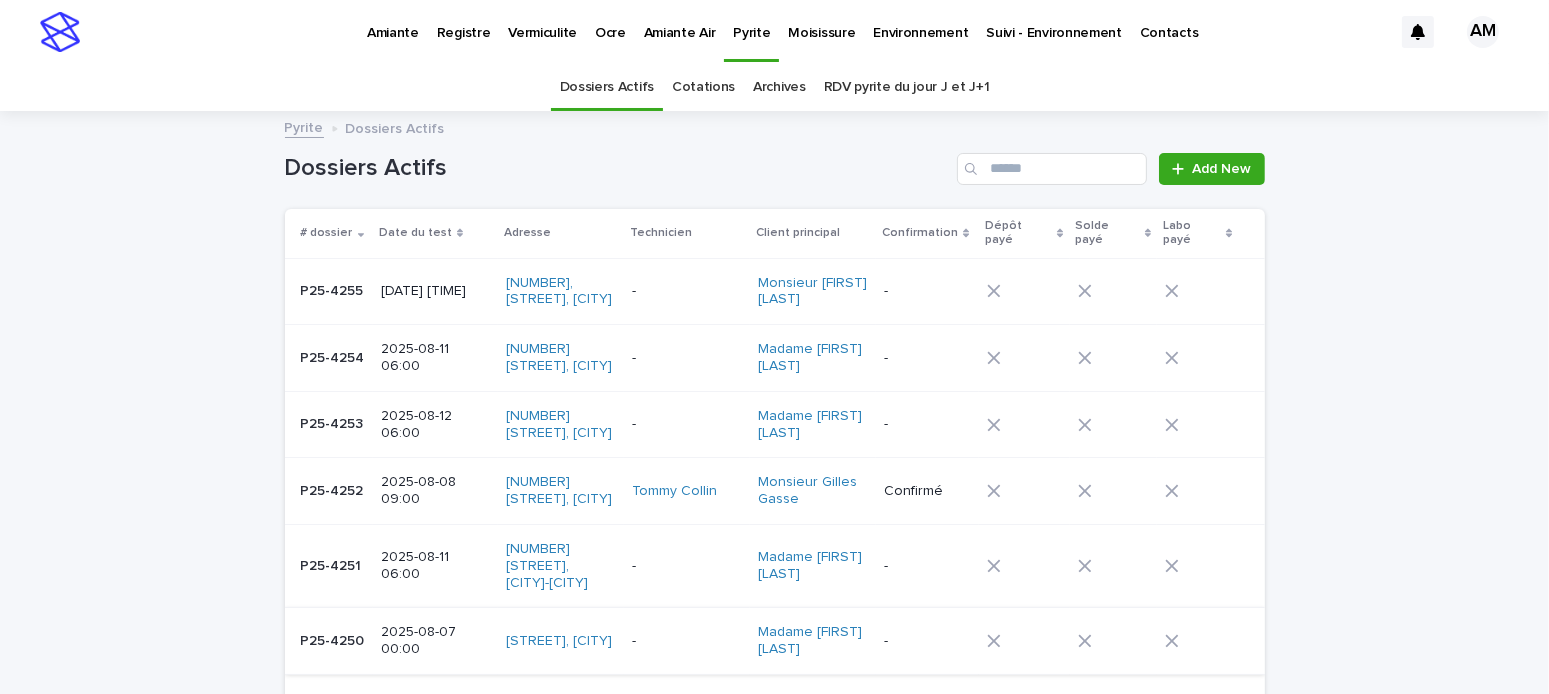click on "[DATE] [TIME]" at bounding box center (435, 291) 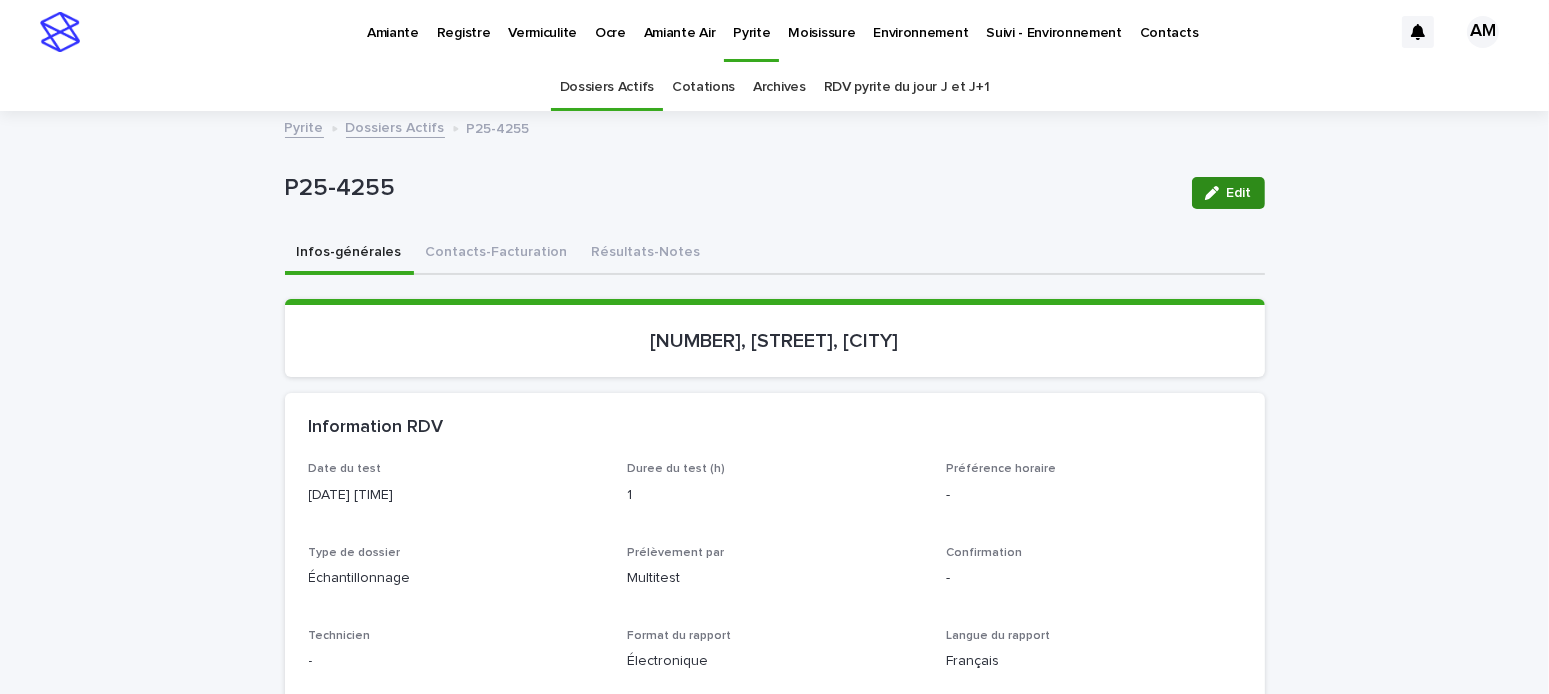 click on "Edit" at bounding box center (1239, 193) 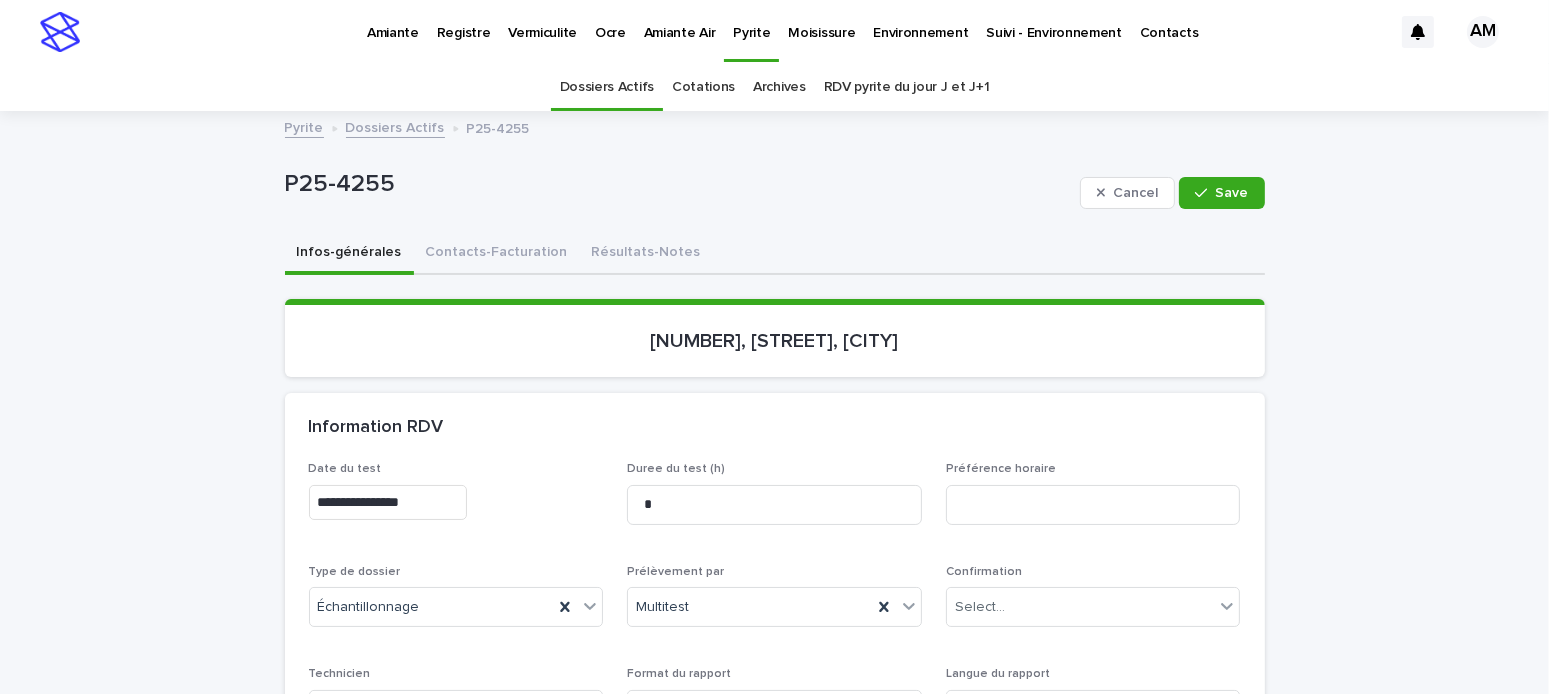 scroll, scrollTop: 200, scrollLeft: 0, axis: vertical 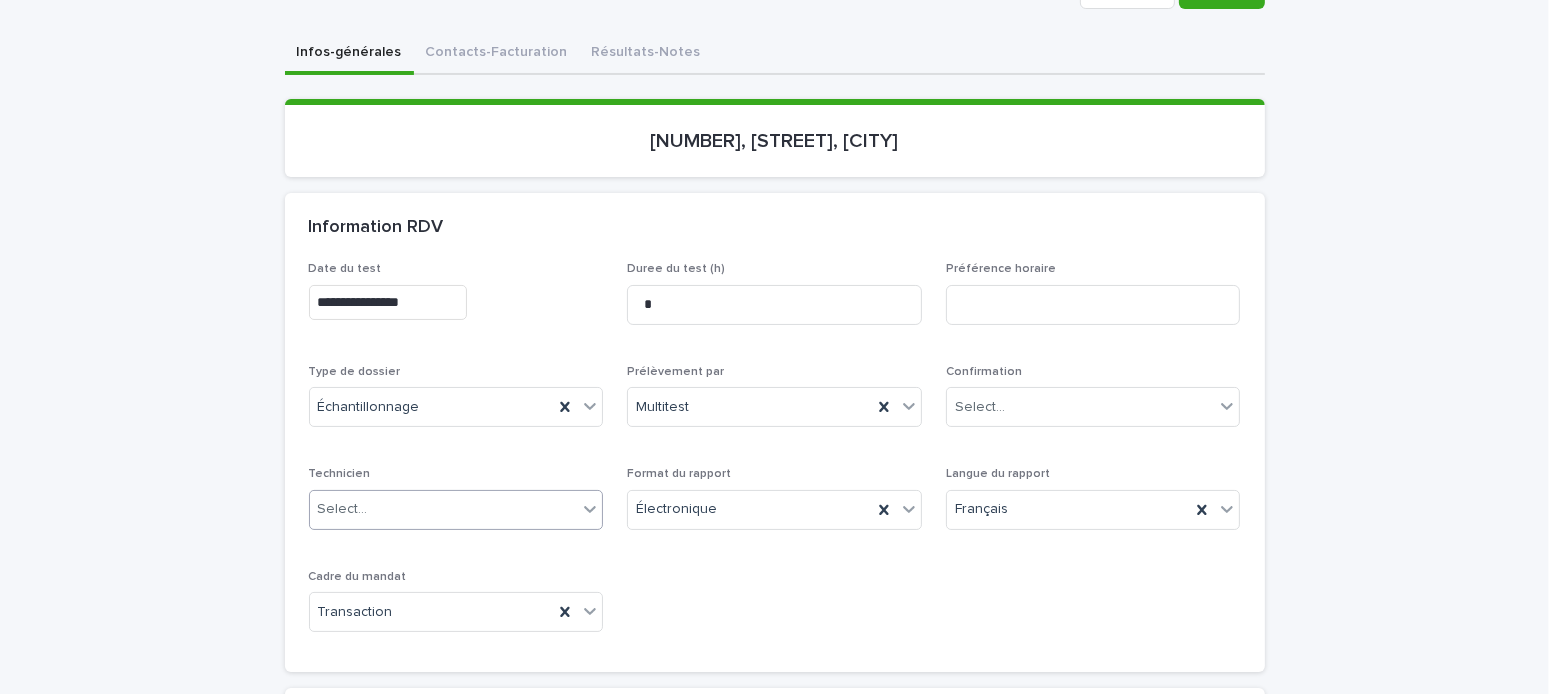 click on "Select..." at bounding box center [444, 509] 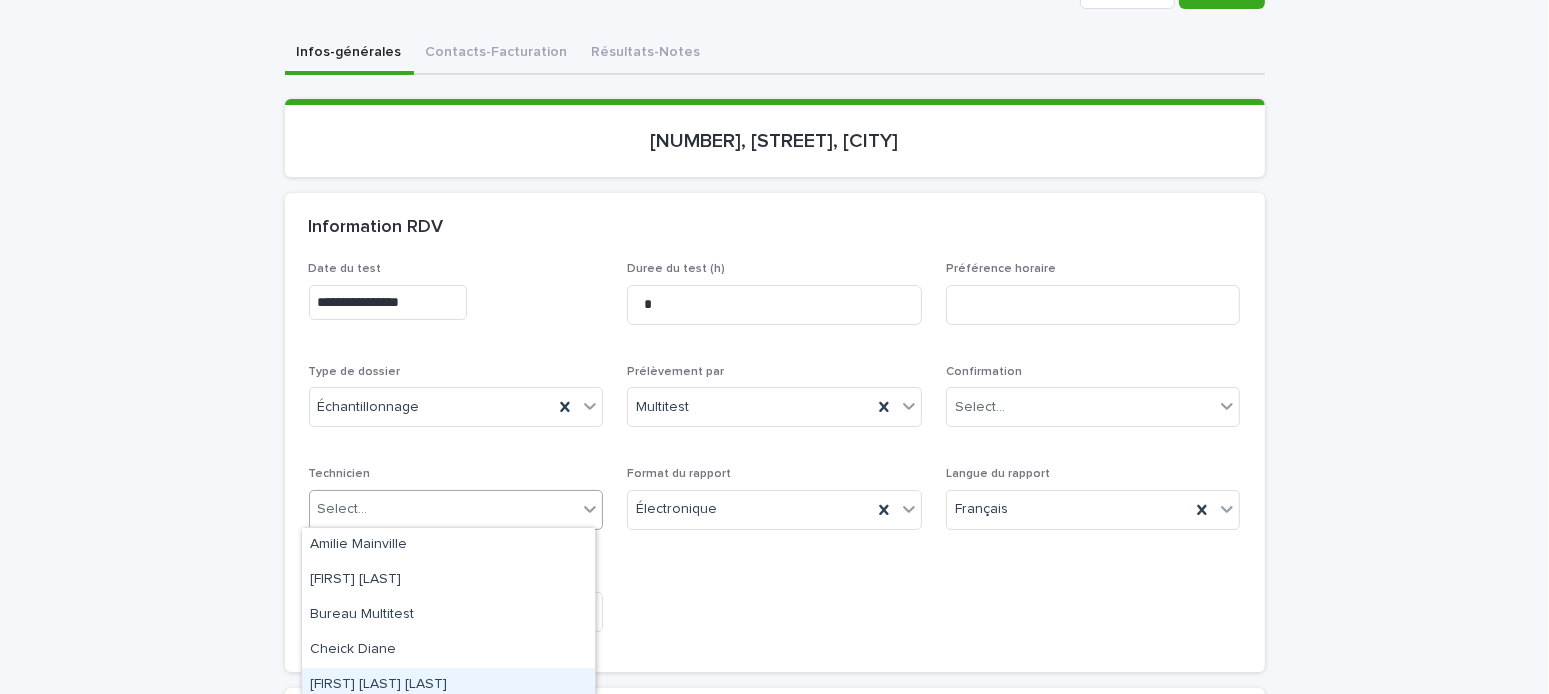 click on "[FIRST] [LAST] [LAST]" at bounding box center (448, 685) 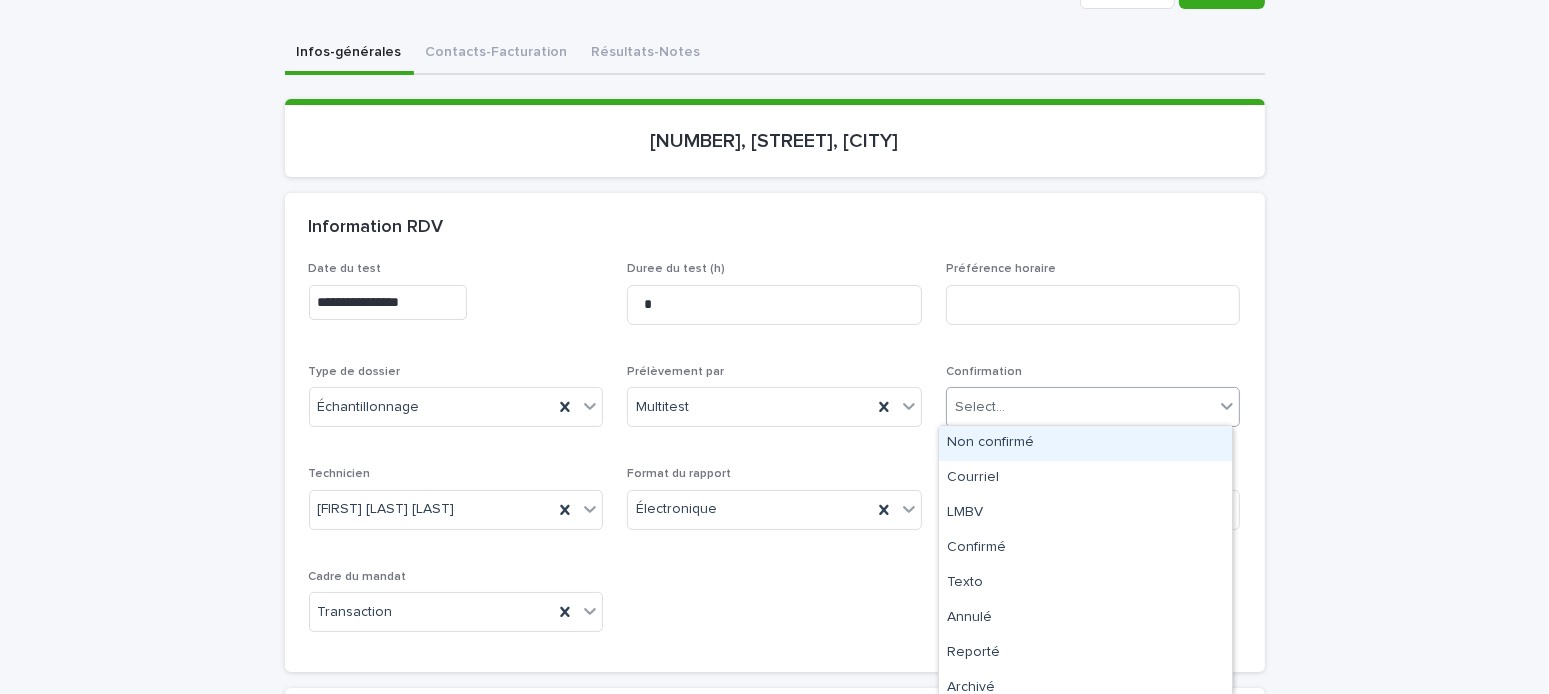 click on "Select..." at bounding box center [1093, 407] 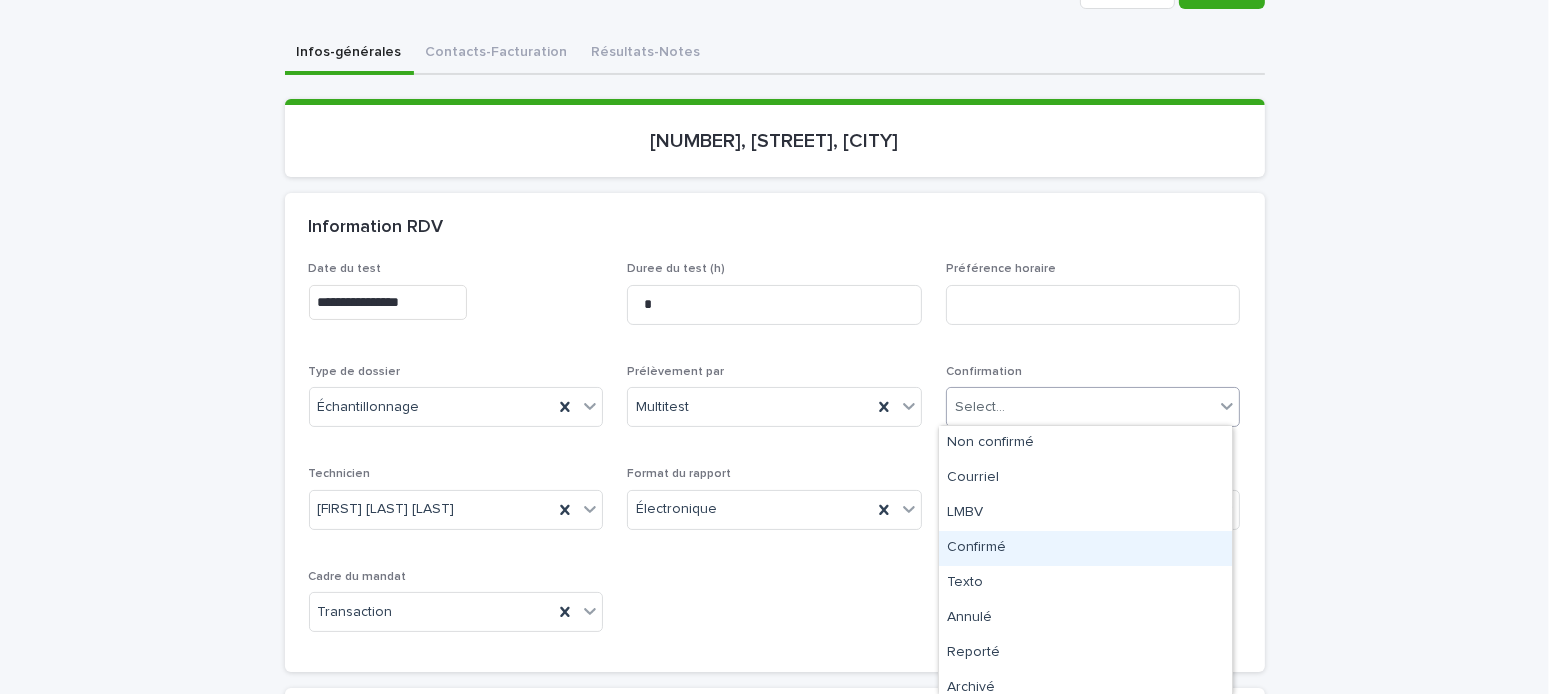 click on "Confirmé" at bounding box center (1085, 548) 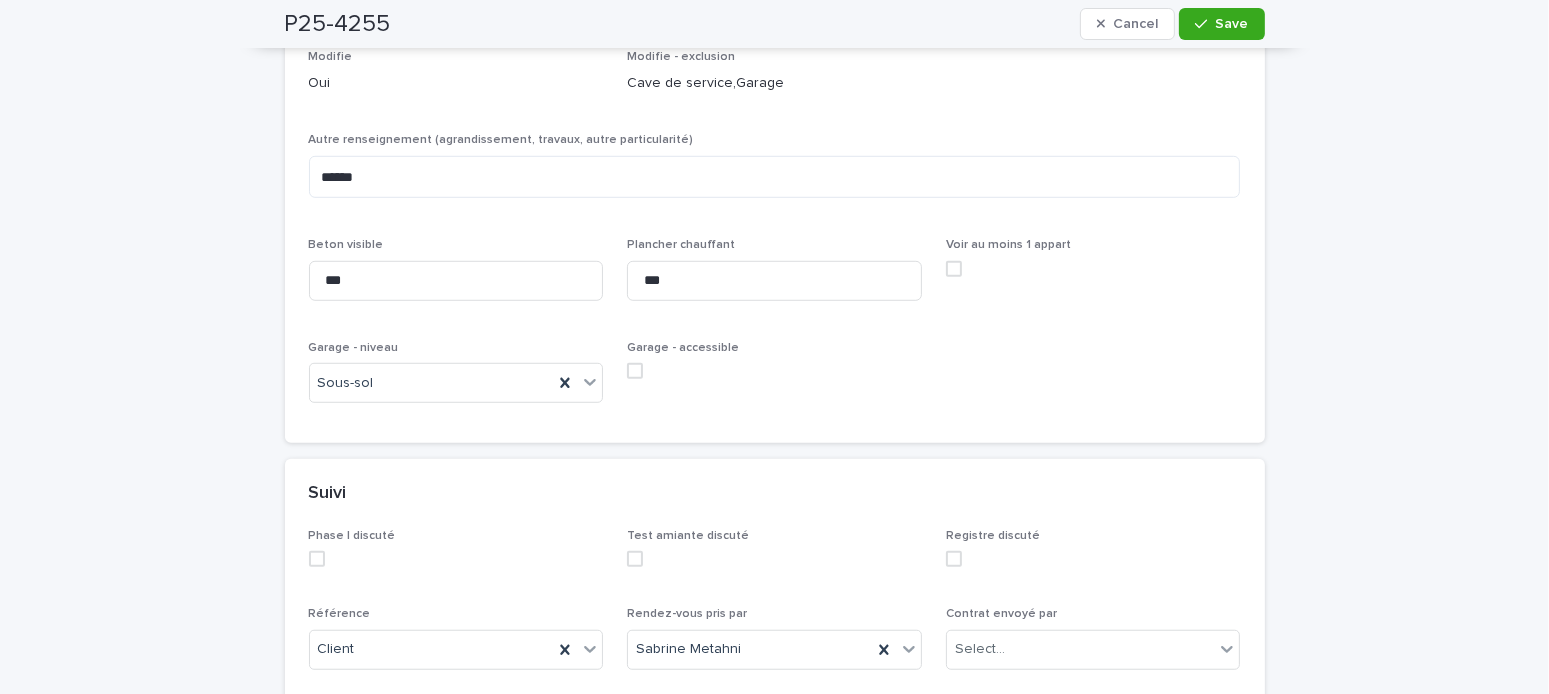 scroll, scrollTop: 1600, scrollLeft: 0, axis: vertical 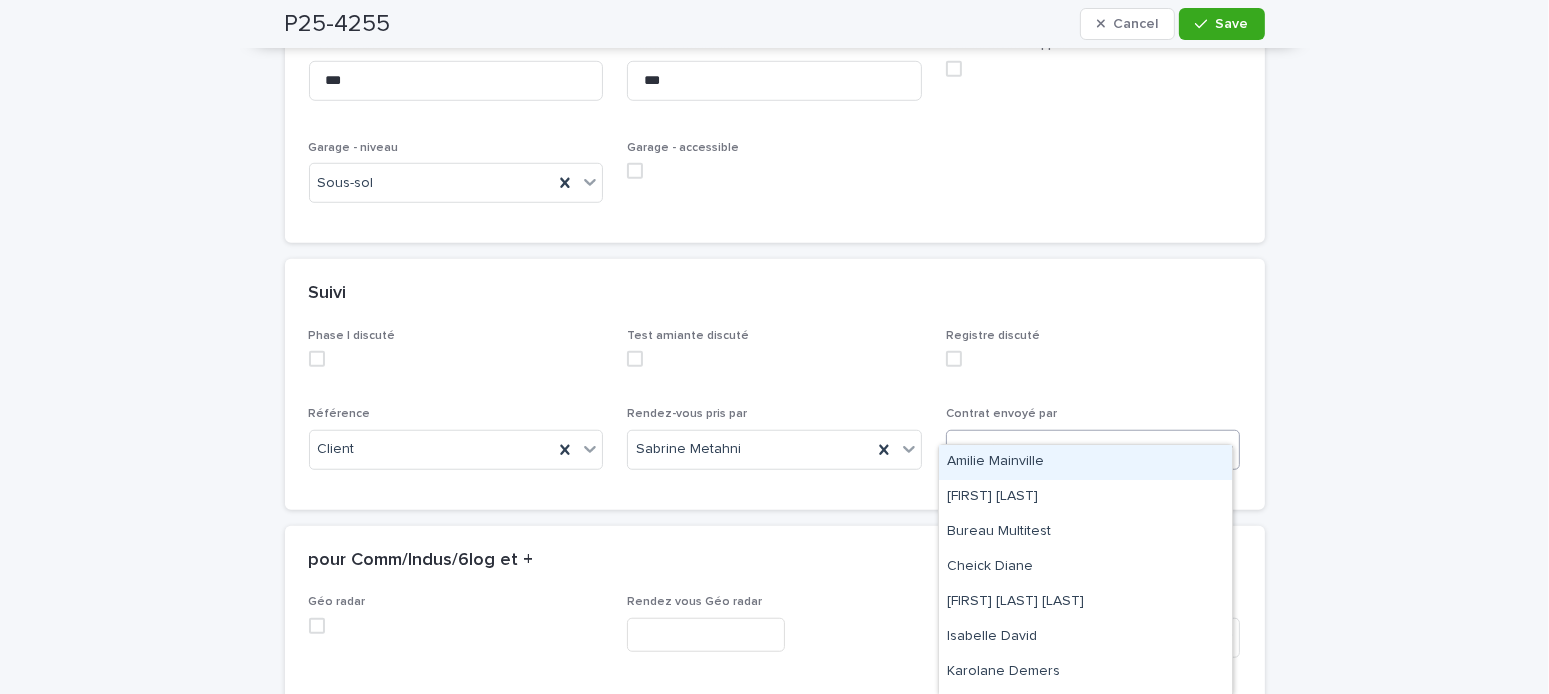 click on "Select..." at bounding box center (1081, 449) 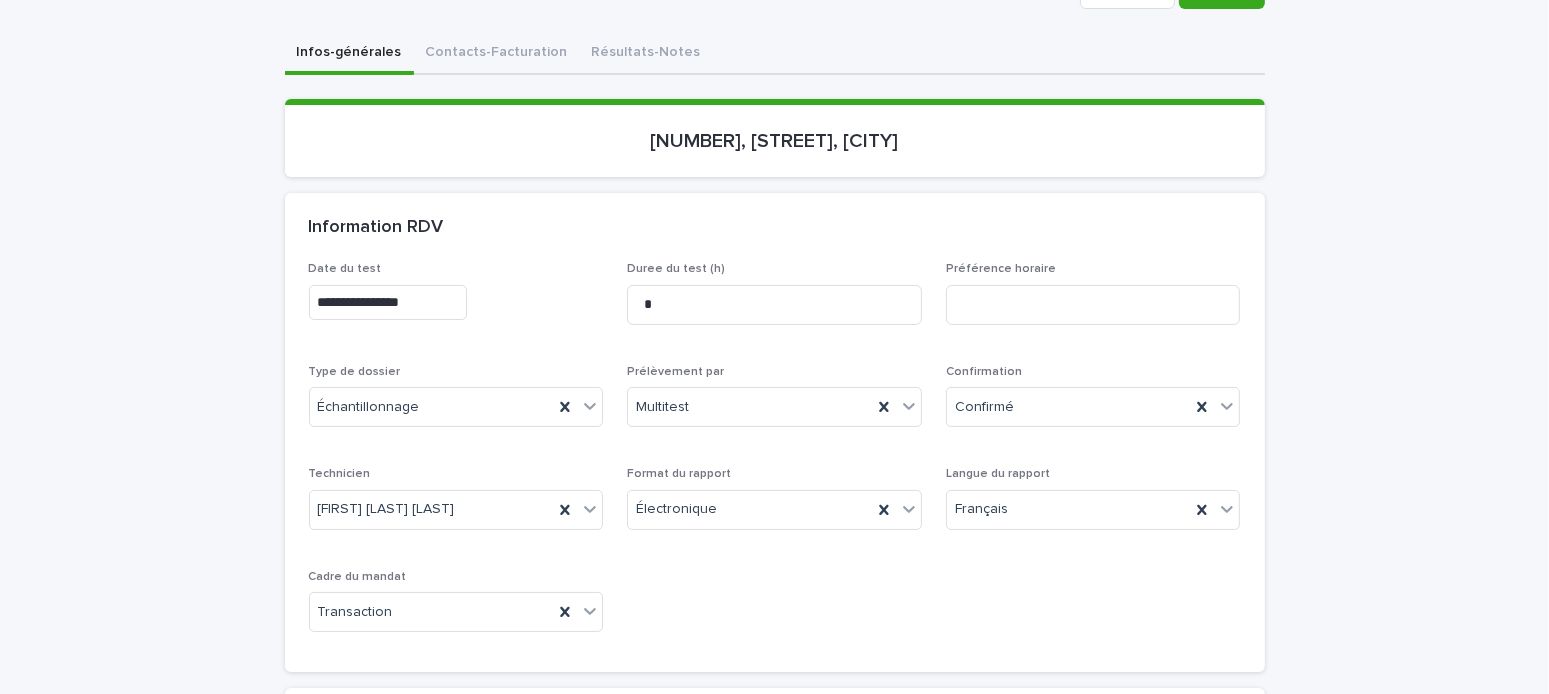 scroll, scrollTop: 0, scrollLeft: 0, axis: both 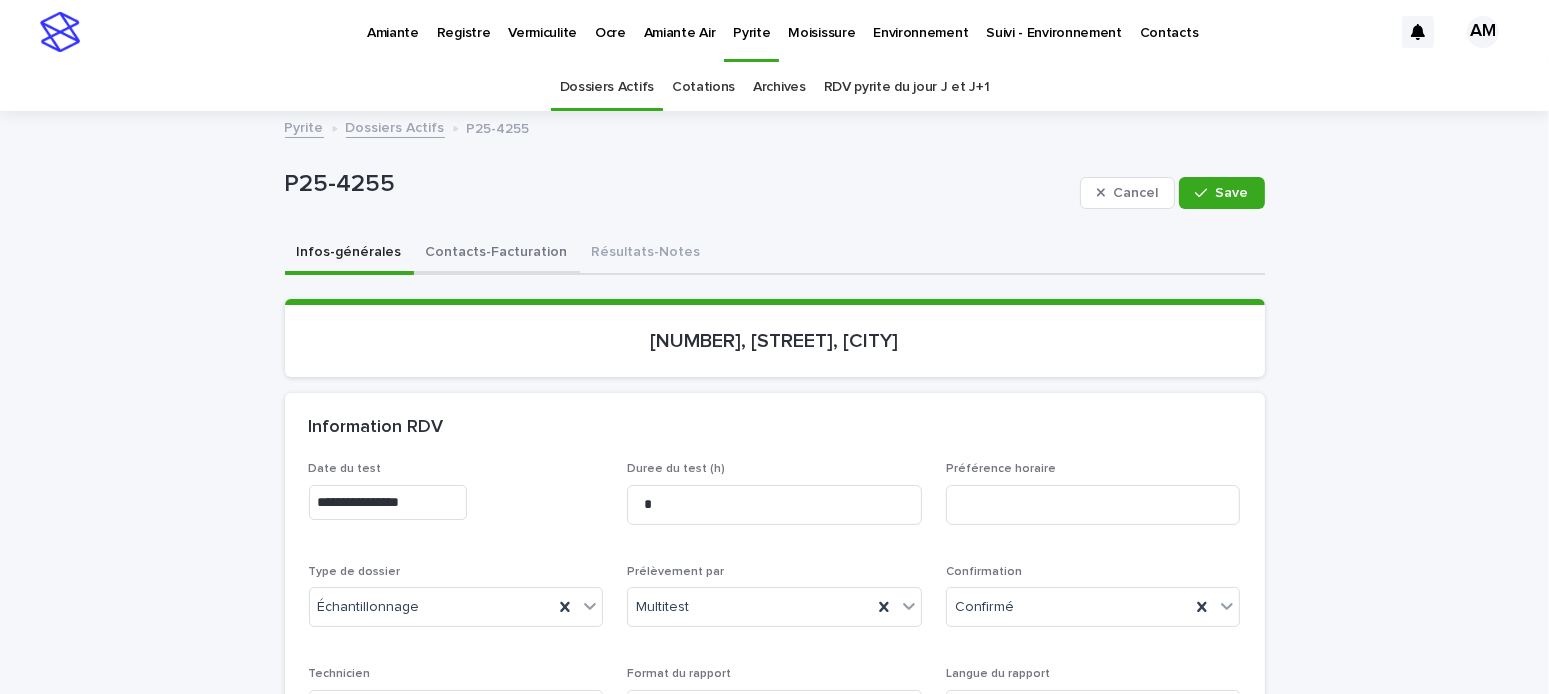 click on "Contacts-Facturation" at bounding box center (497, 254) 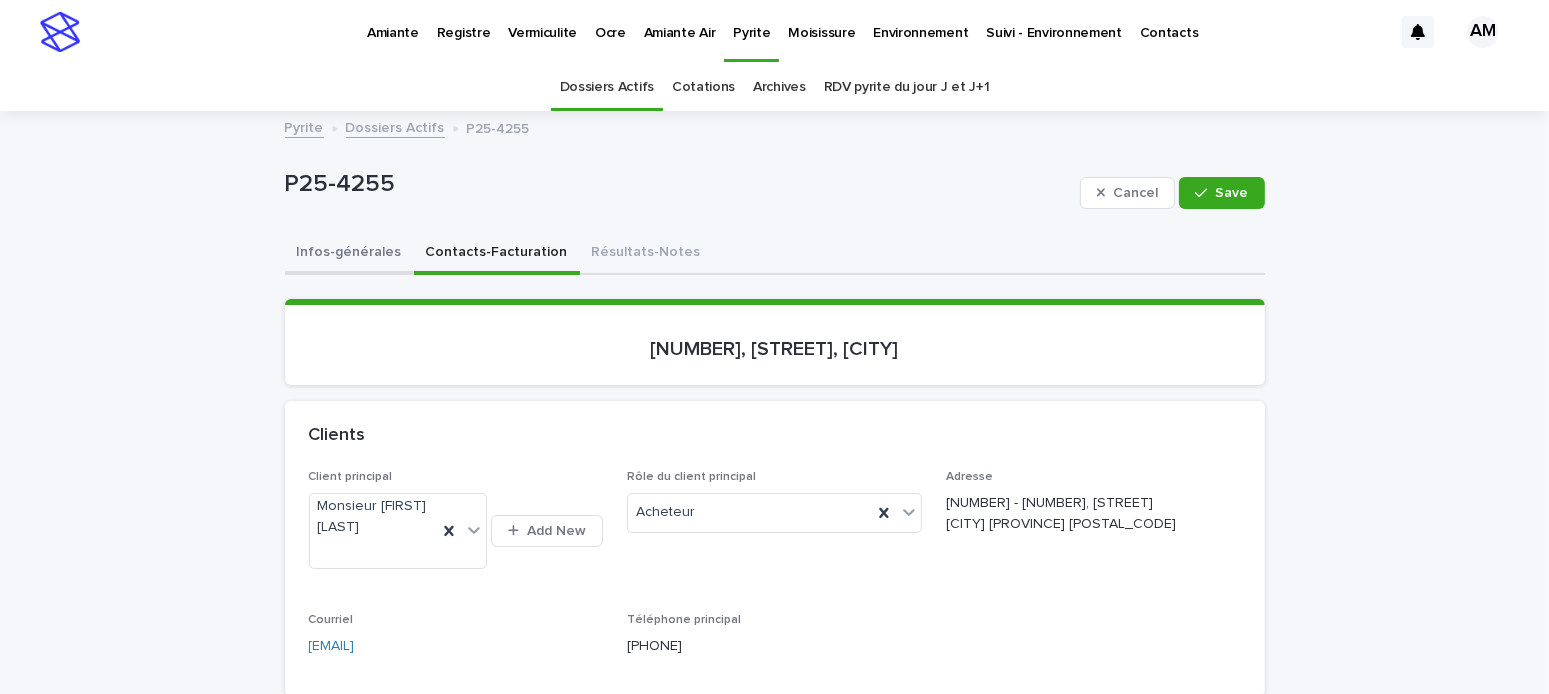 click on "Infos-générales" at bounding box center [349, 254] 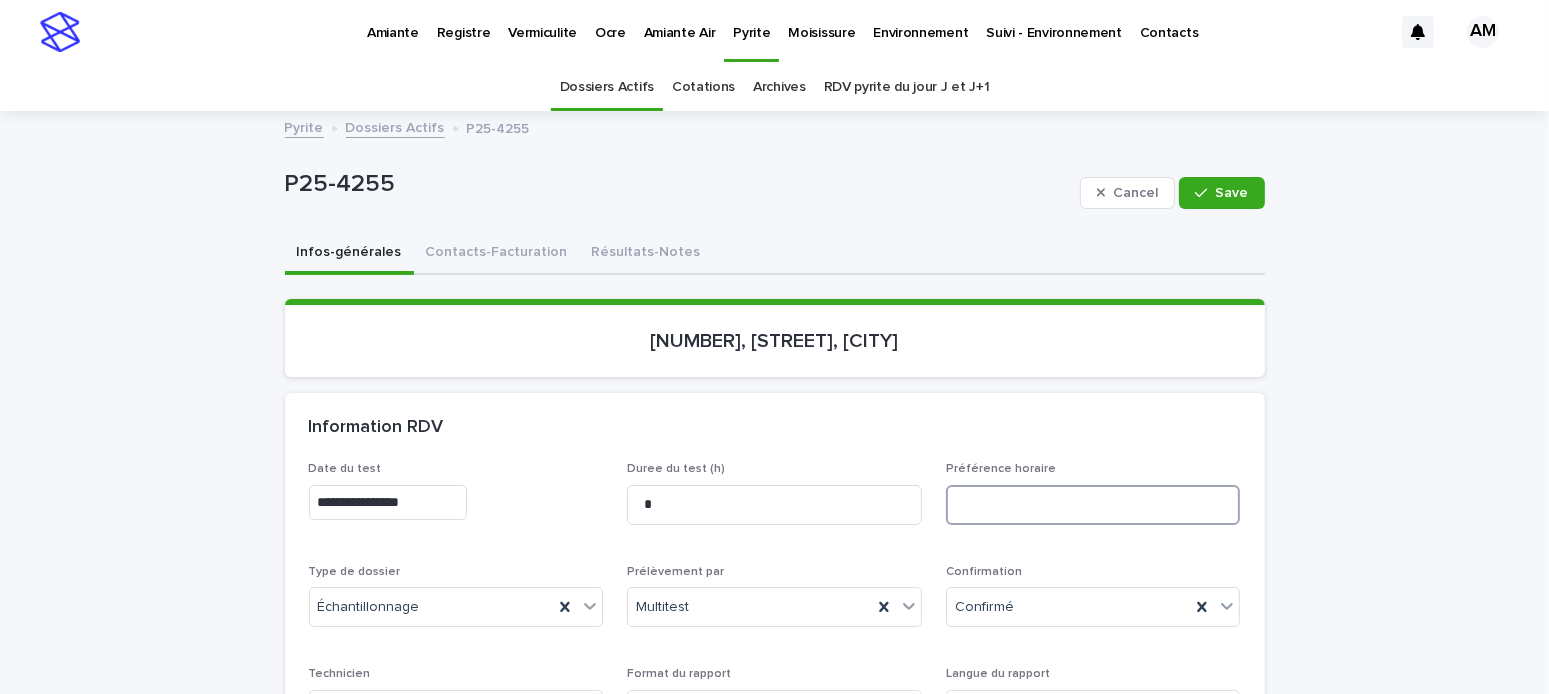 drag, startPoint x: 969, startPoint y: 488, endPoint x: 991, endPoint y: 506, distance: 28.42534 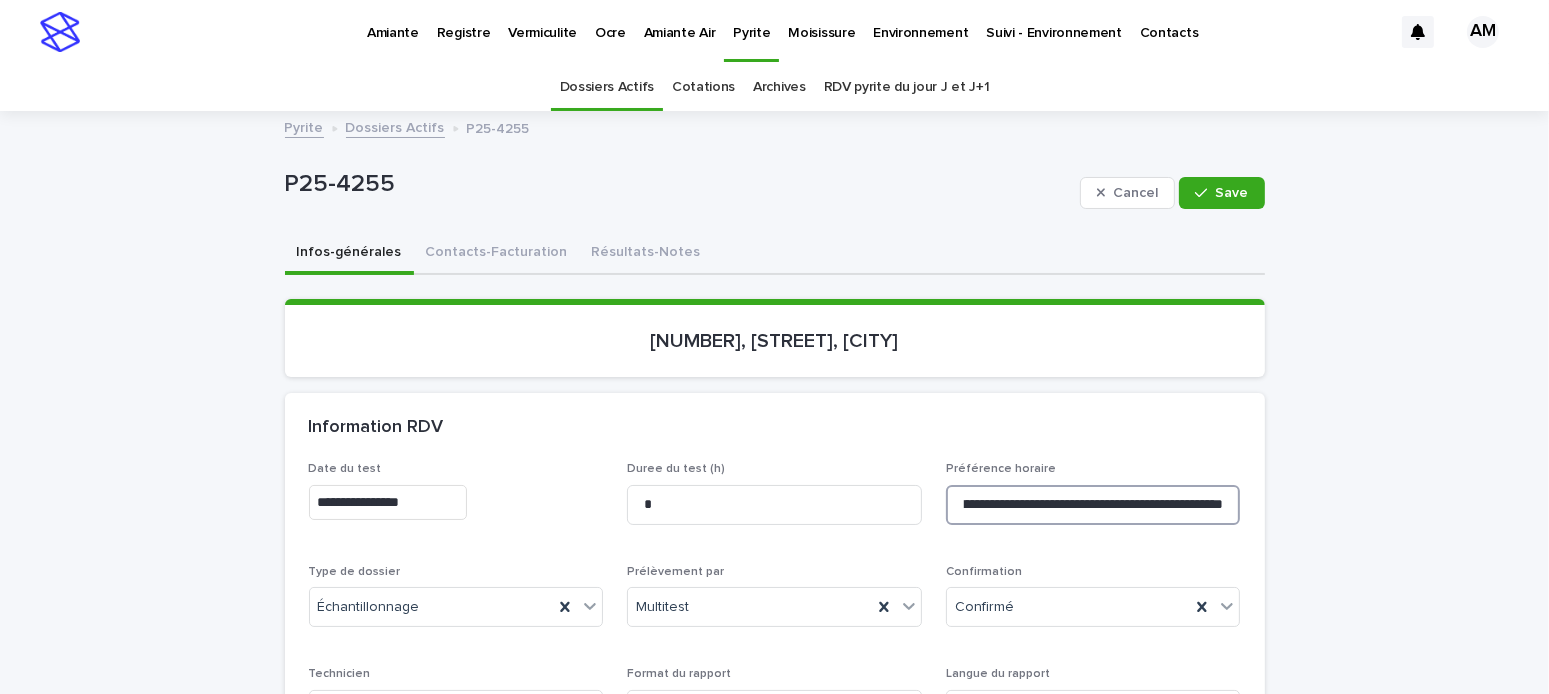 scroll, scrollTop: 0, scrollLeft: 100, axis: horizontal 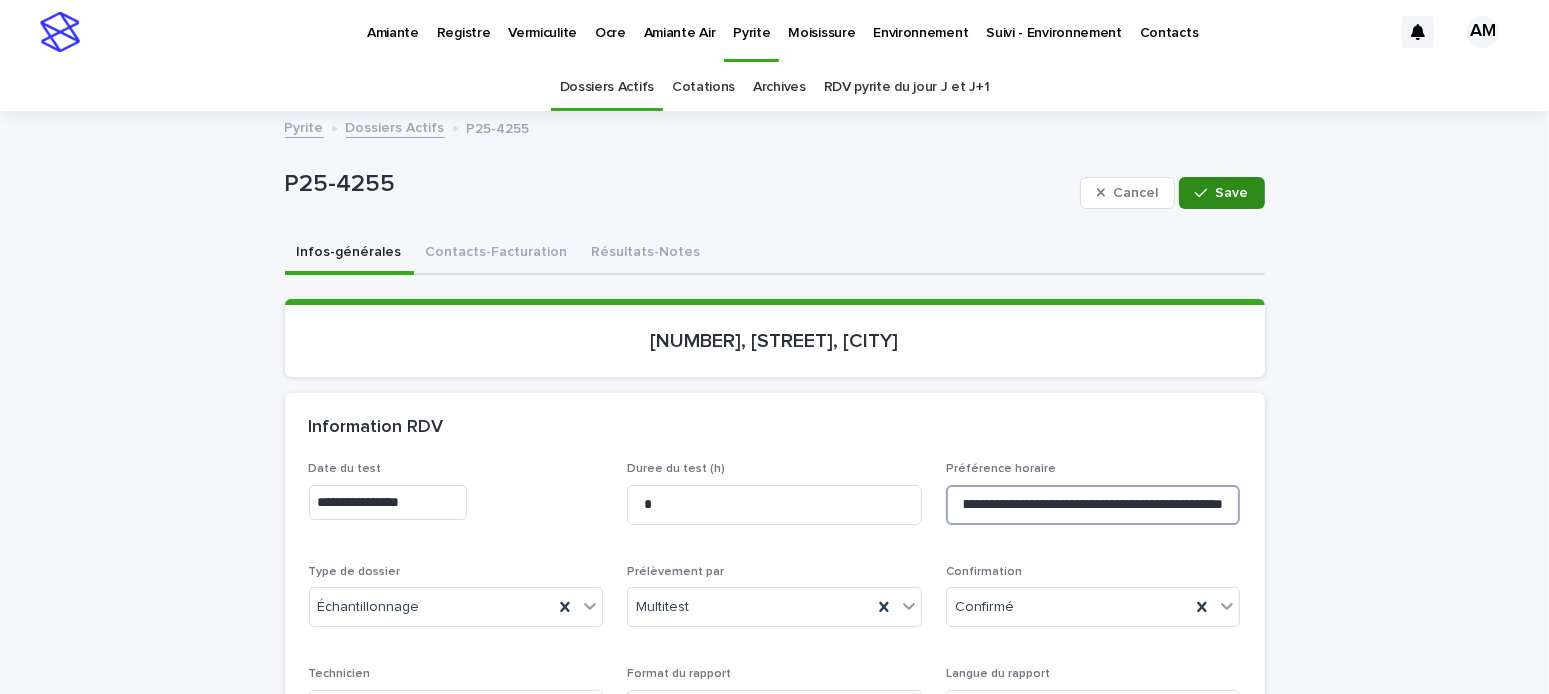 type on "**********" 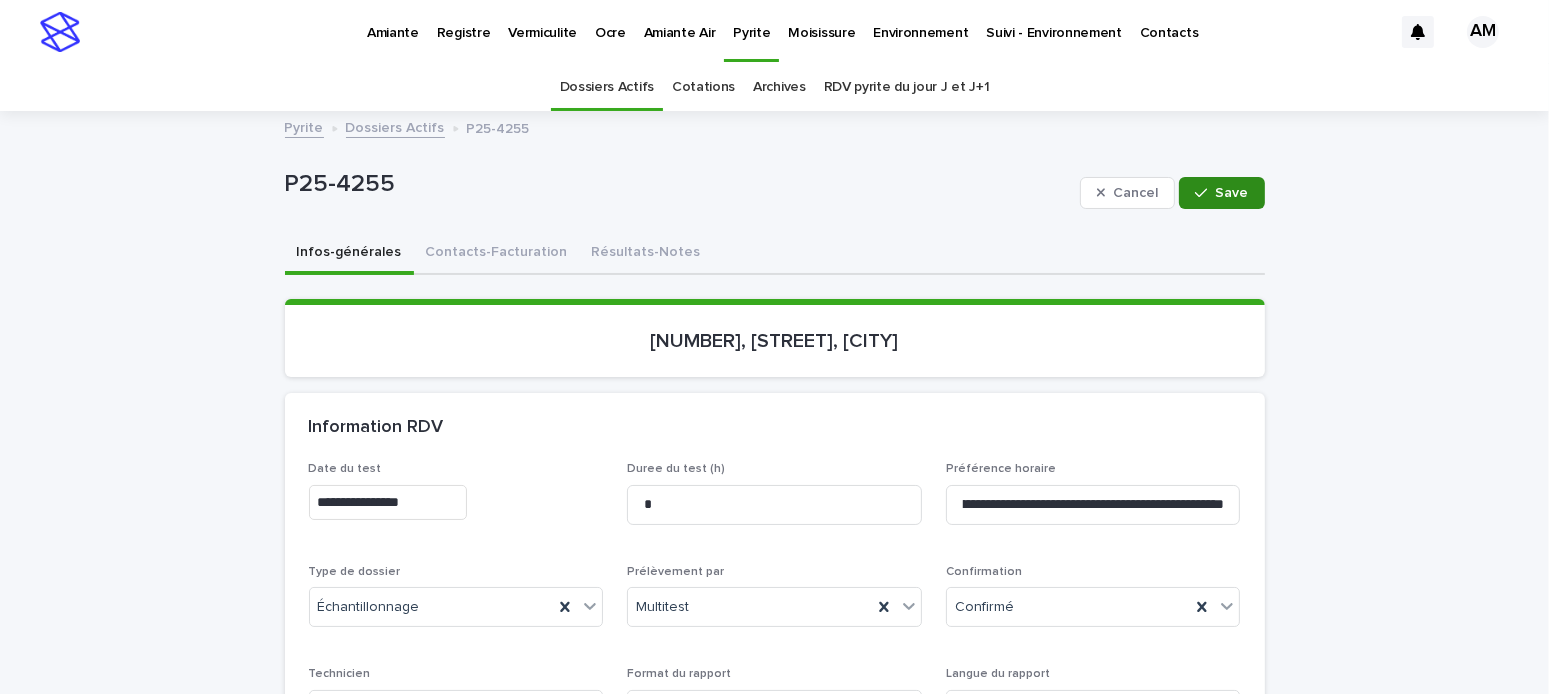 click at bounding box center (1205, 193) 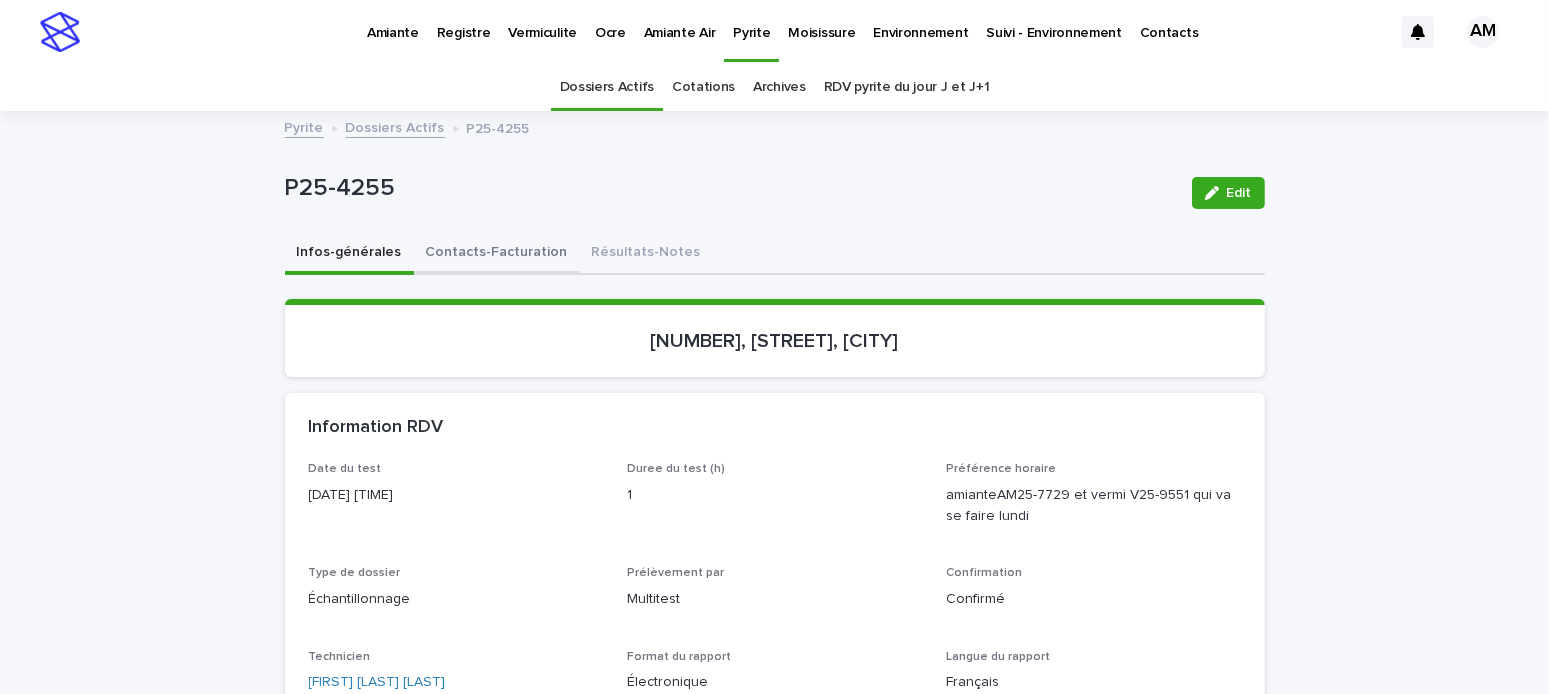 click on "Contacts-Facturation" at bounding box center [497, 254] 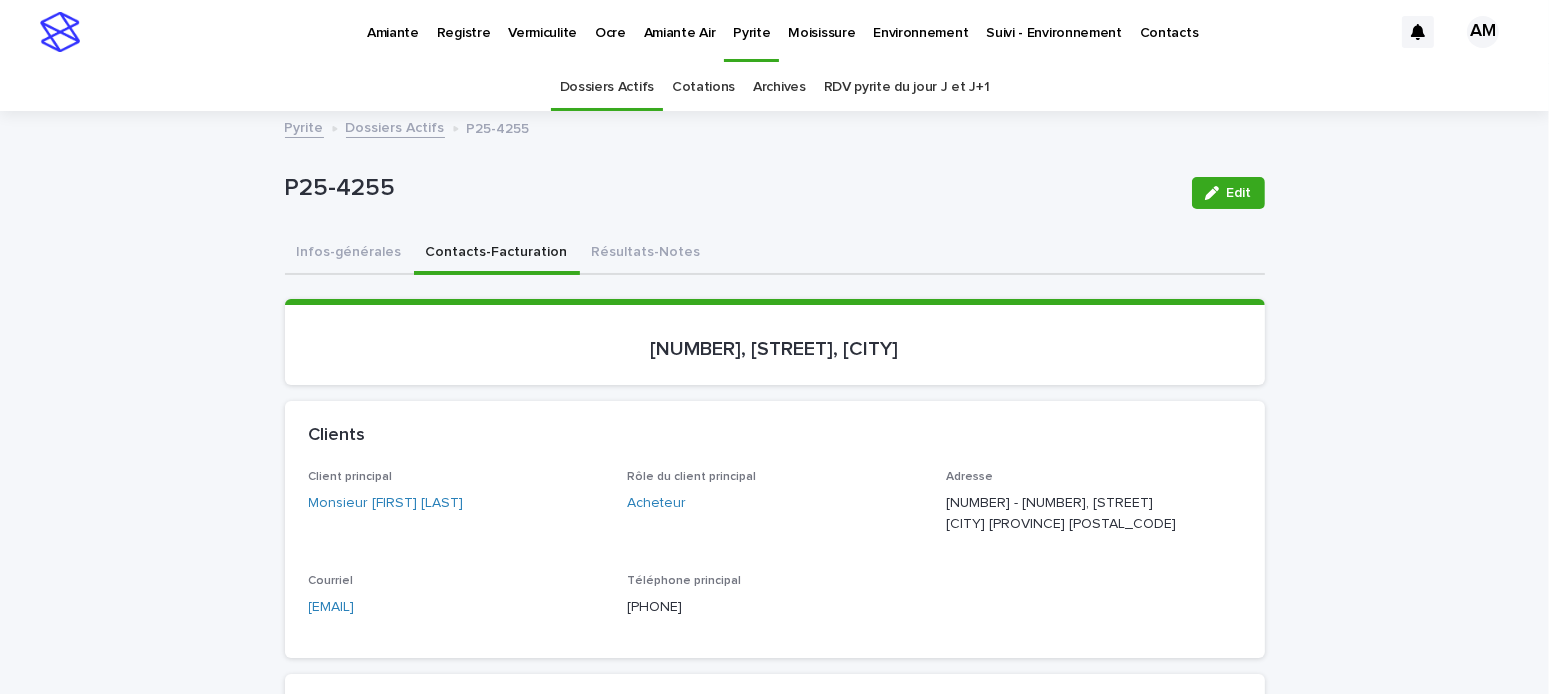 scroll, scrollTop: 400, scrollLeft: 0, axis: vertical 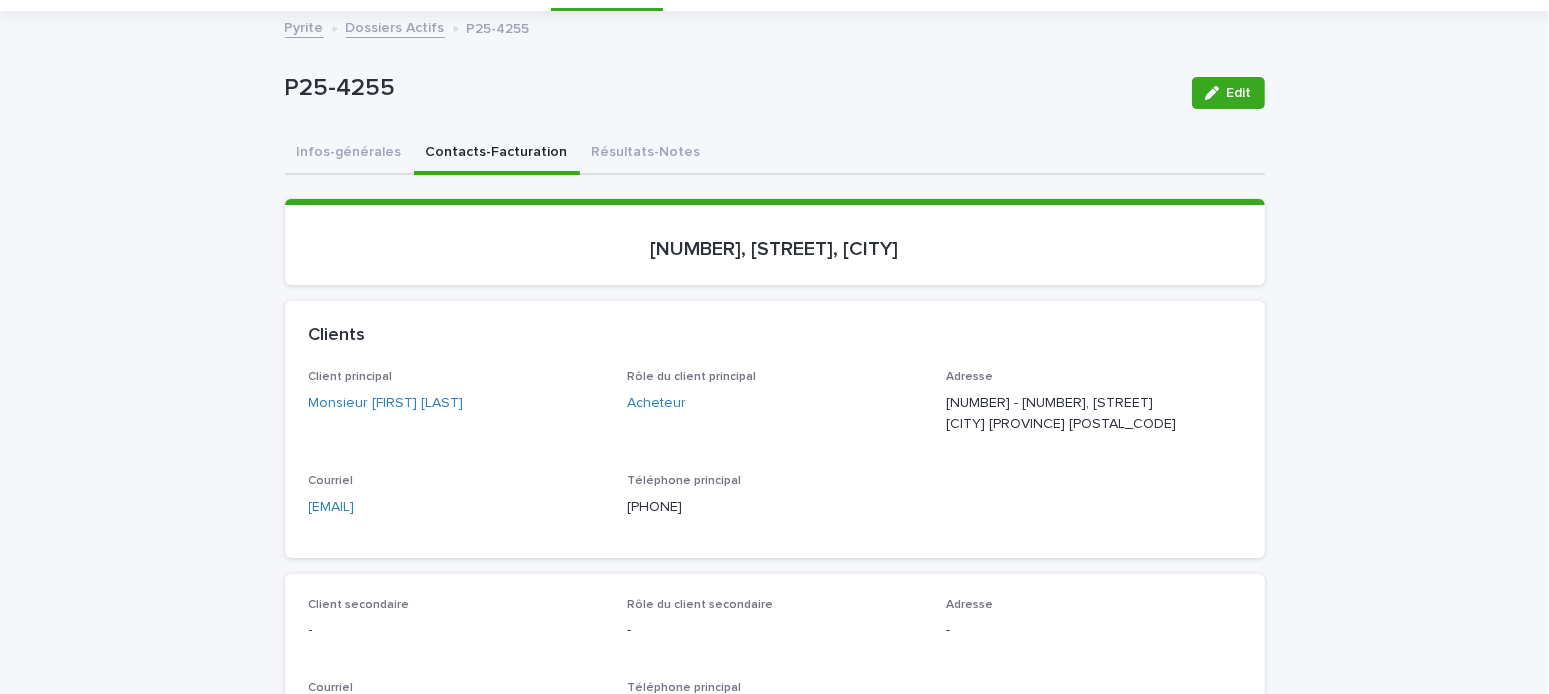 click on "Infos-générales" at bounding box center [349, 154] 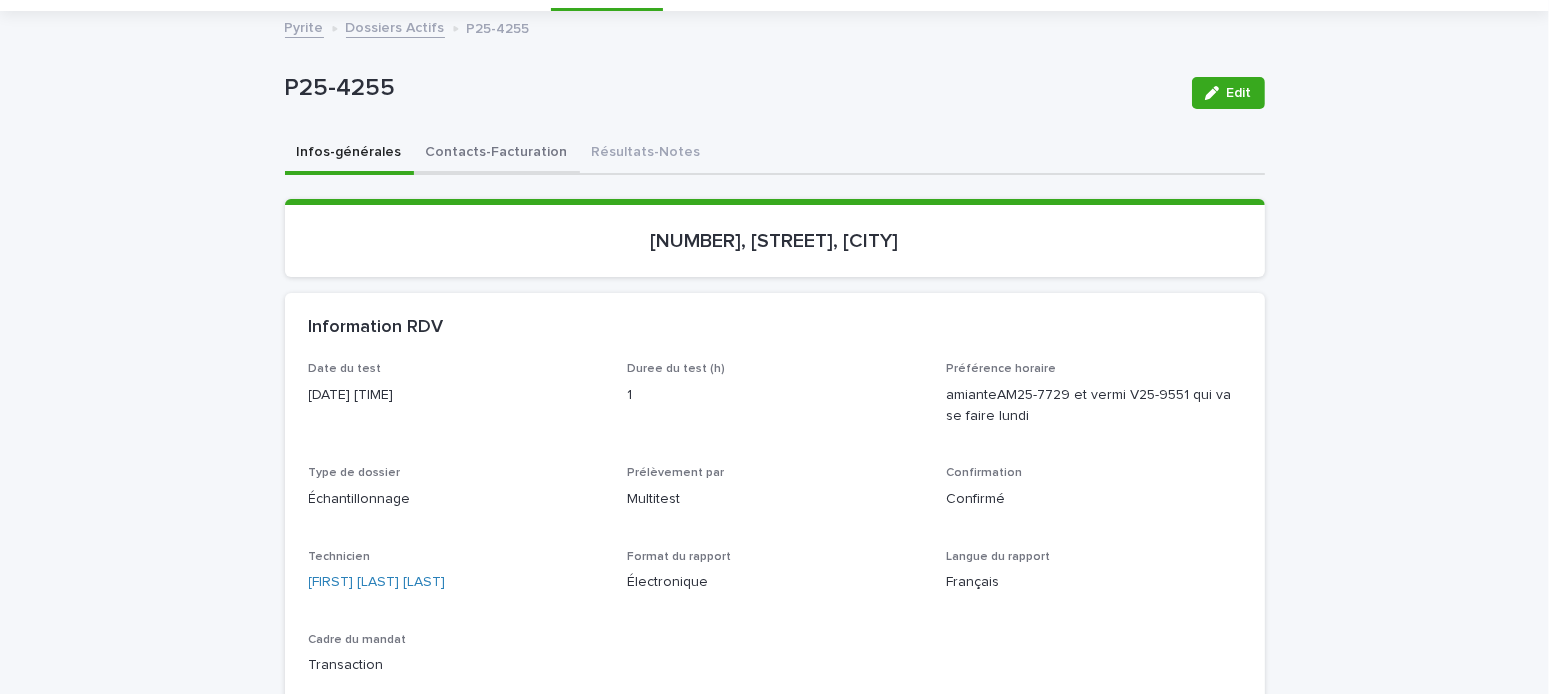 click on "Contacts-Facturation" at bounding box center [497, 154] 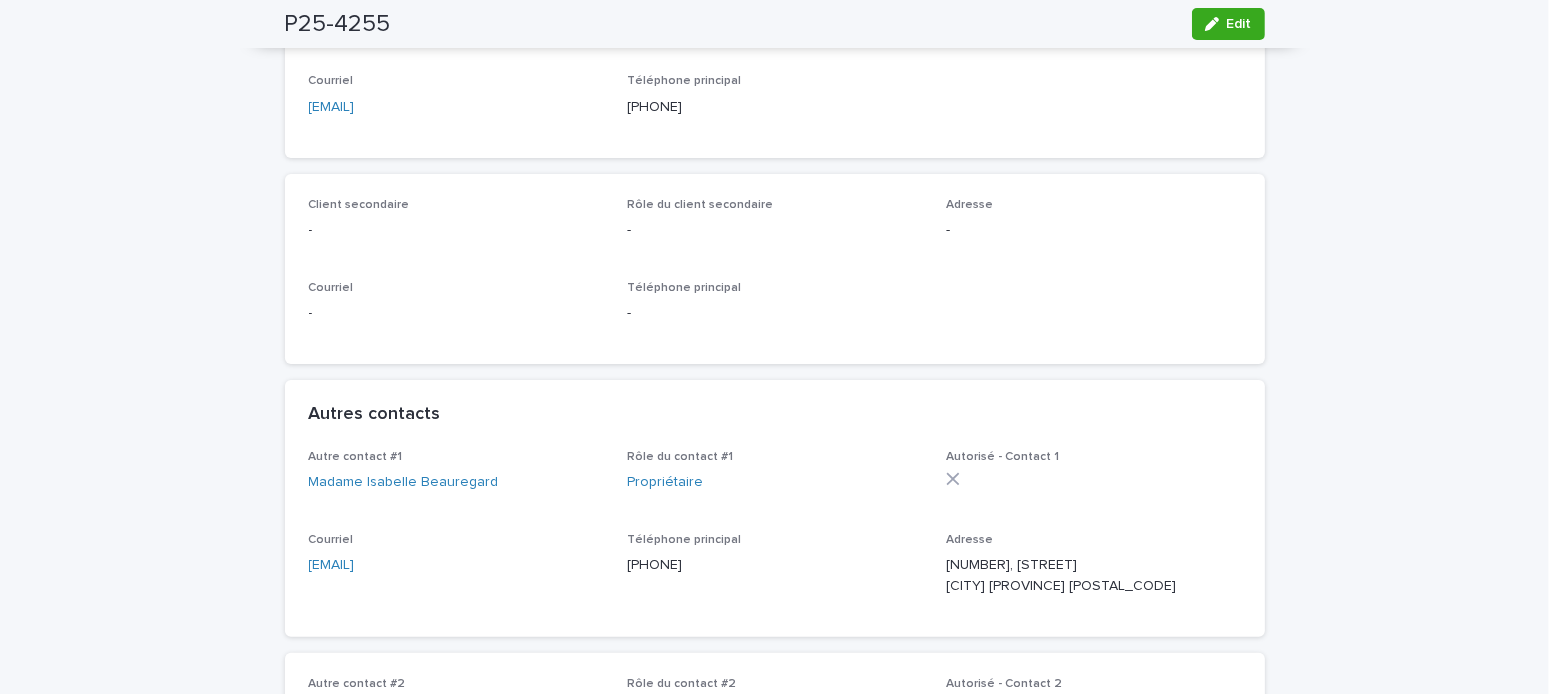 scroll, scrollTop: 800, scrollLeft: 0, axis: vertical 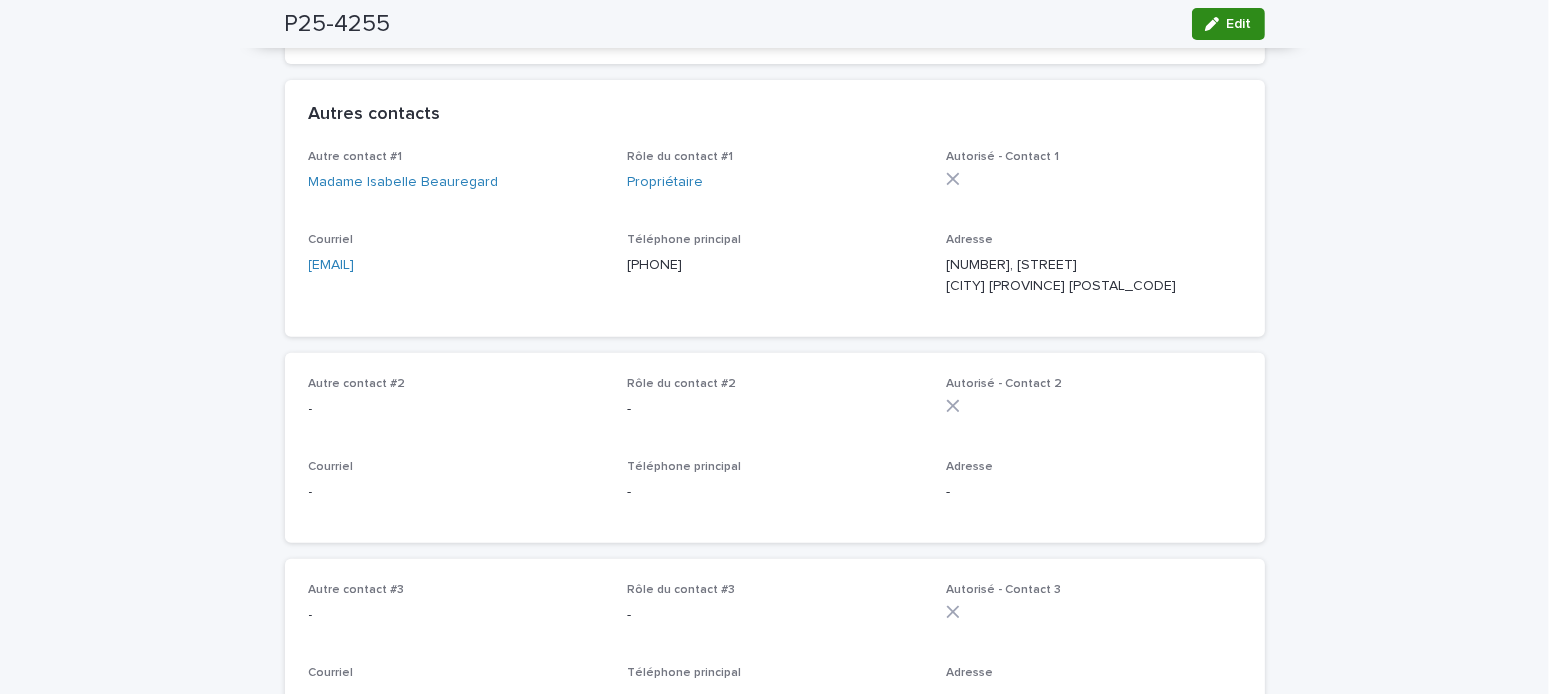 click on "Edit" at bounding box center [1239, 24] 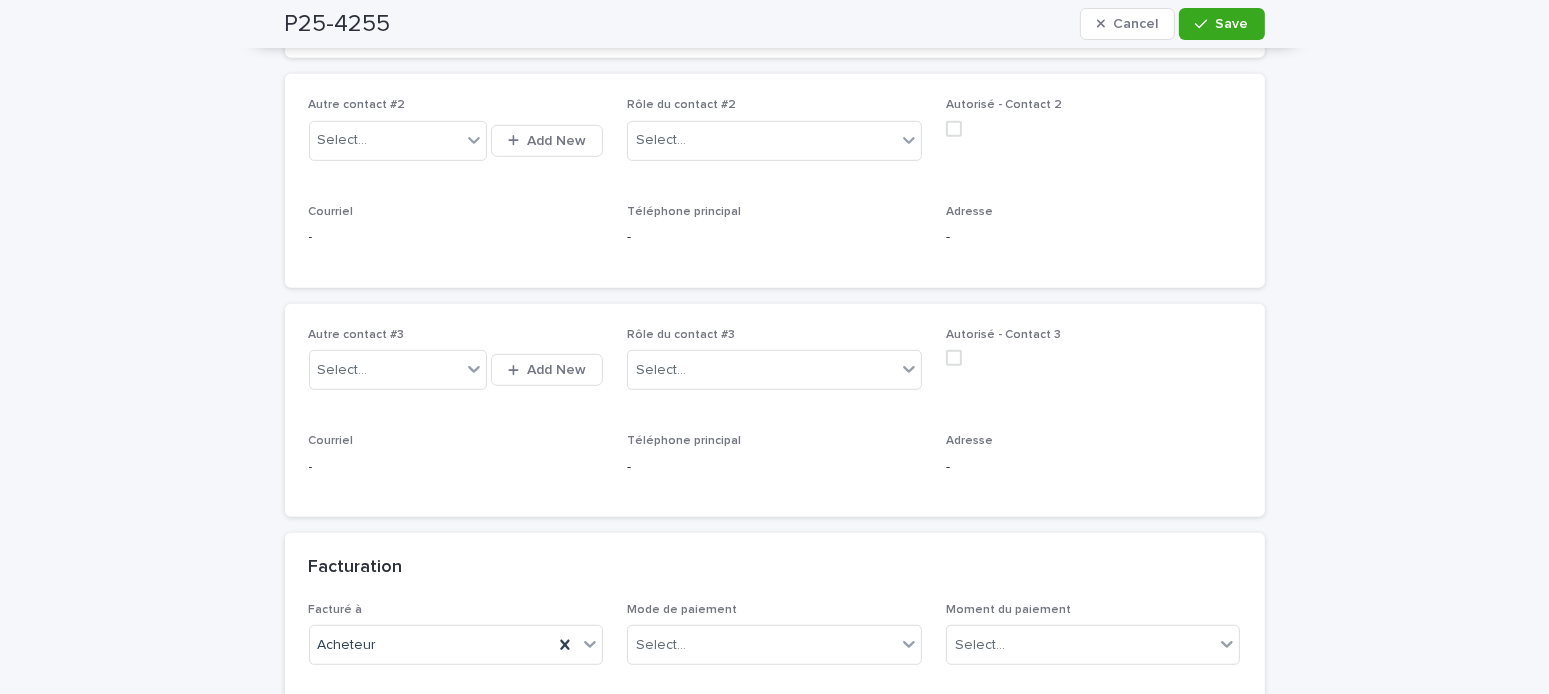 scroll, scrollTop: 1600, scrollLeft: 0, axis: vertical 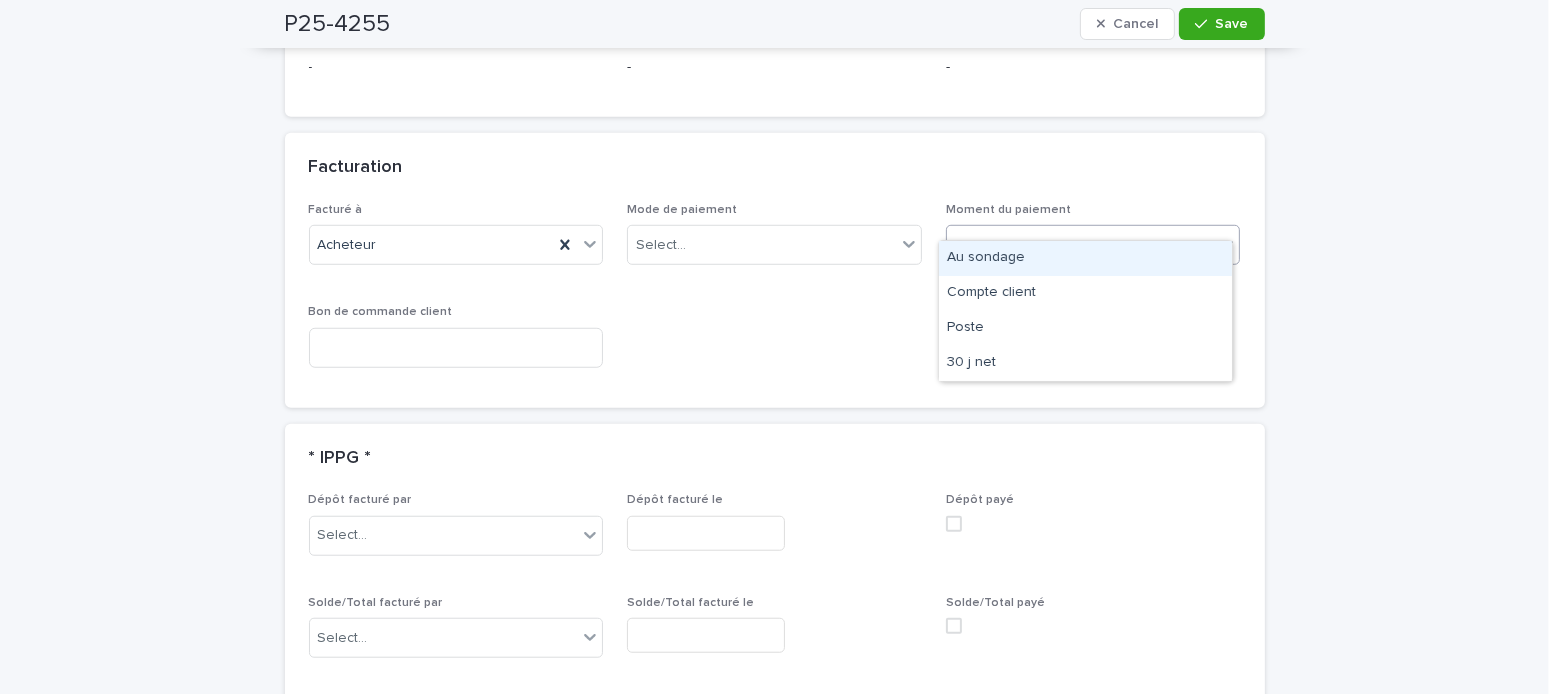 click on "Select..." at bounding box center [1081, 245] 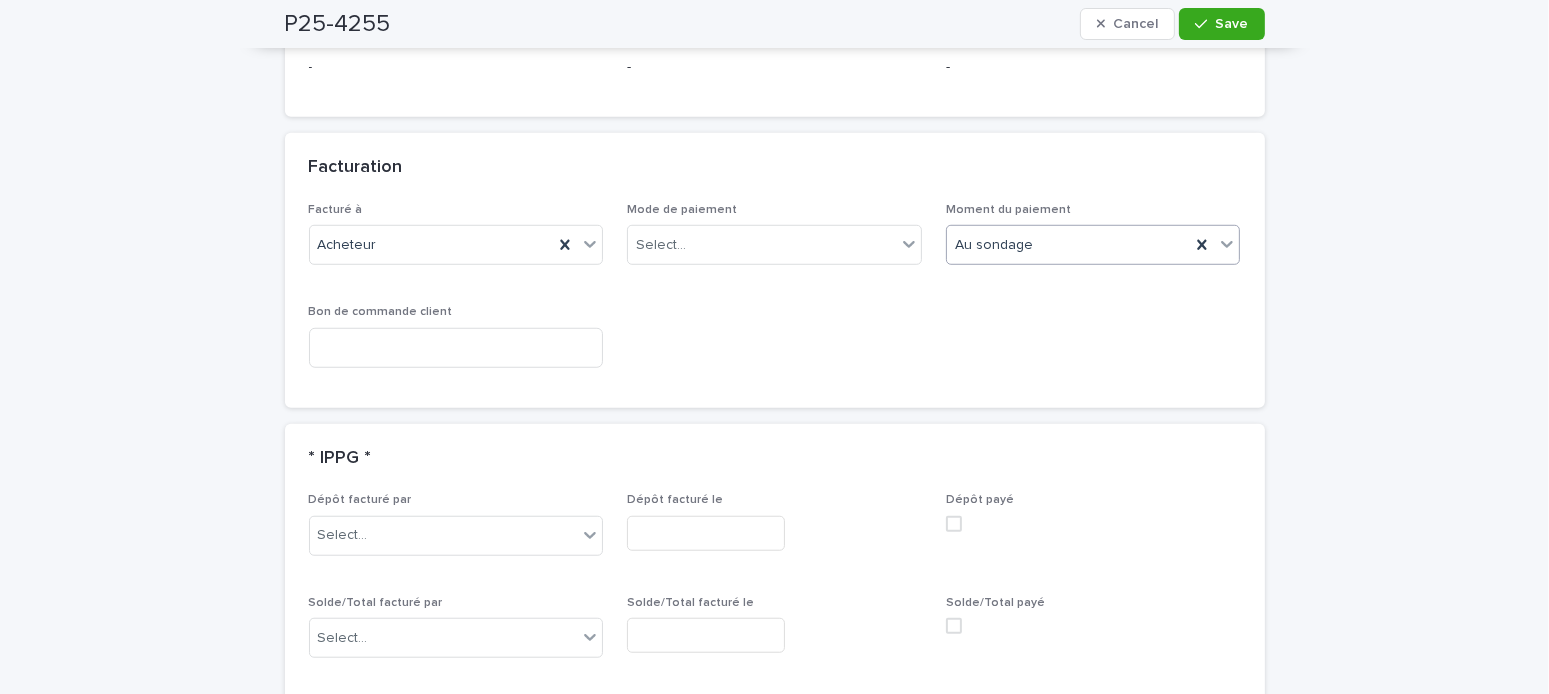 scroll, scrollTop: 1900, scrollLeft: 0, axis: vertical 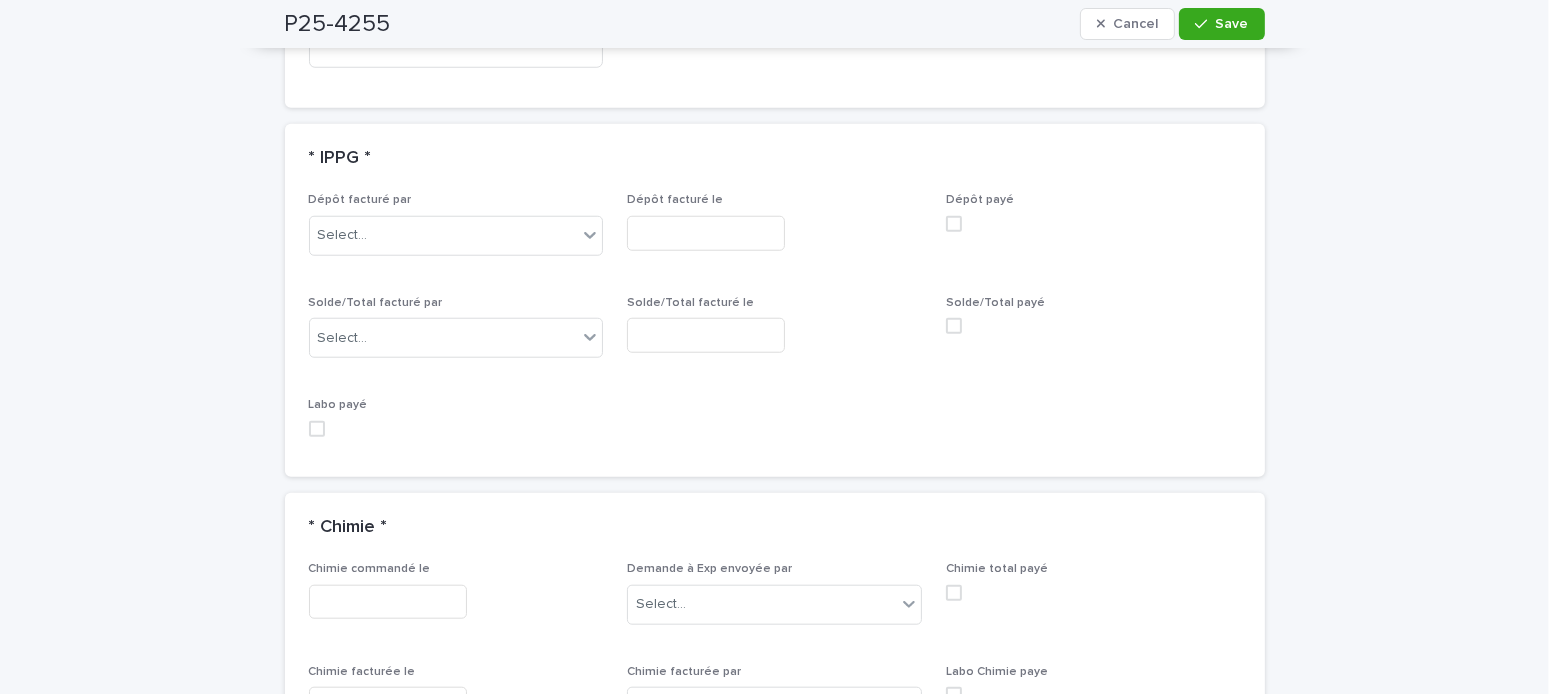 click on "Solde/Total facturé par Select..." at bounding box center [456, 335] 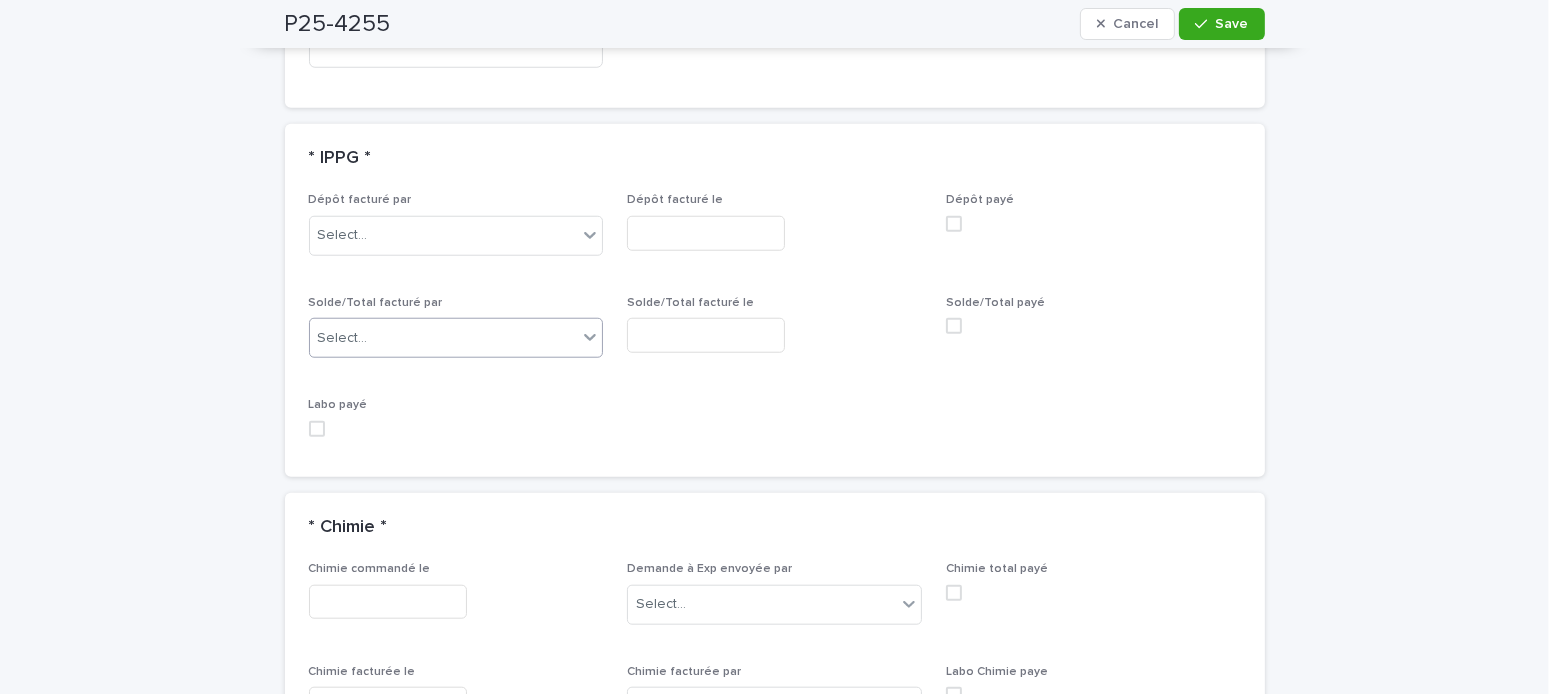 click on "Select..." at bounding box center (444, 338) 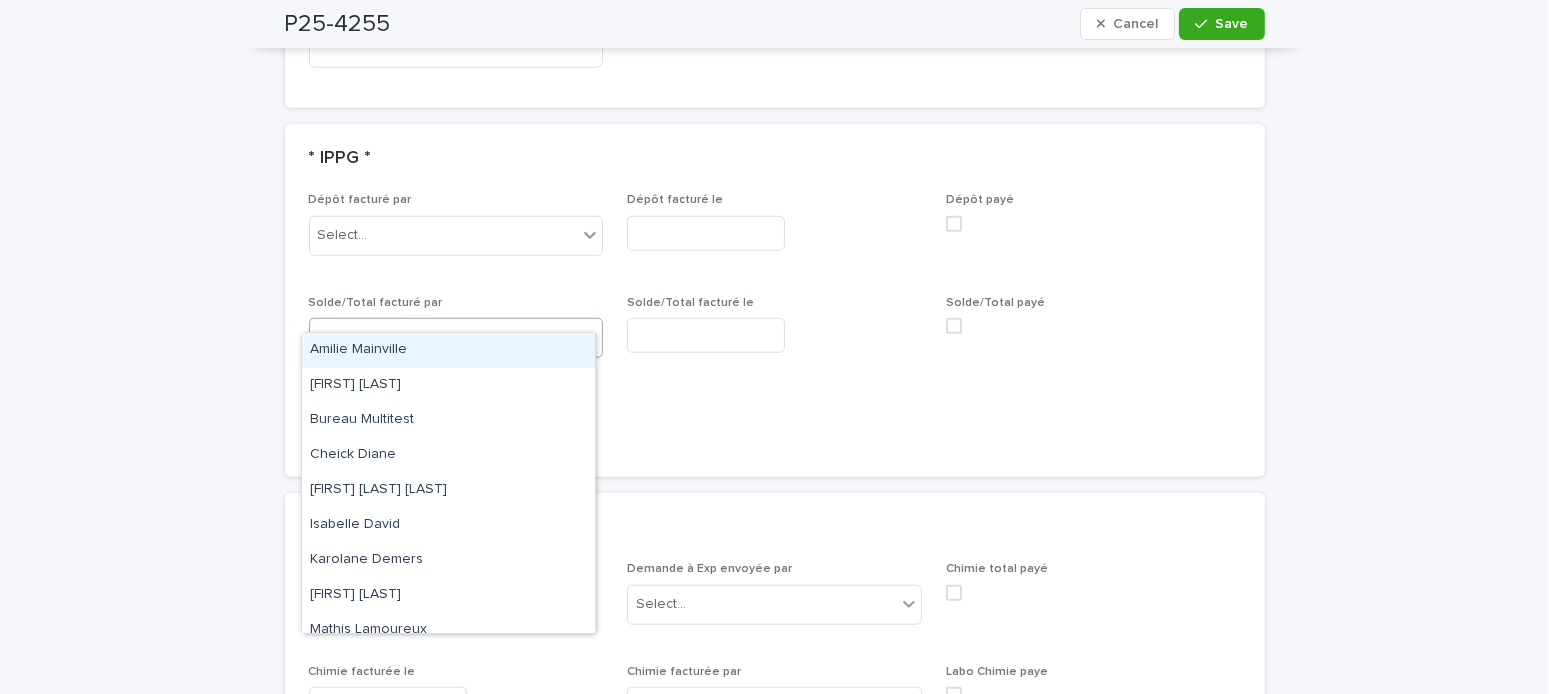 click on "Amilie Mainville" at bounding box center [448, 350] 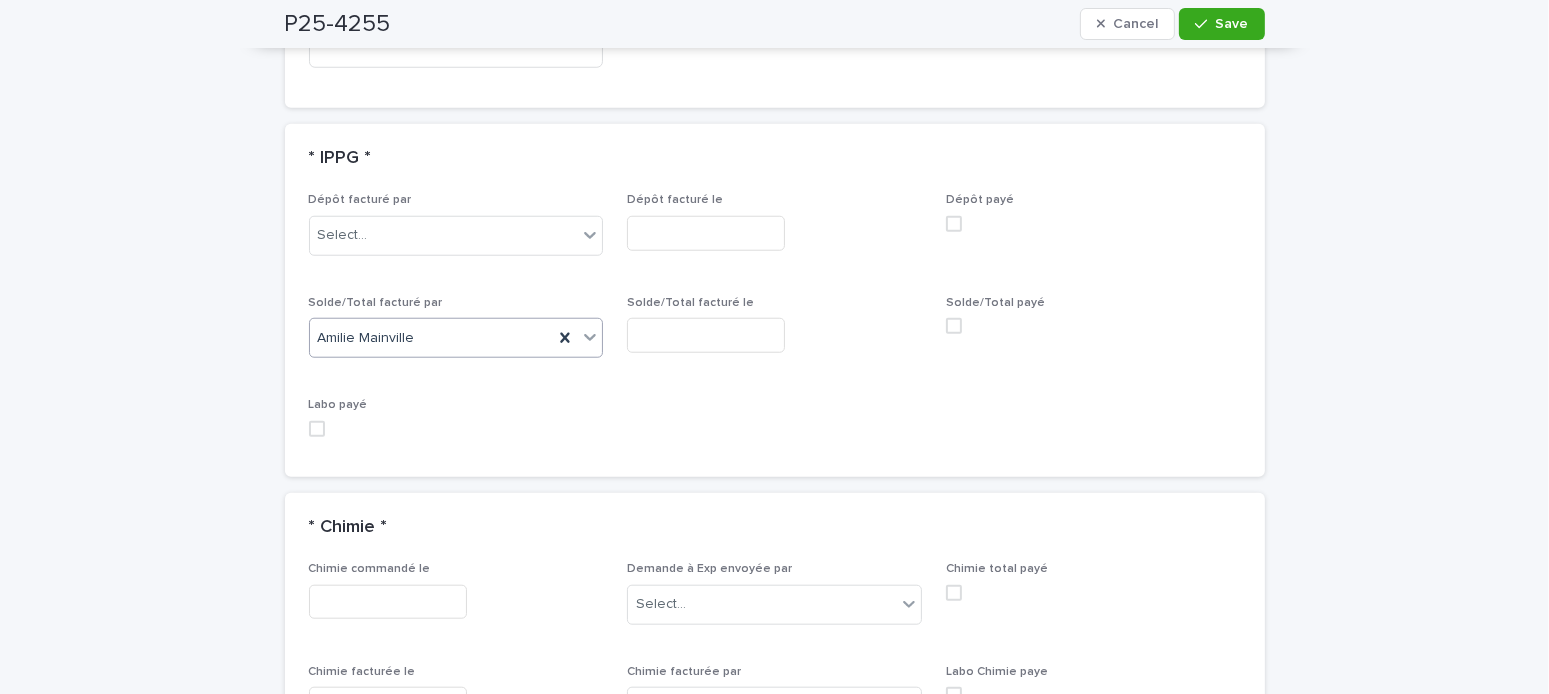 click at bounding box center (706, 335) 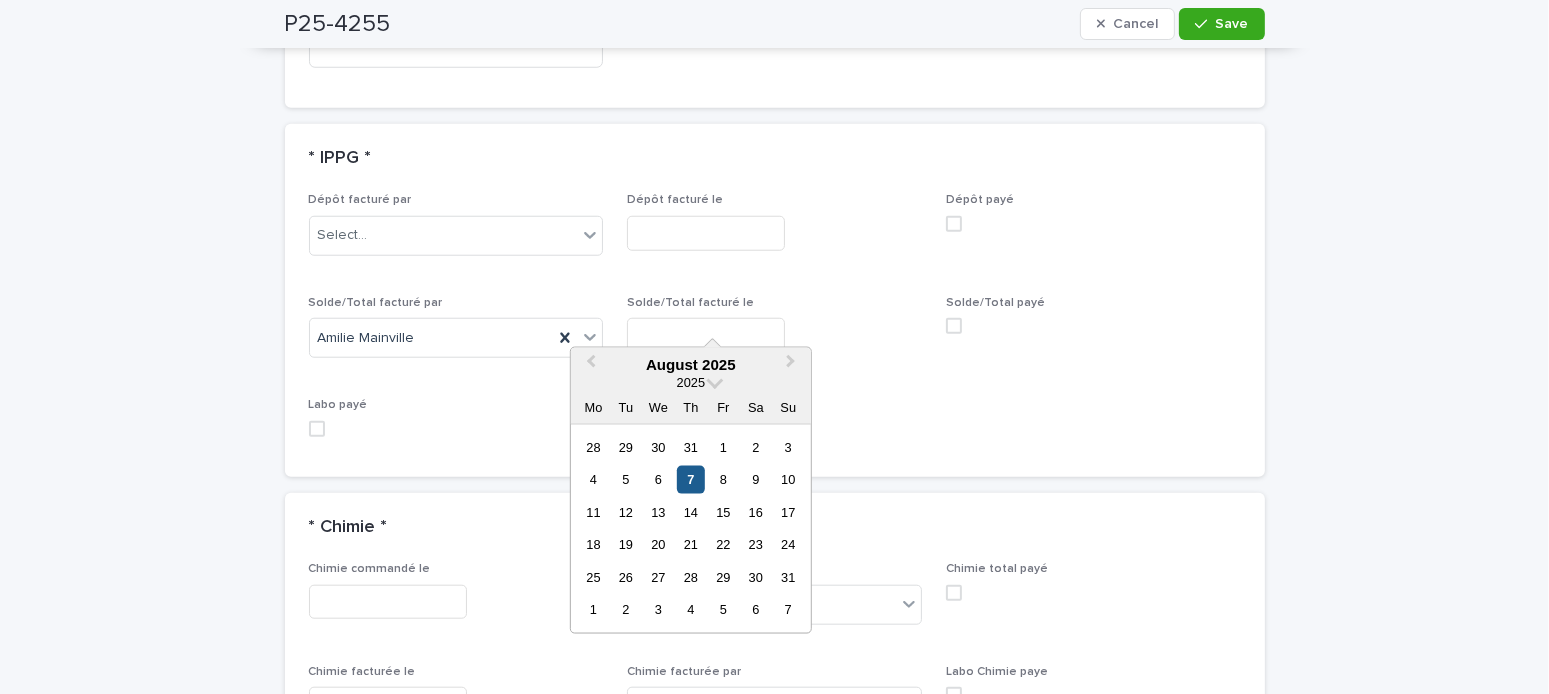 click on "7" at bounding box center [690, 479] 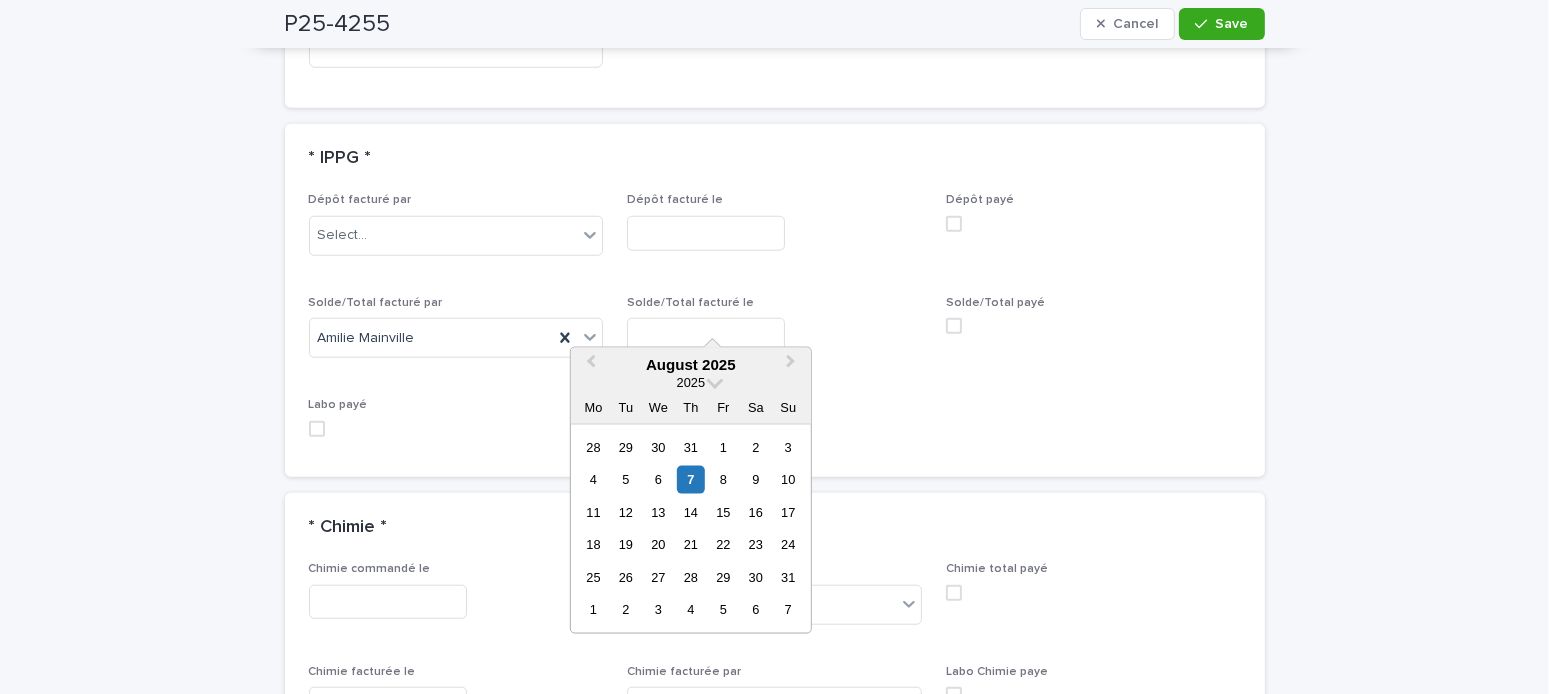 type on "**********" 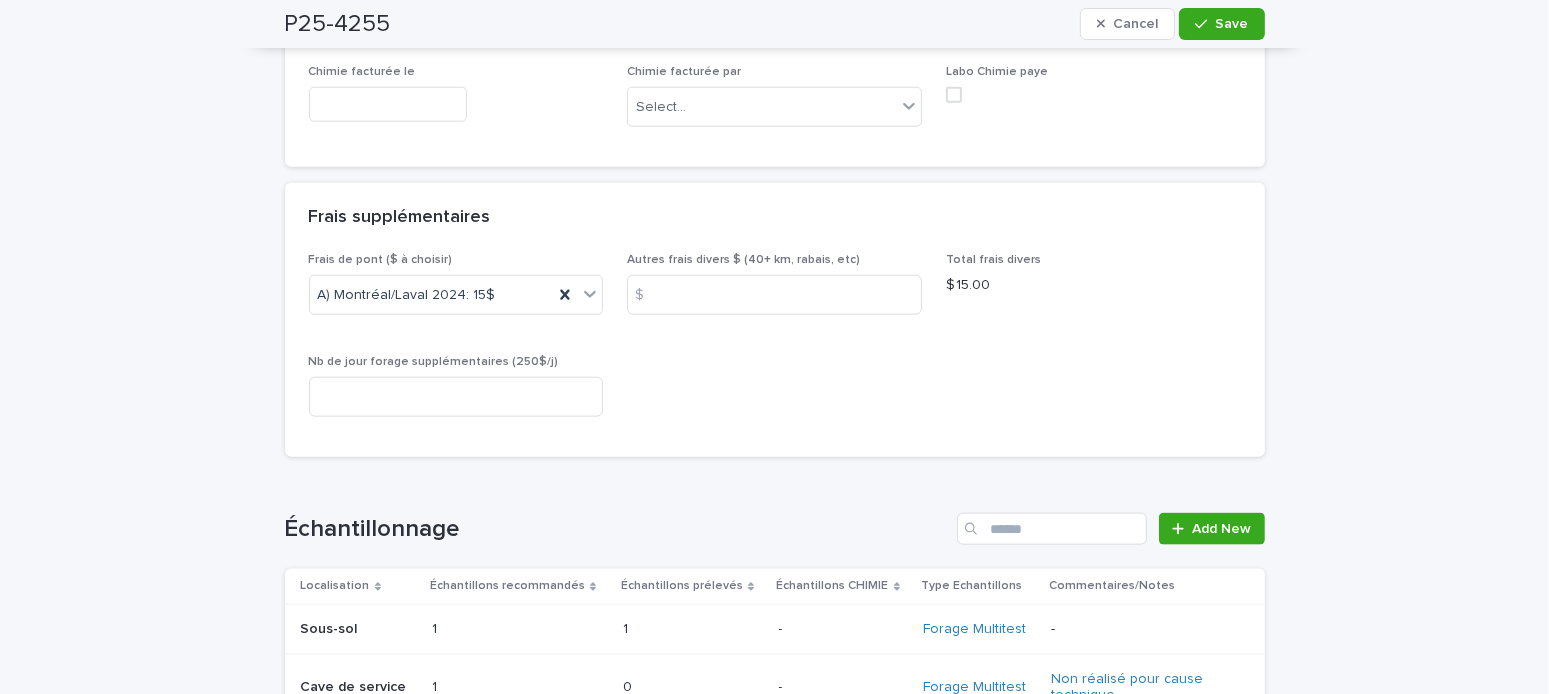 scroll, scrollTop: 2700, scrollLeft: 0, axis: vertical 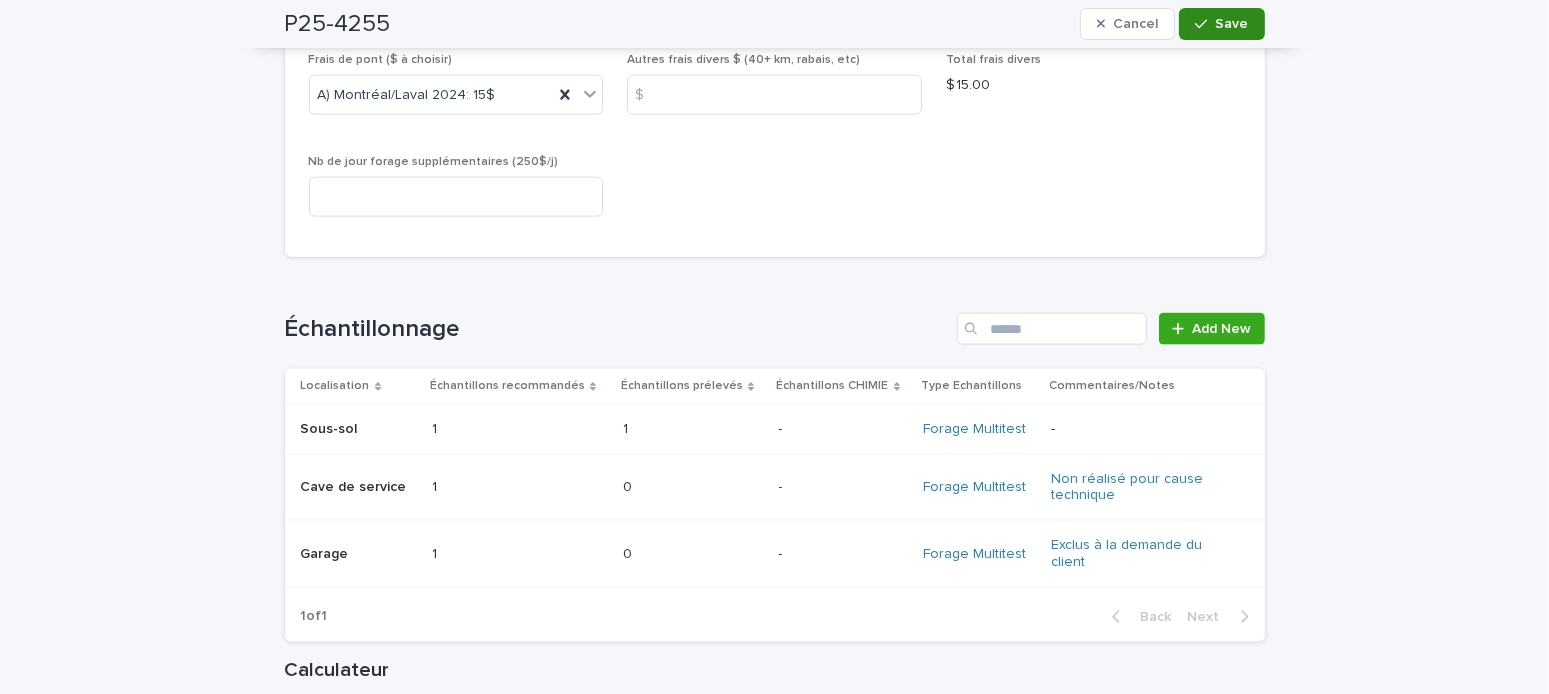 click on "Save" at bounding box center (1221, 24) 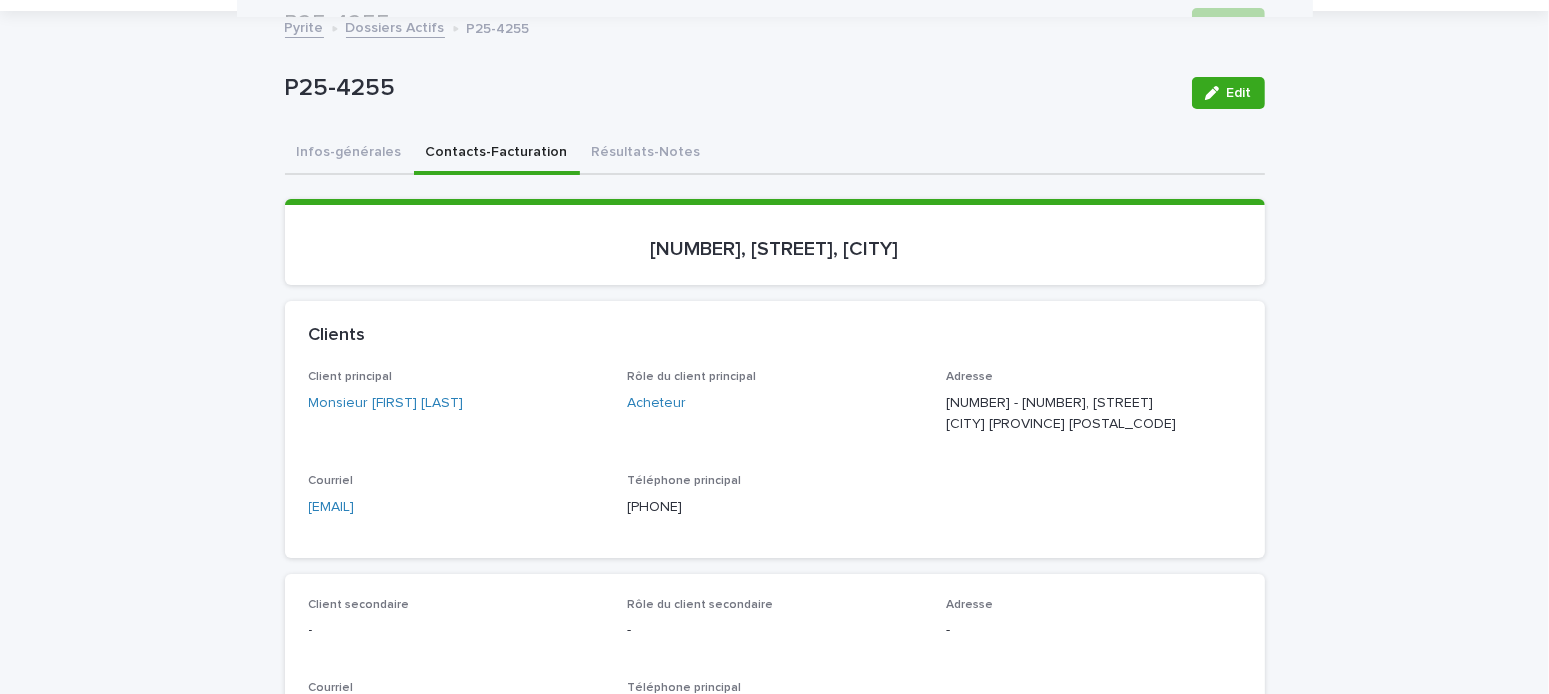 scroll, scrollTop: 0, scrollLeft: 0, axis: both 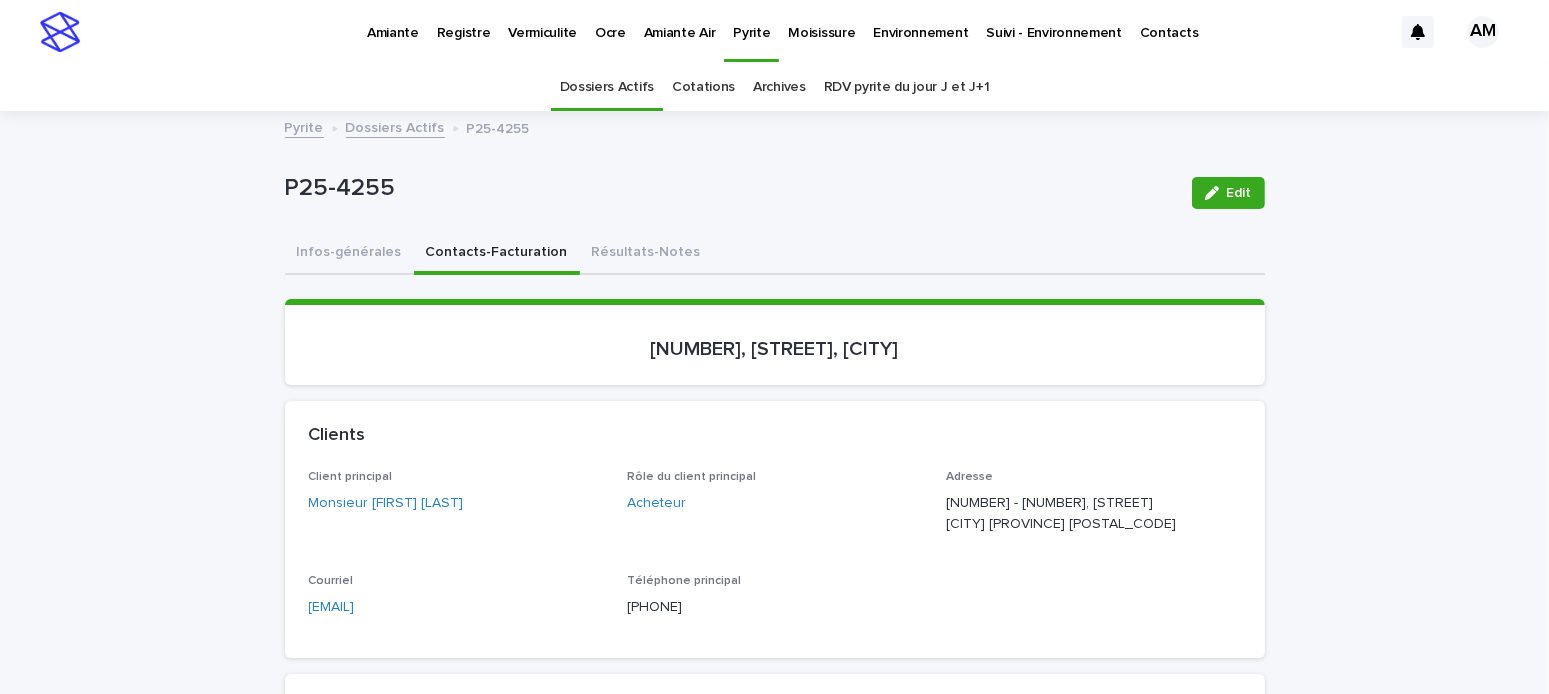 click on "Vermiculite" at bounding box center [542, 21] 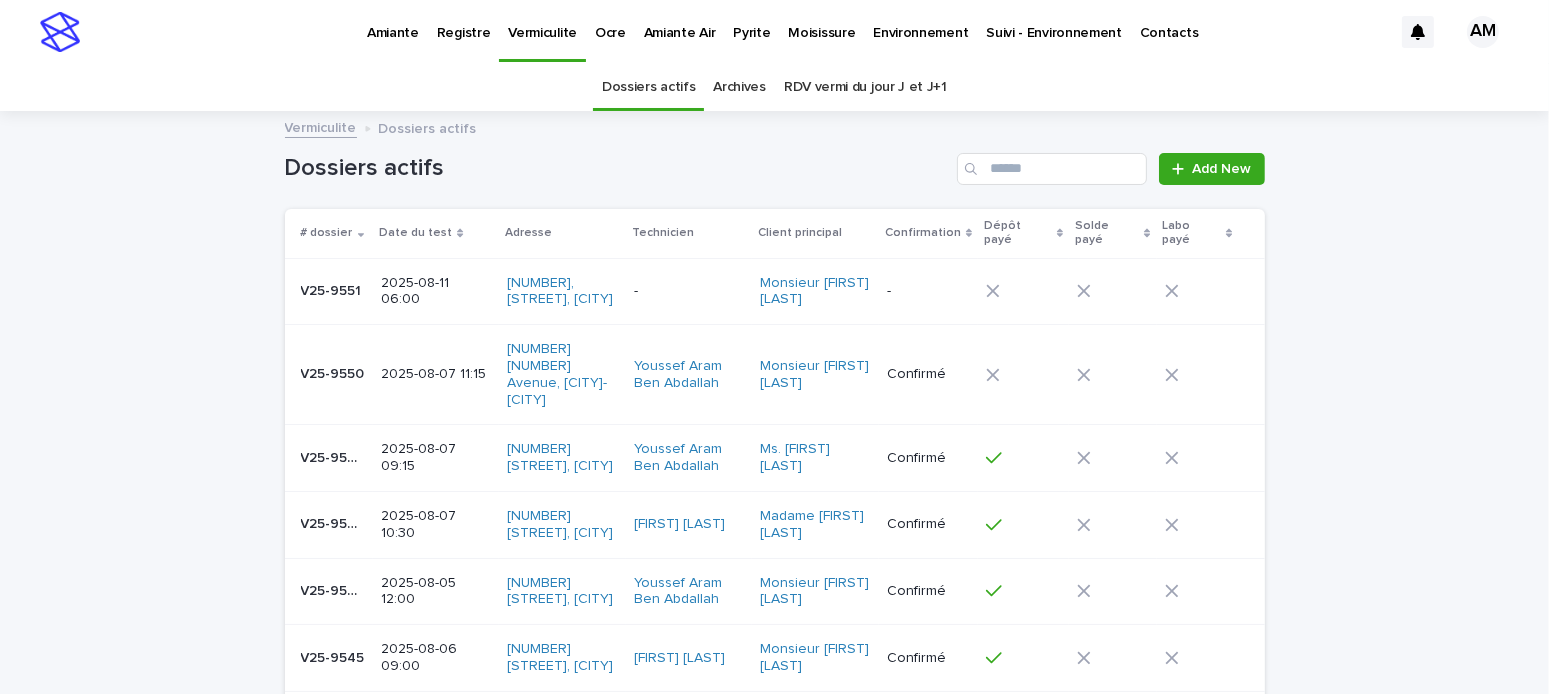 click on "2025-08-11 06:00" at bounding box center [436, 292] 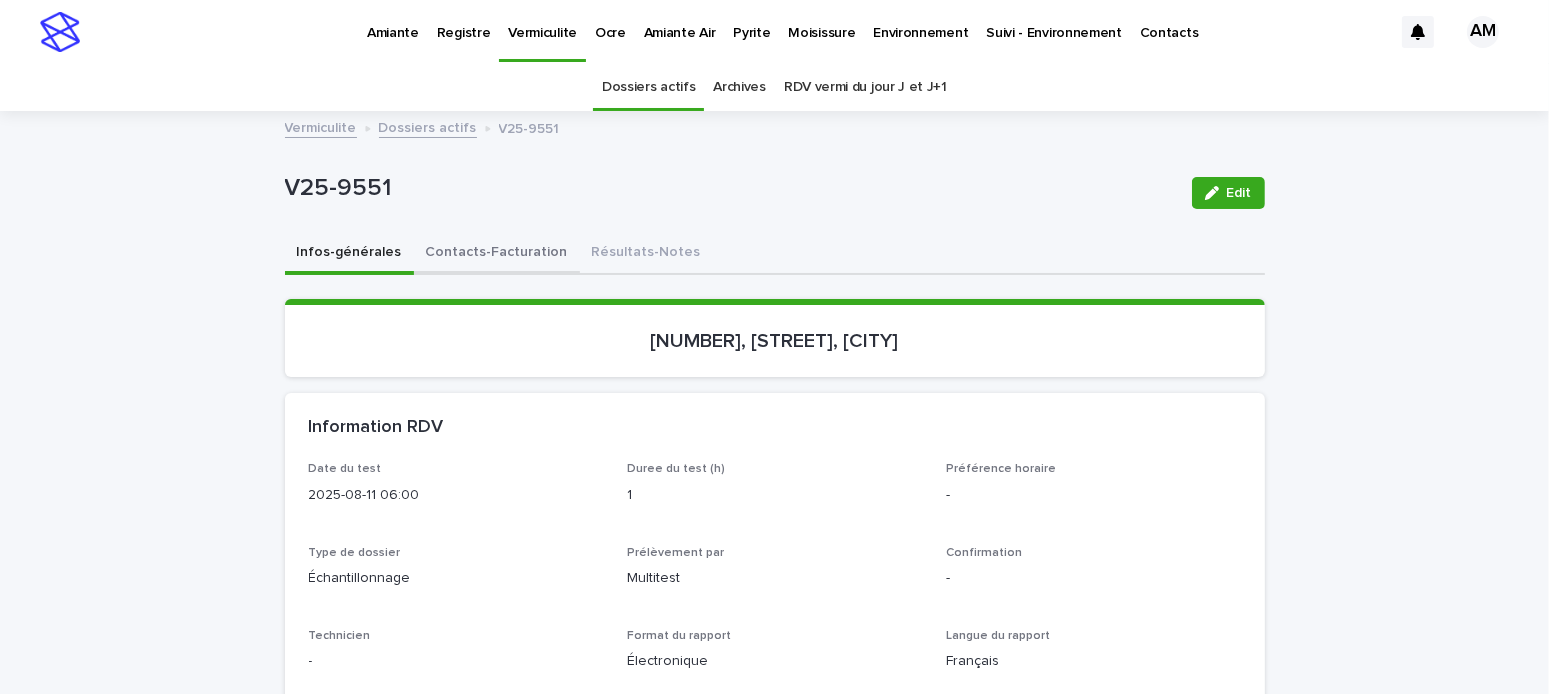 click on "Contacts-Facturation" at bounding box center (497, 254) 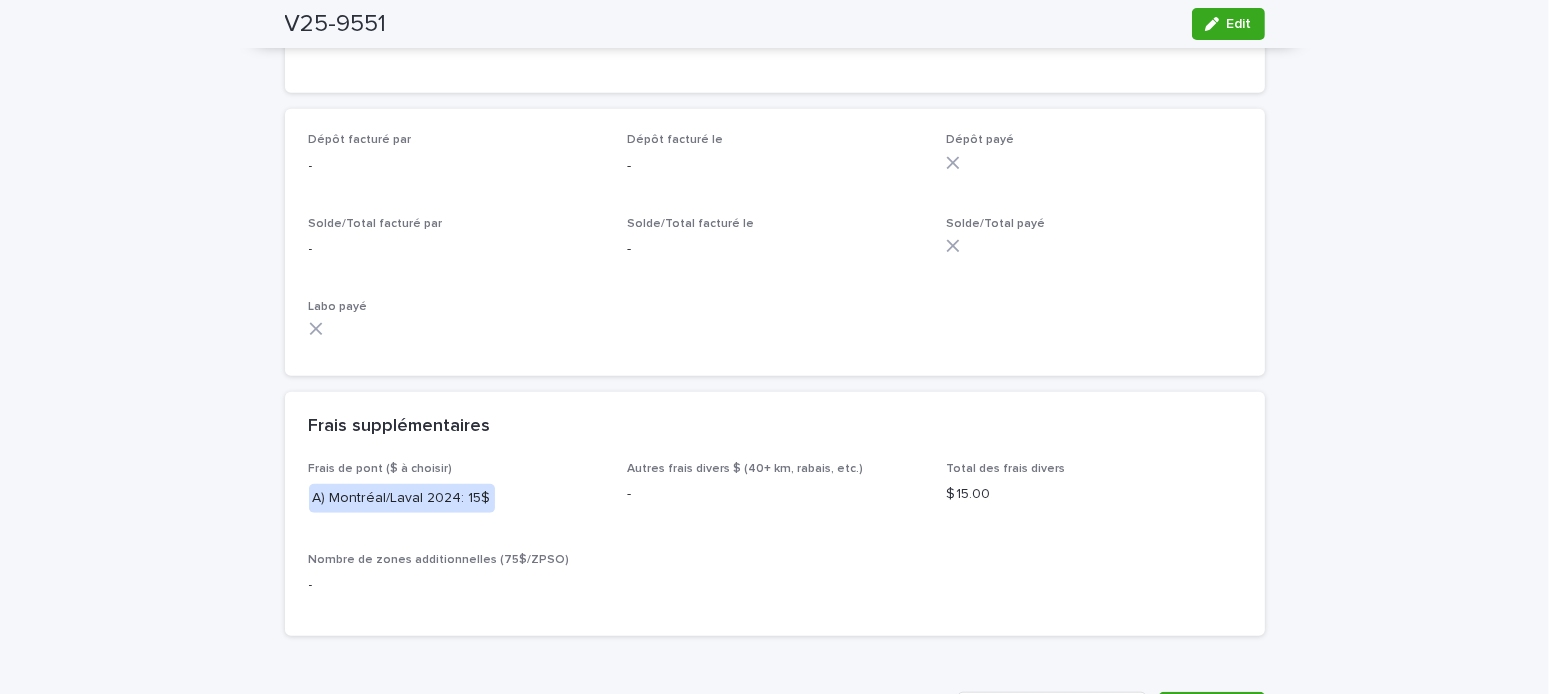scroll, scrollTop: 1500, scrollLeft: 0, axis: vertical 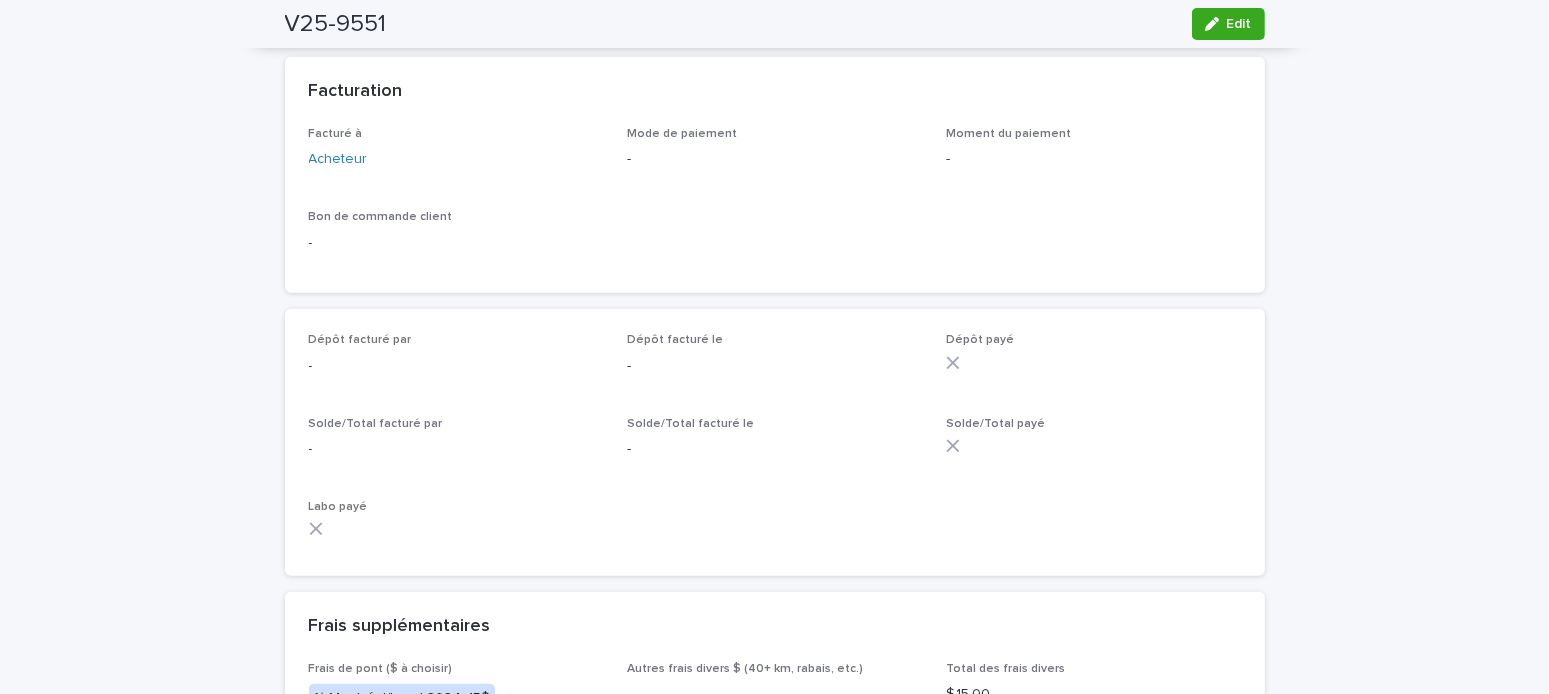 click on "Edit" at bounding box center (1228, 24) 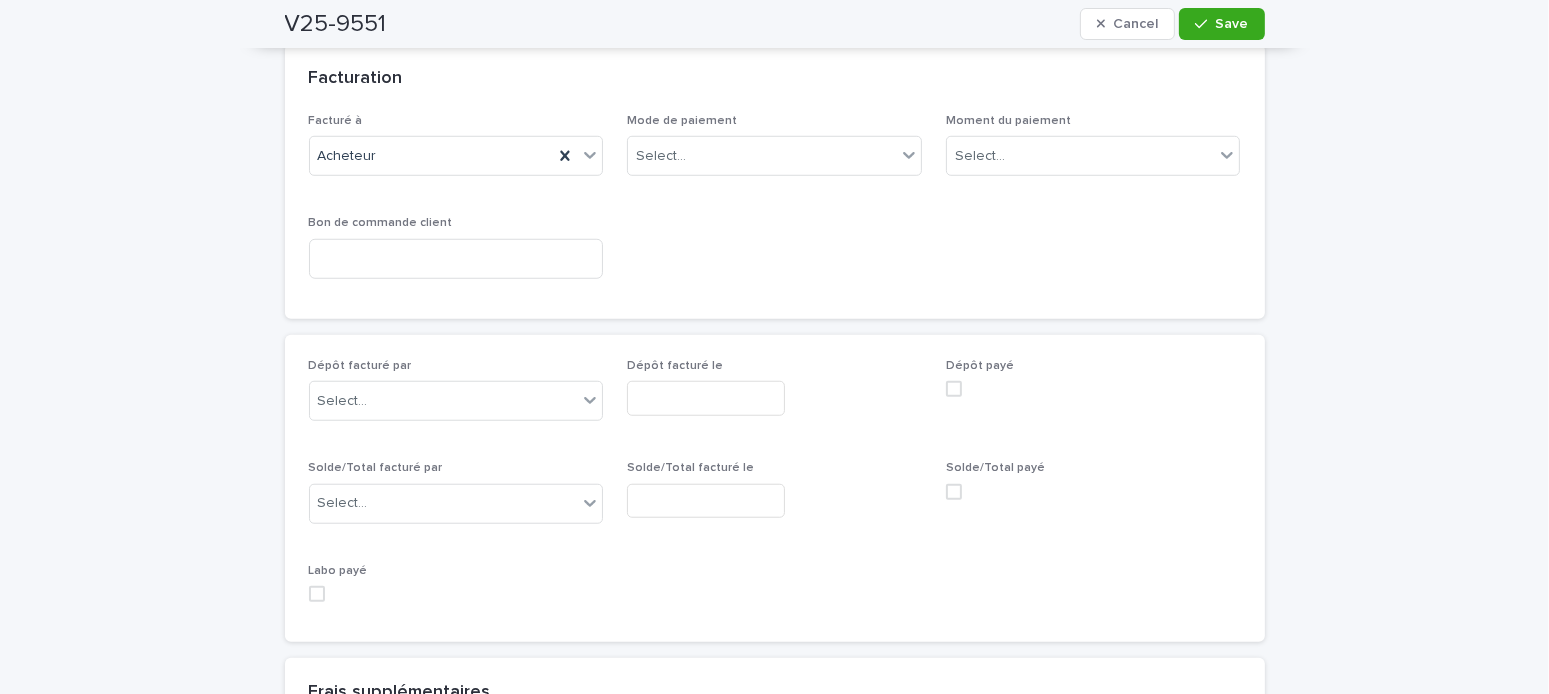 scroll, scrollTop: 1660, scrollLeft: 0, axis: vertical 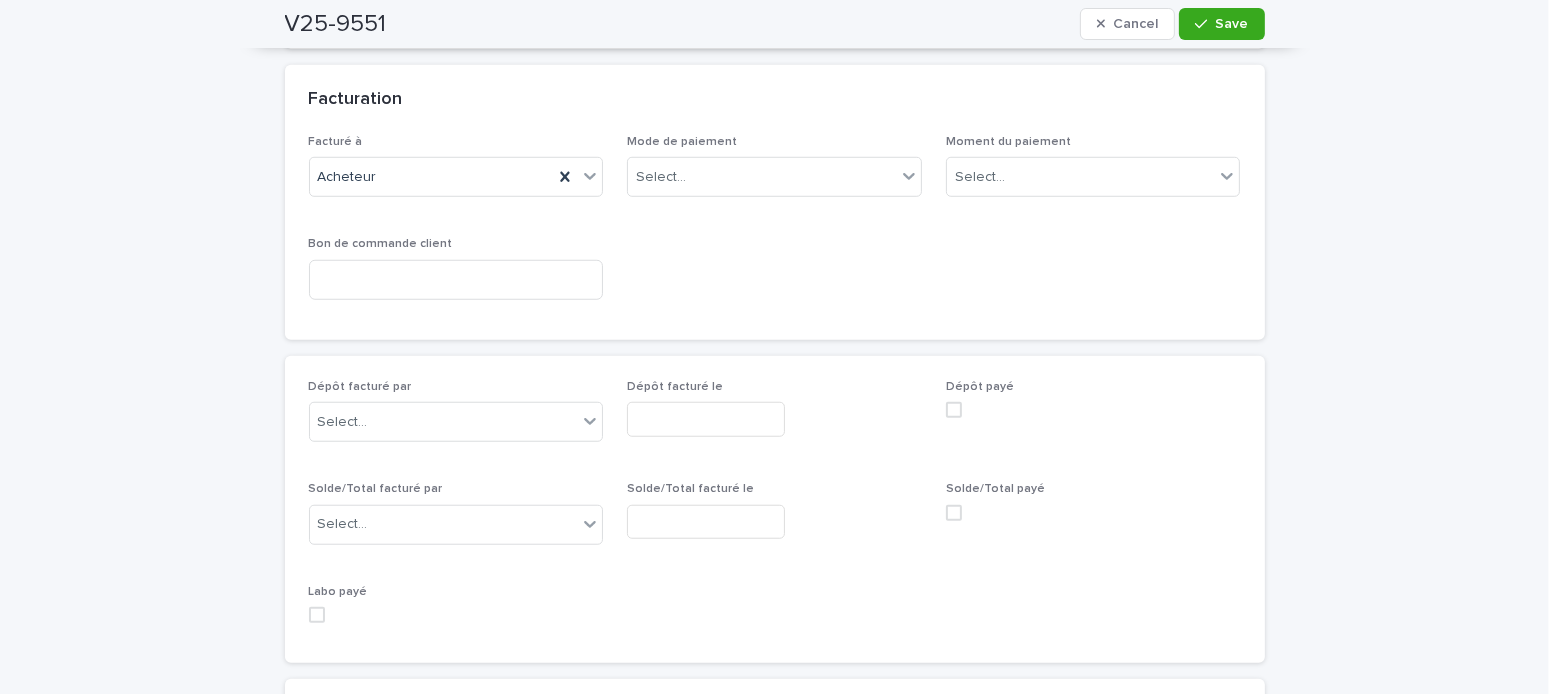 click on "Moment du paiement Select..." at bounding box center [1093, 174] 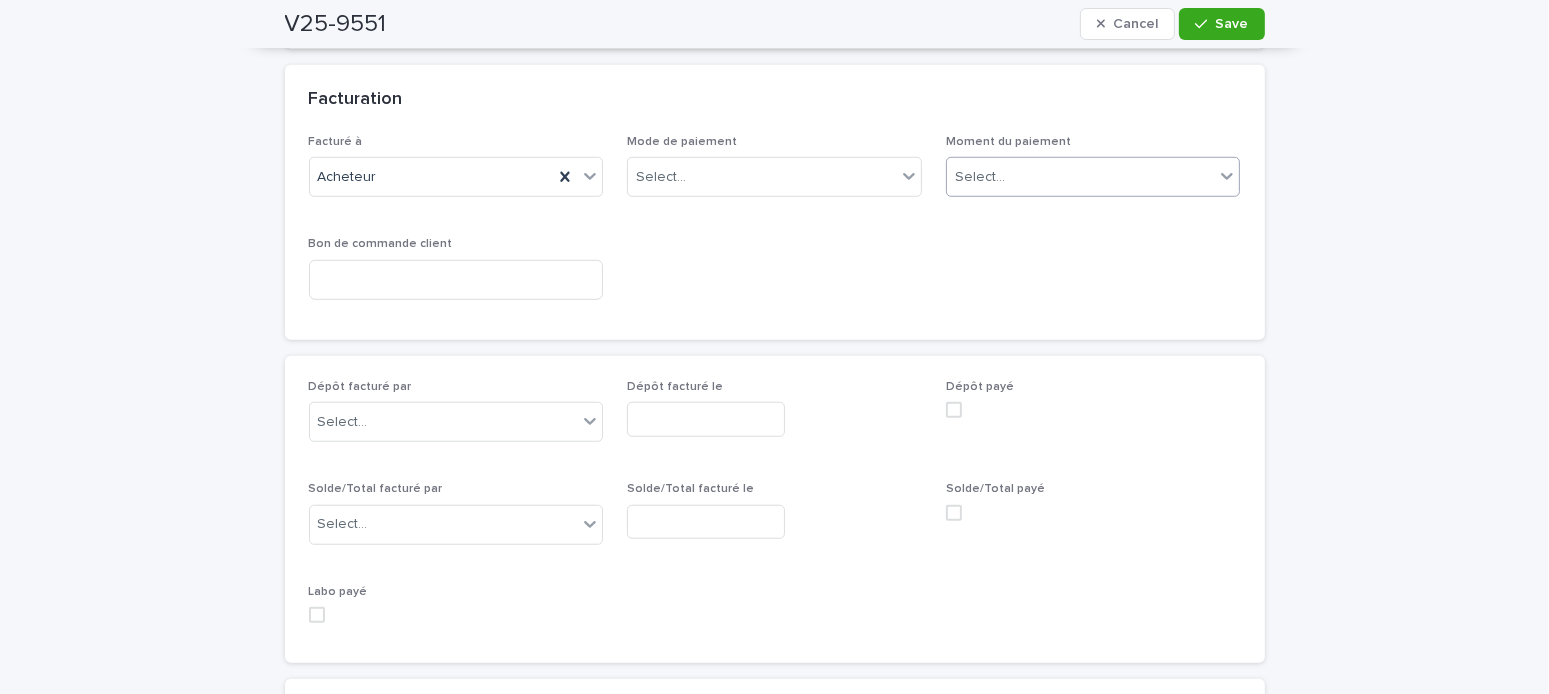 click on "Select..." at bounding box center [980, 177] 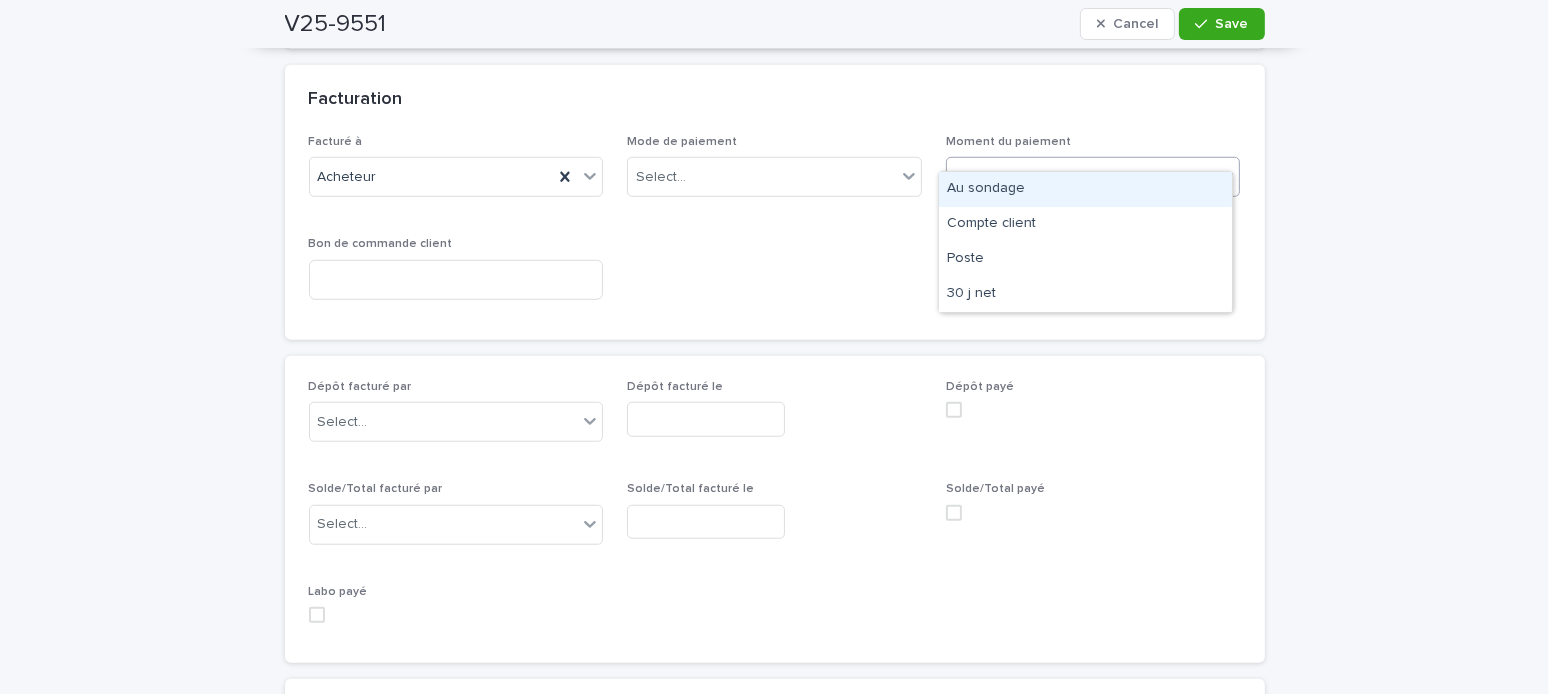 click on "Au sondage" at bounding box center (1085, 189) 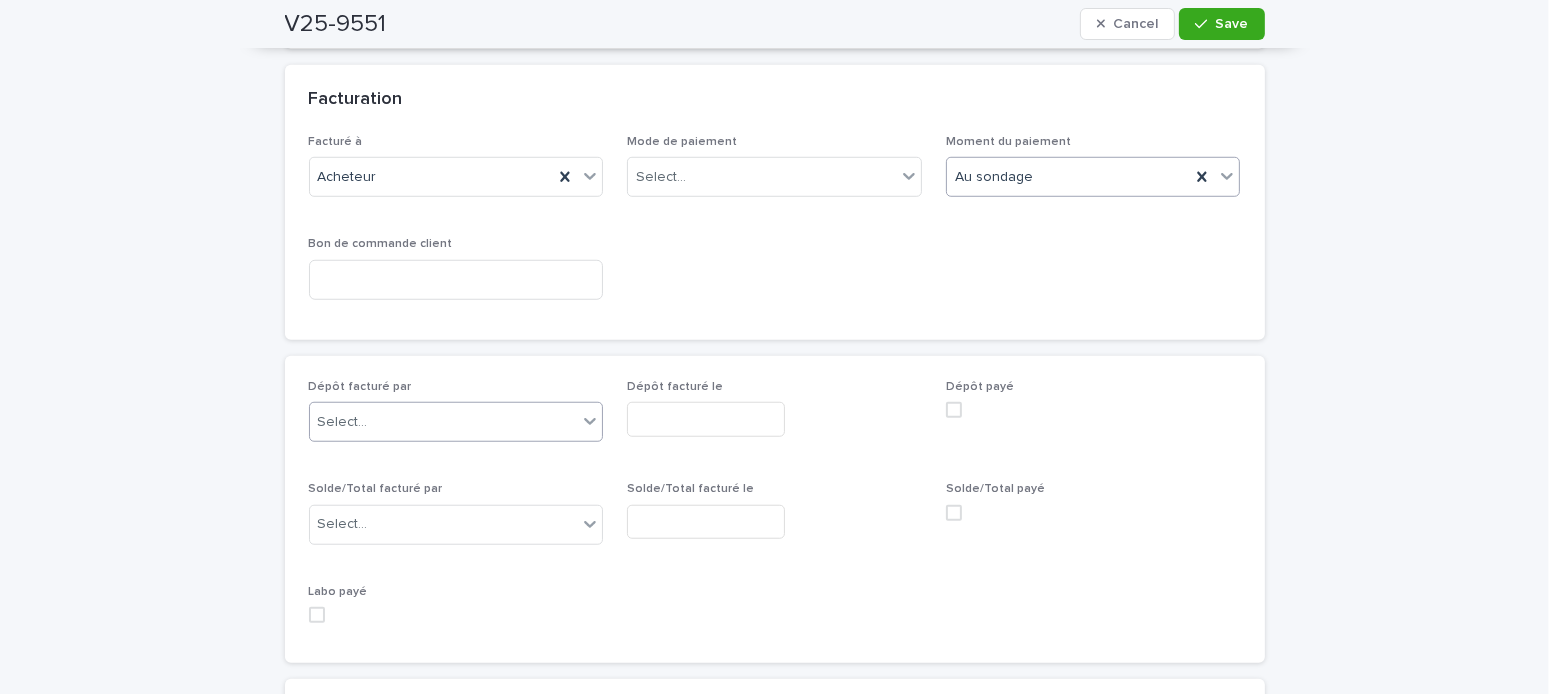 click on "Select..." at bounding box center [444, 422] 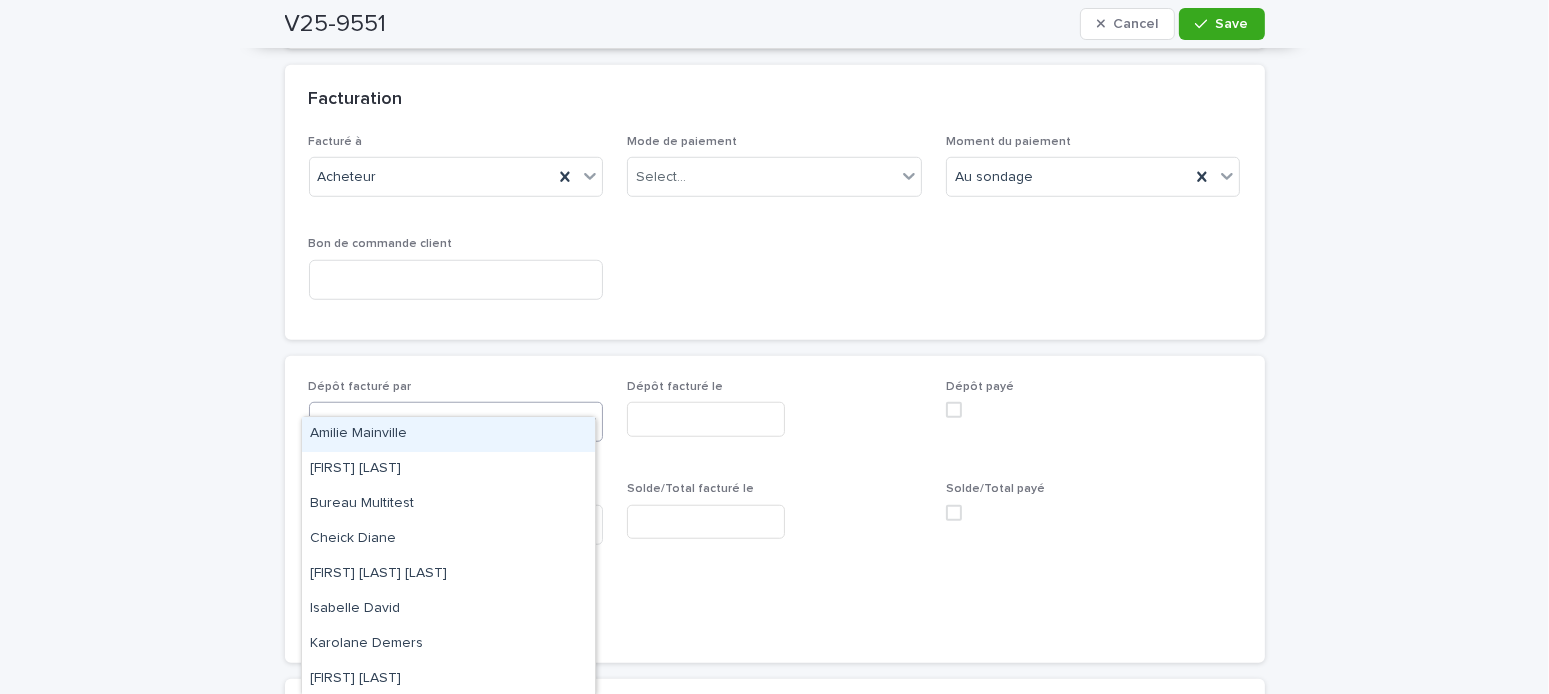 click on "Amilie Mainville" at bounding box center [448, 434] 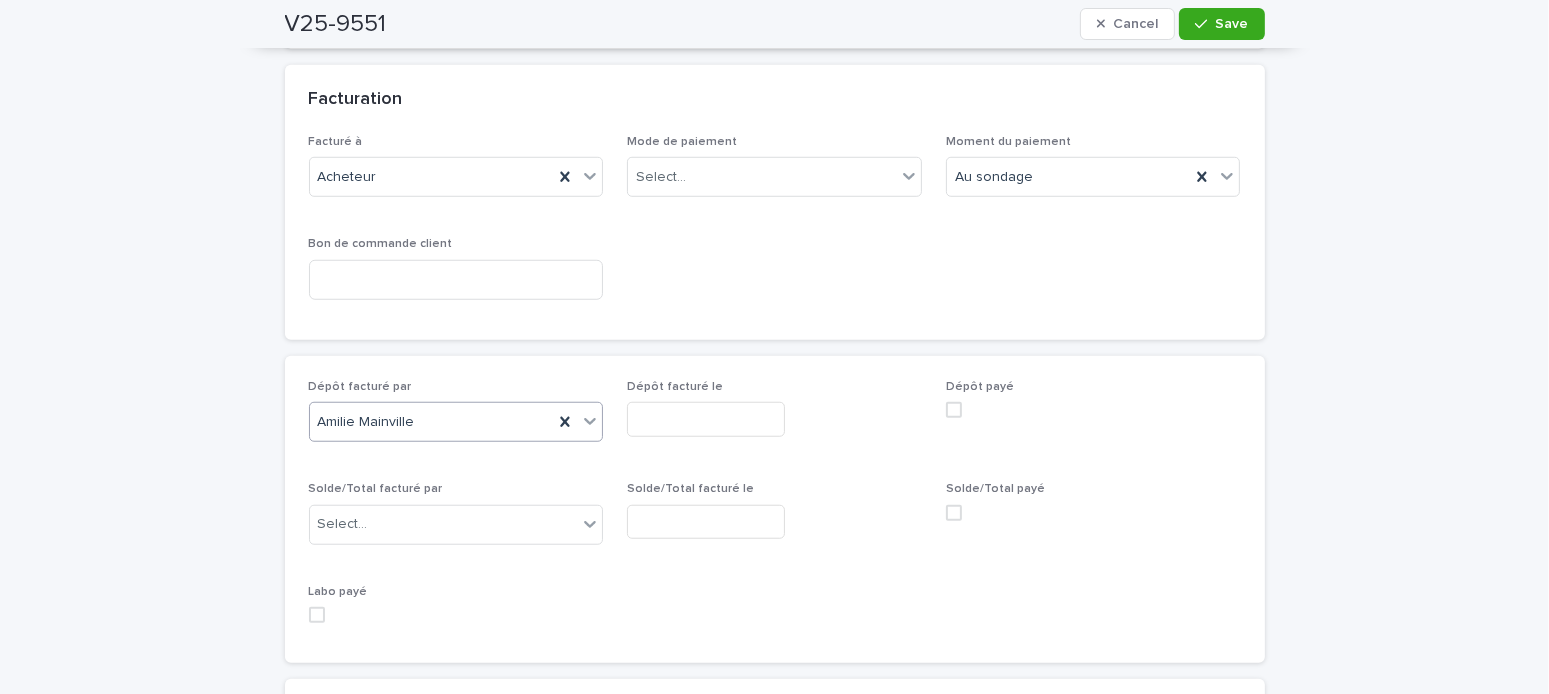 click at bounding box center [706, 419] 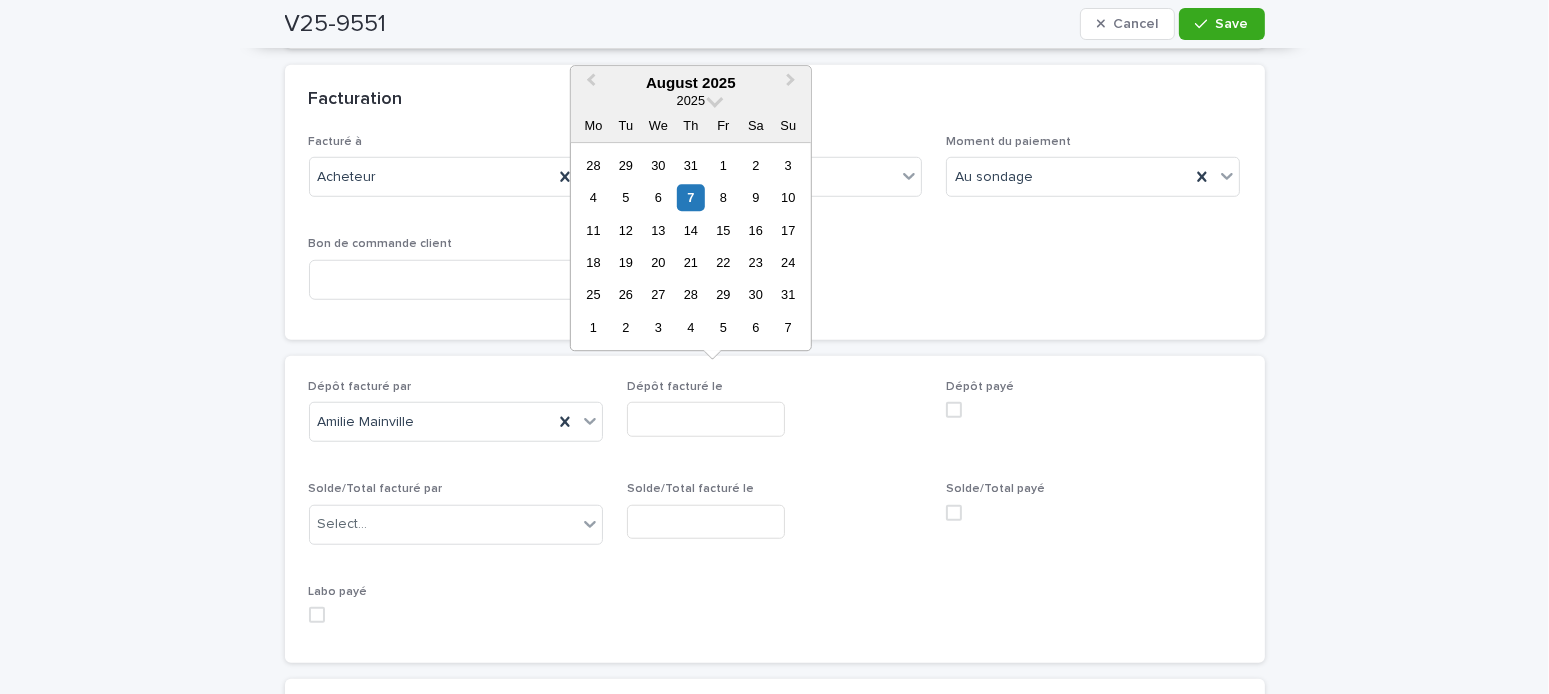 click on "7" at bounding box center [690, 197] 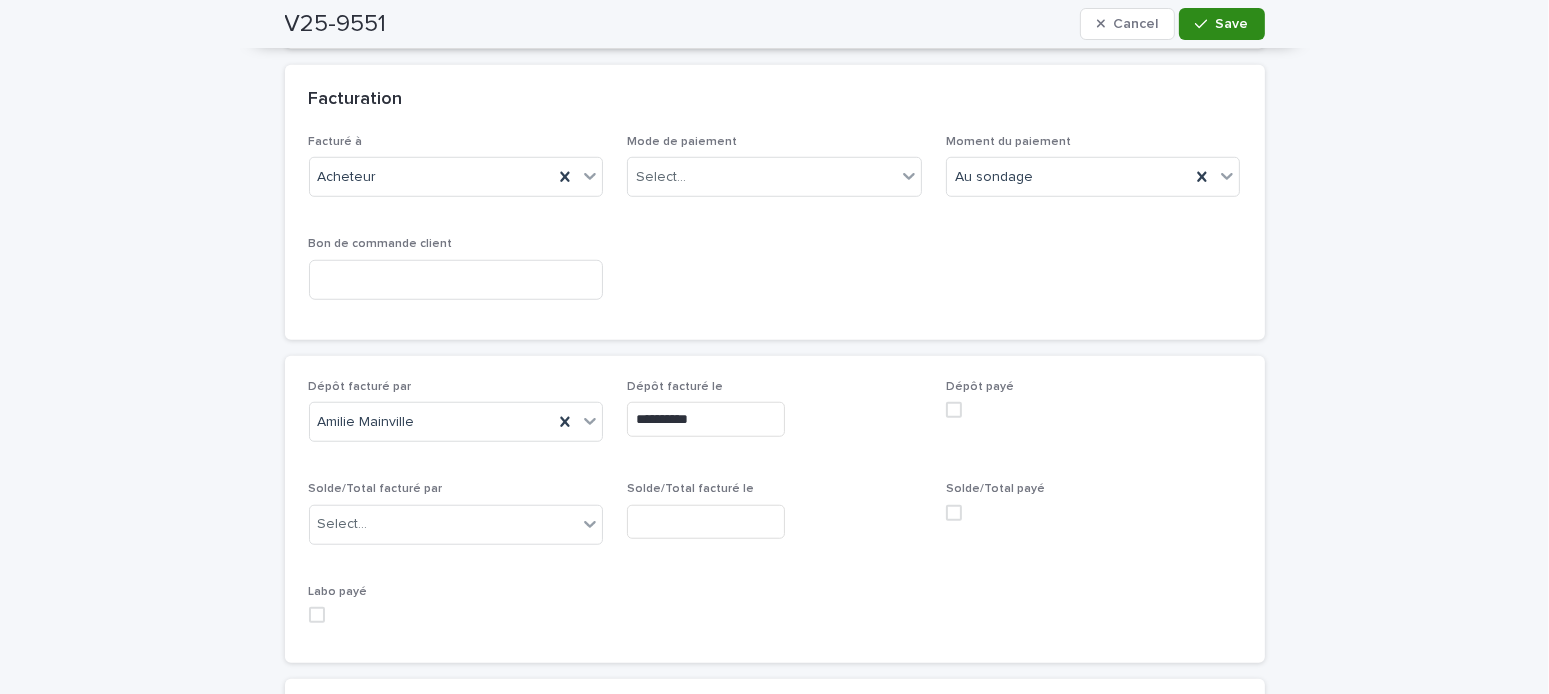 click on "Save" at bounding box center (1232, 24) 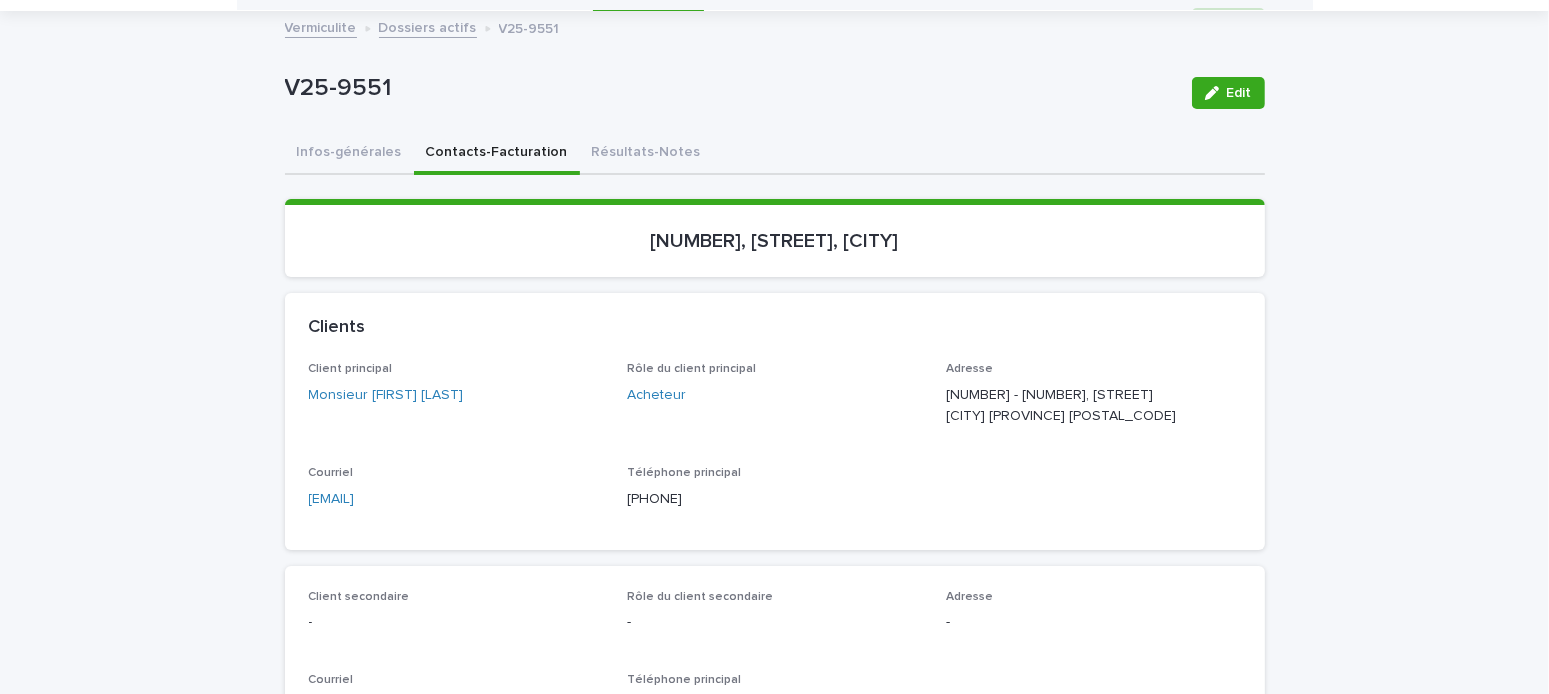 scroll, scrollTop: 0, scrollLeft: 0, axis: both 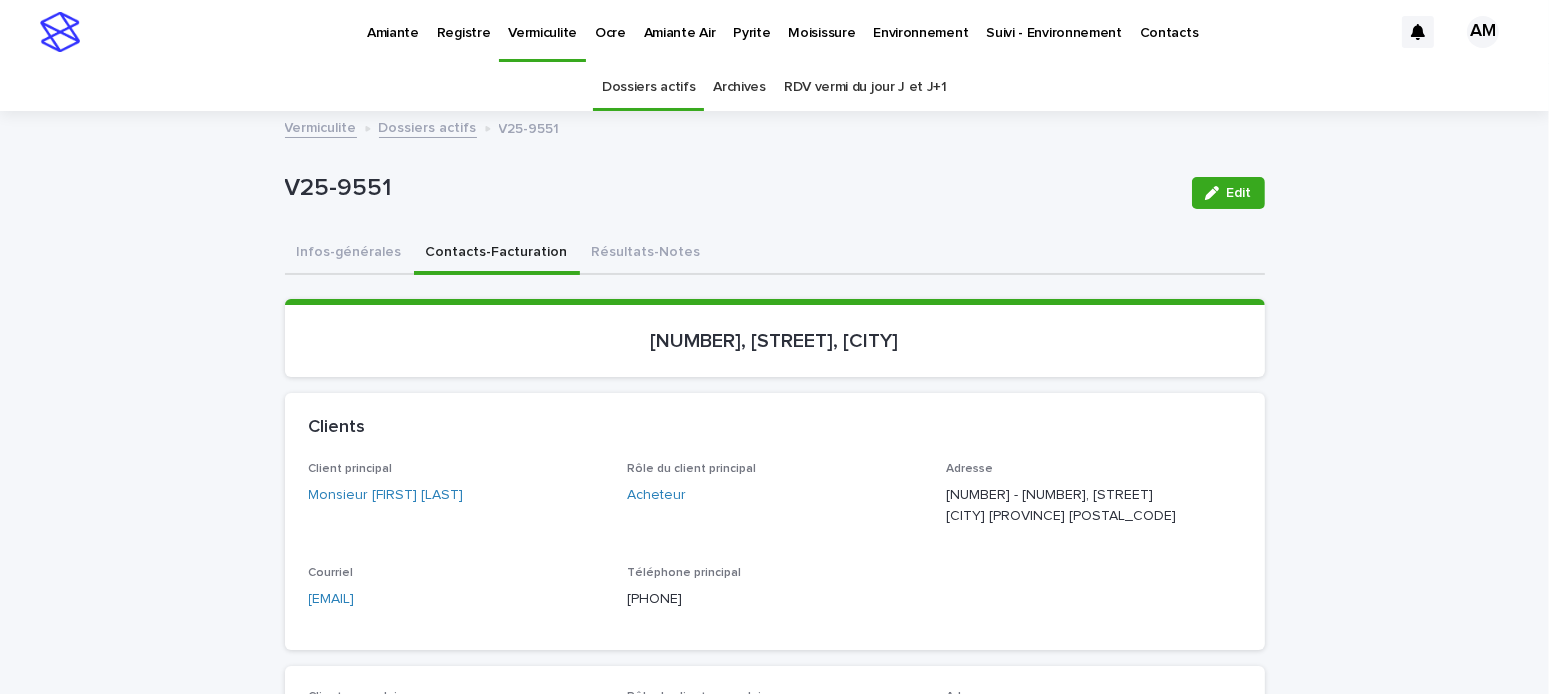 click on "Pyrite" at bounding box center [751, 21] 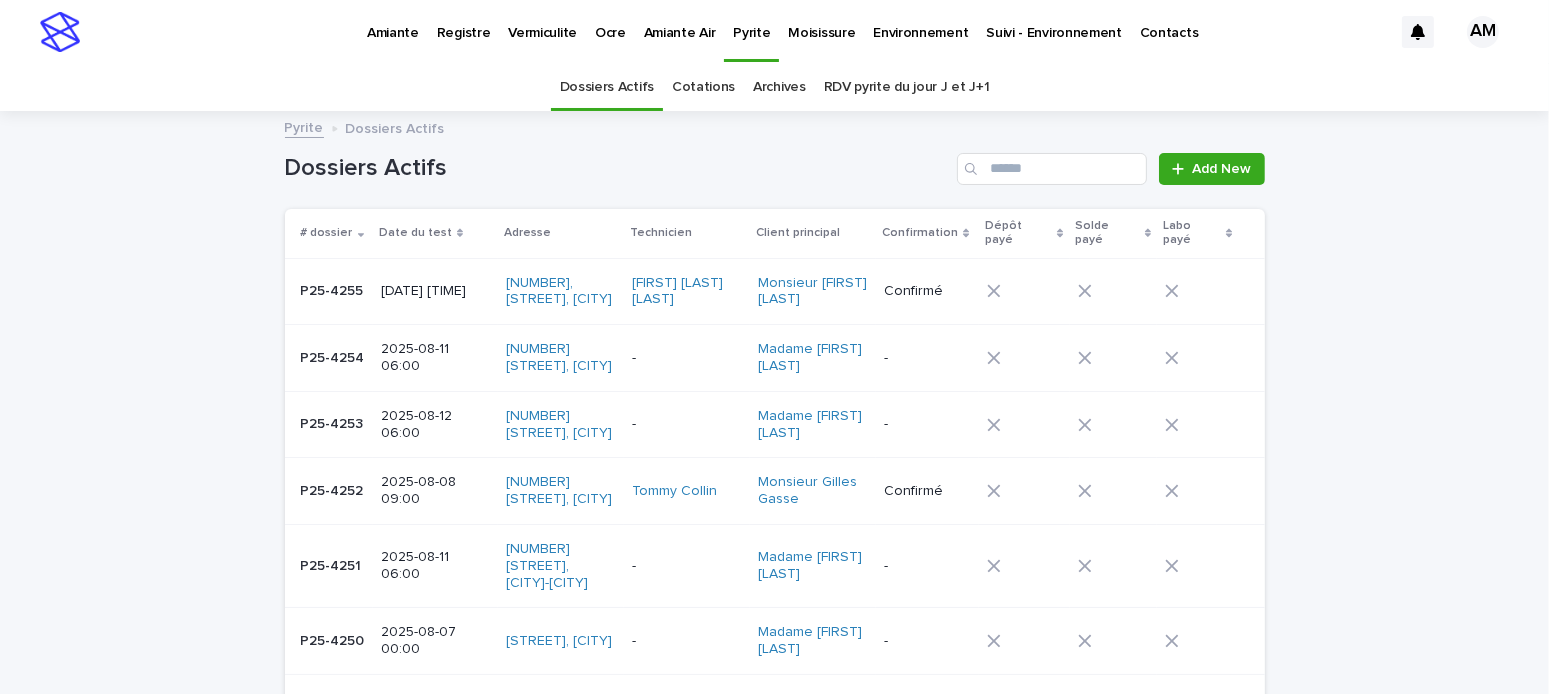 click on "[DATE] [TIME]" at bounding box center [435, 291] 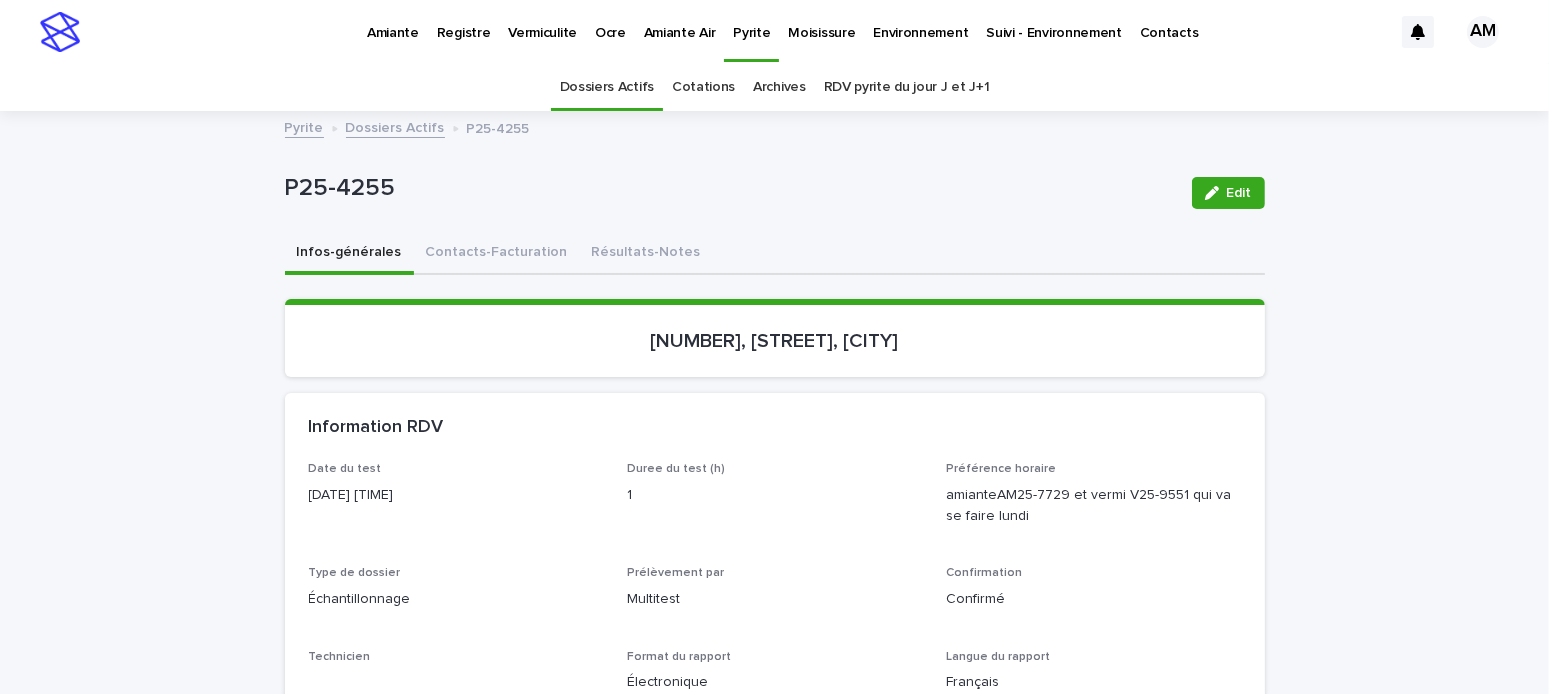 scroll, scrollTop: 63, scrollLeft: 0, axis: vertical 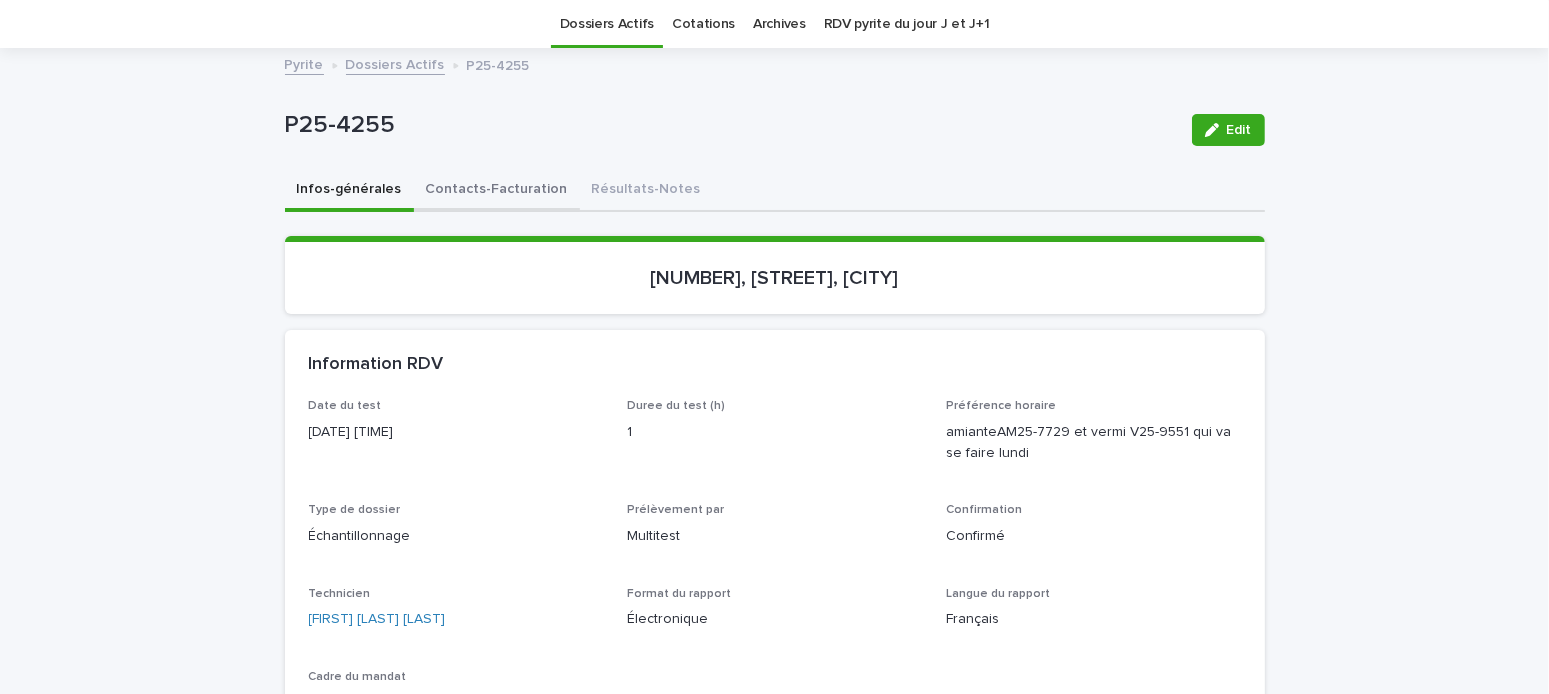click on "Contacts-Facturation" at bounding box center [497, 191] 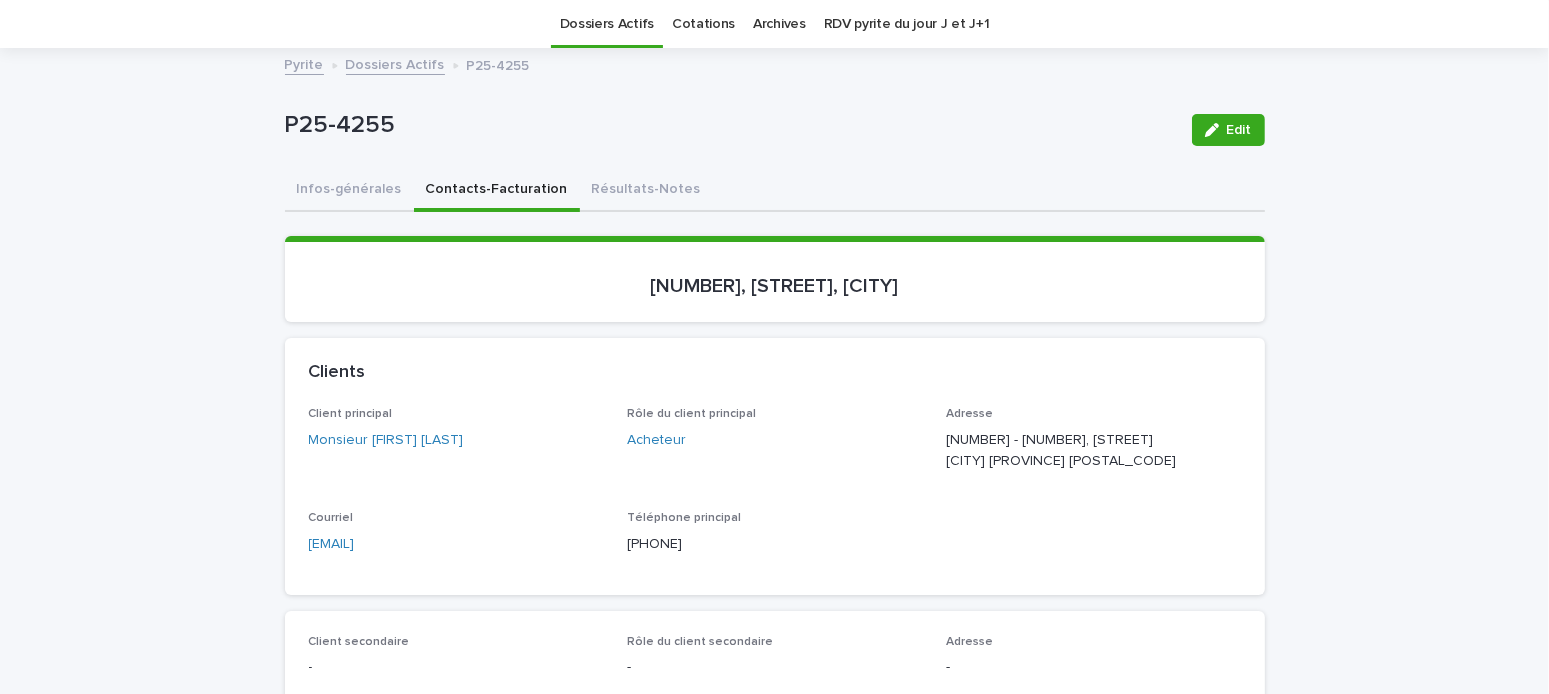 drag, startPoint x: 448, startPoint y: 559, endPoint x: 259, endPoint y: 542, distance: 189.76302 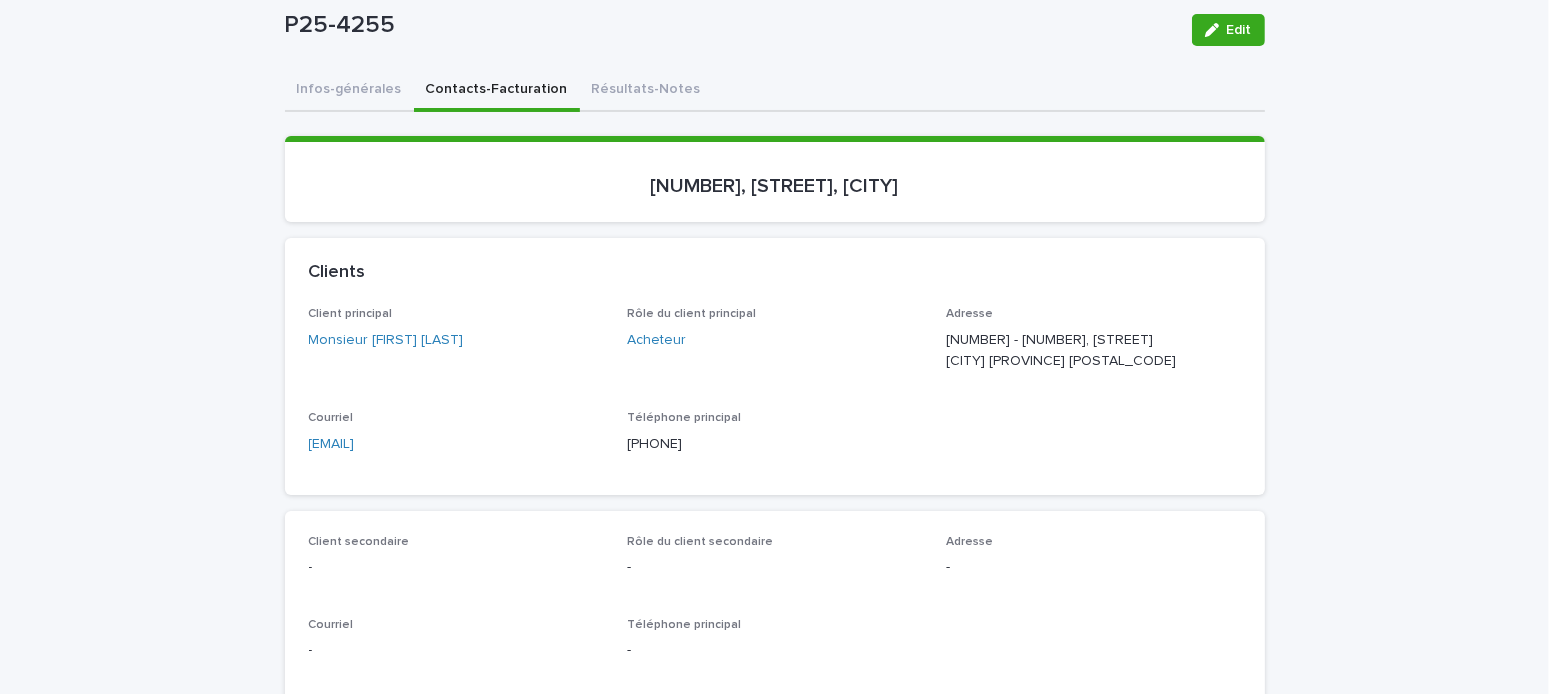 scroll, scrollTop: 0, scrollLeft: 0, axis: both 